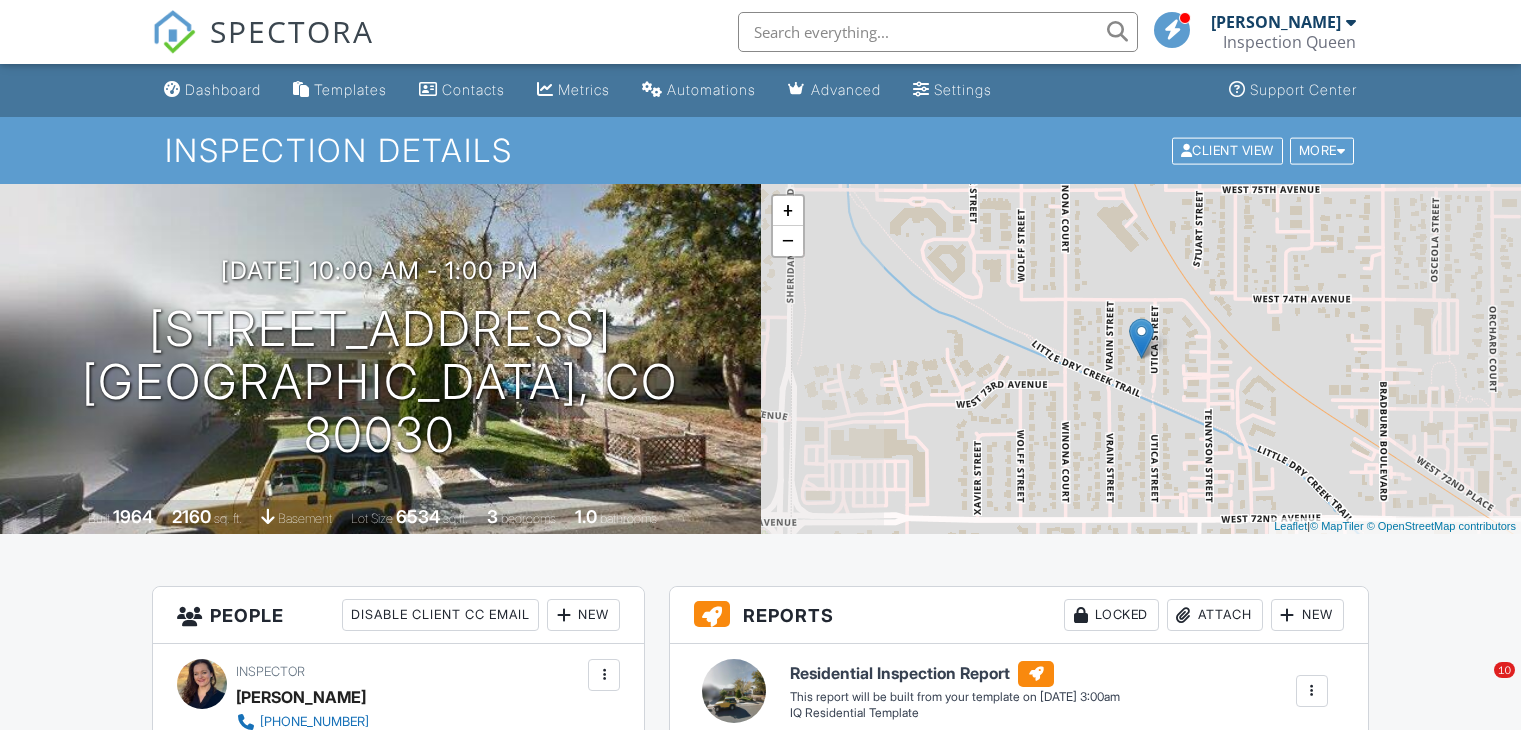 scroll, scrollTop: 0, scrollLeft: 0, axis: both 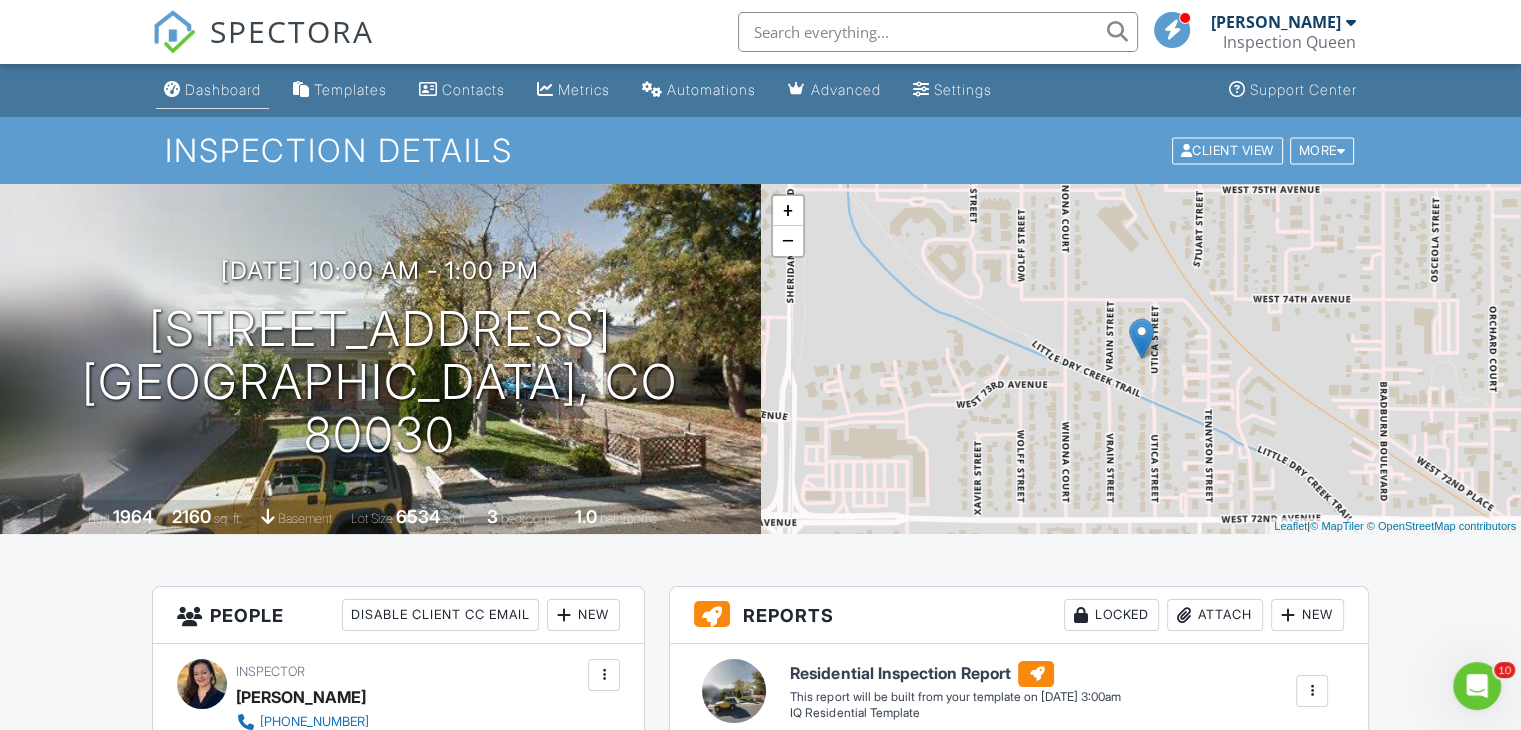 click on "Dashboard" at bounding box center (223, 89) 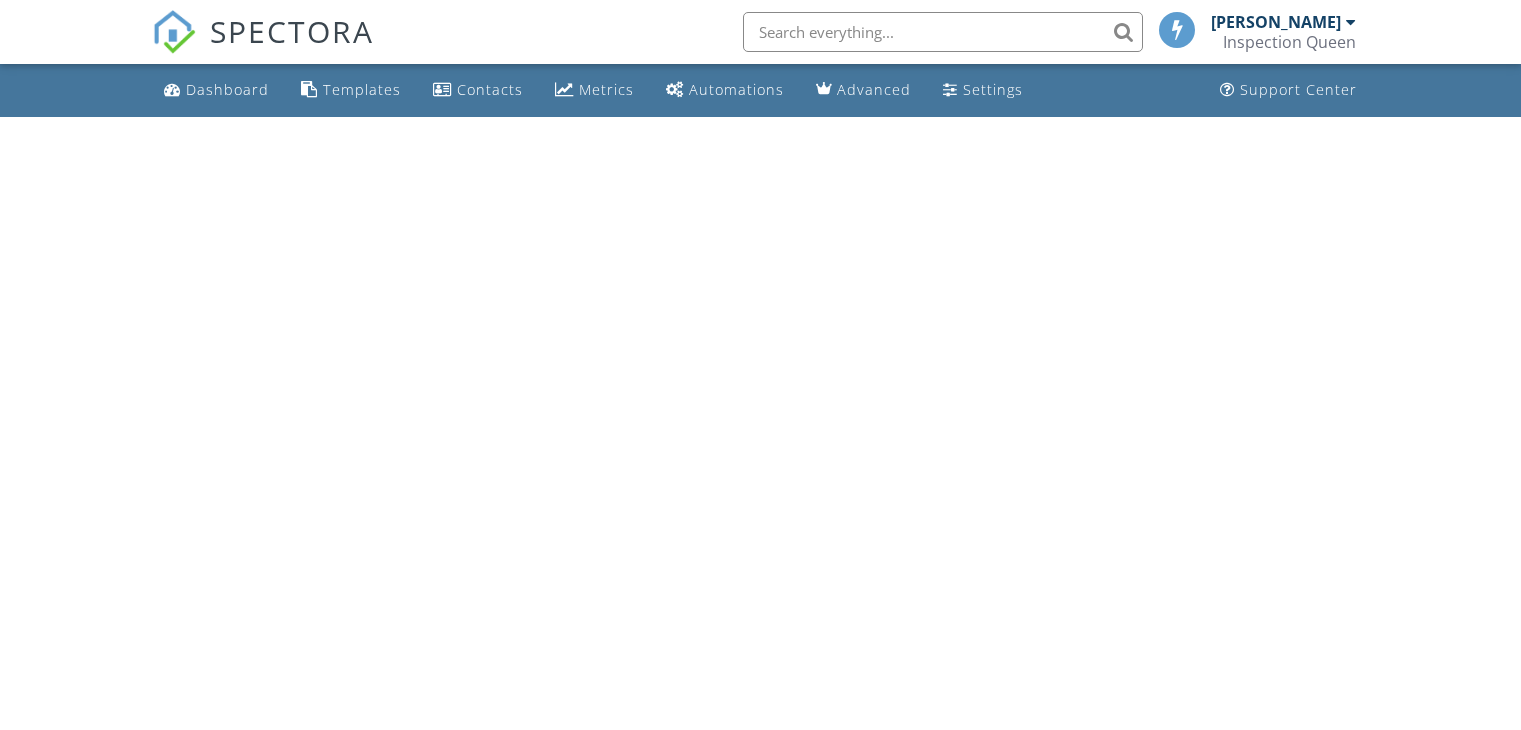 scroll, scrollTop: 0, scrollLeft: 0, axis: both 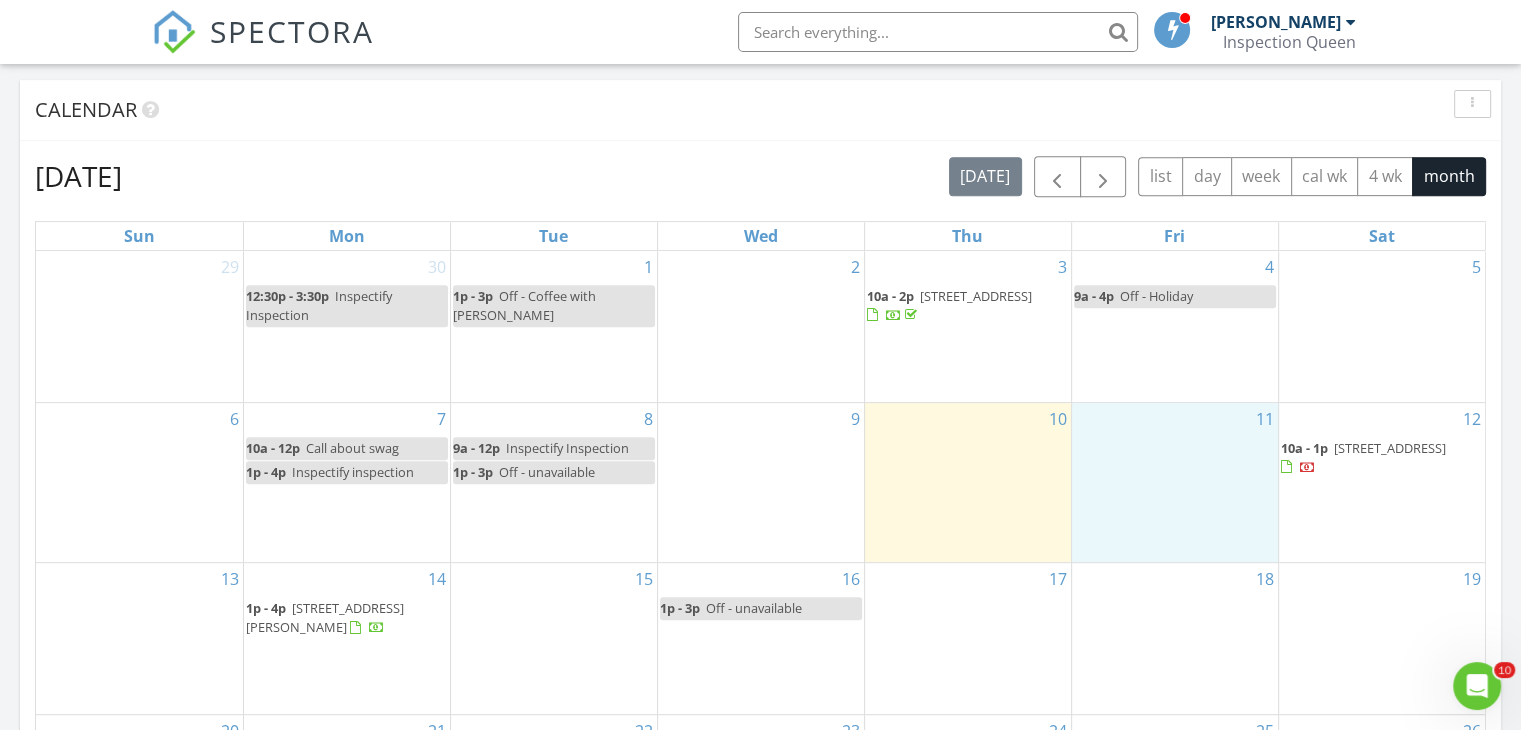 click on "11" at bounding box center [1175, 482] 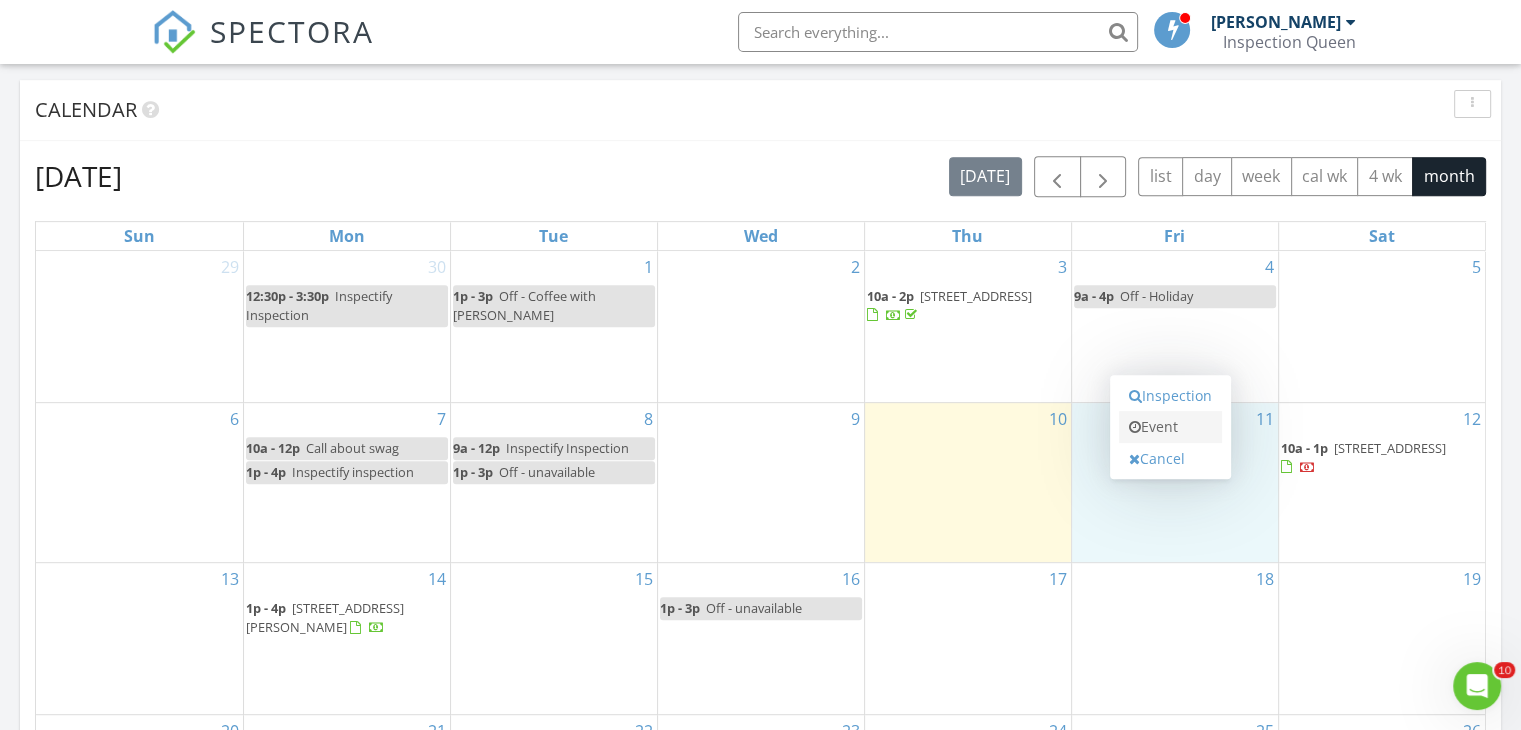 click on "Event" at bounding box center [1170, 427] 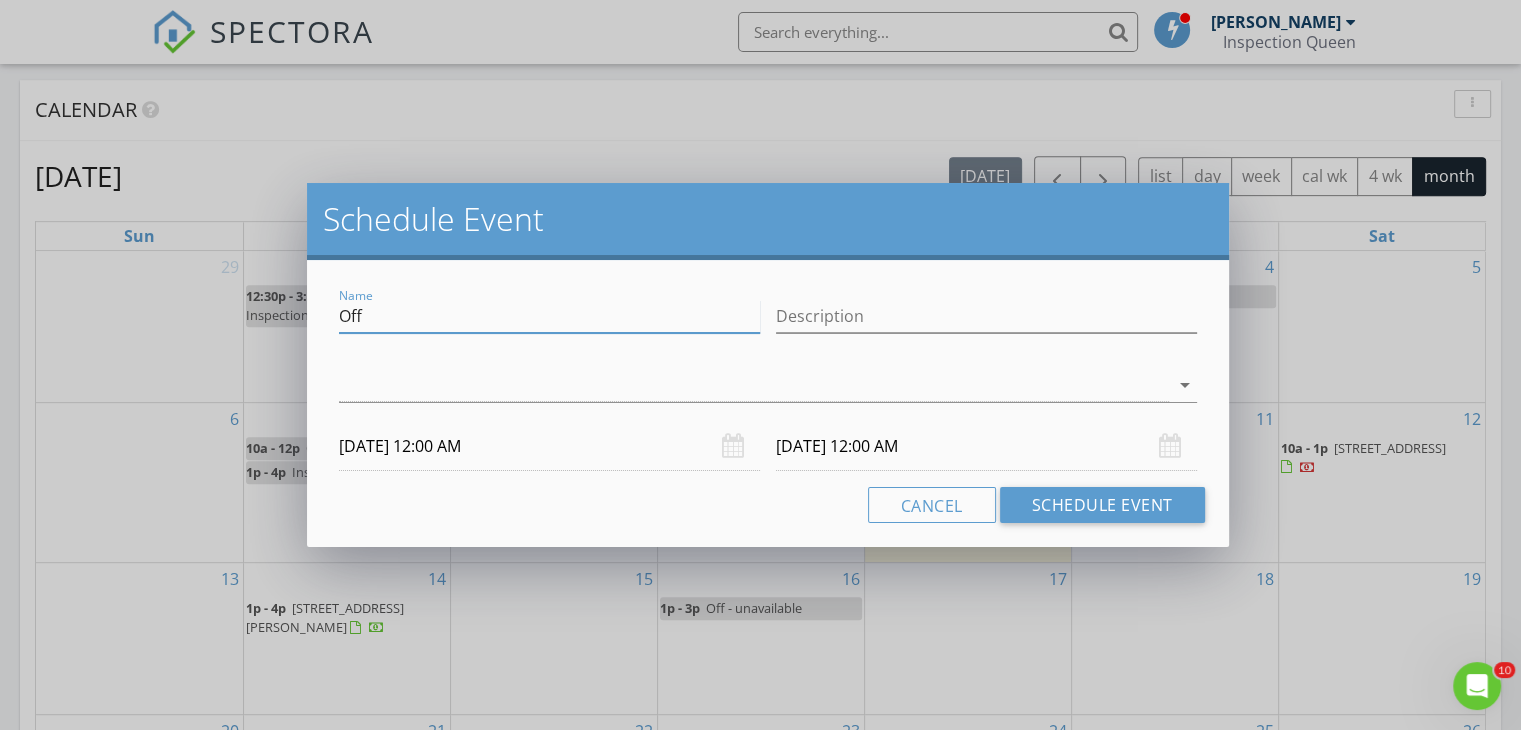 drag, startPoint x: 368, startPoint y: 313, endPoint x: 306, endPoint y: 317, distance: 62.1289 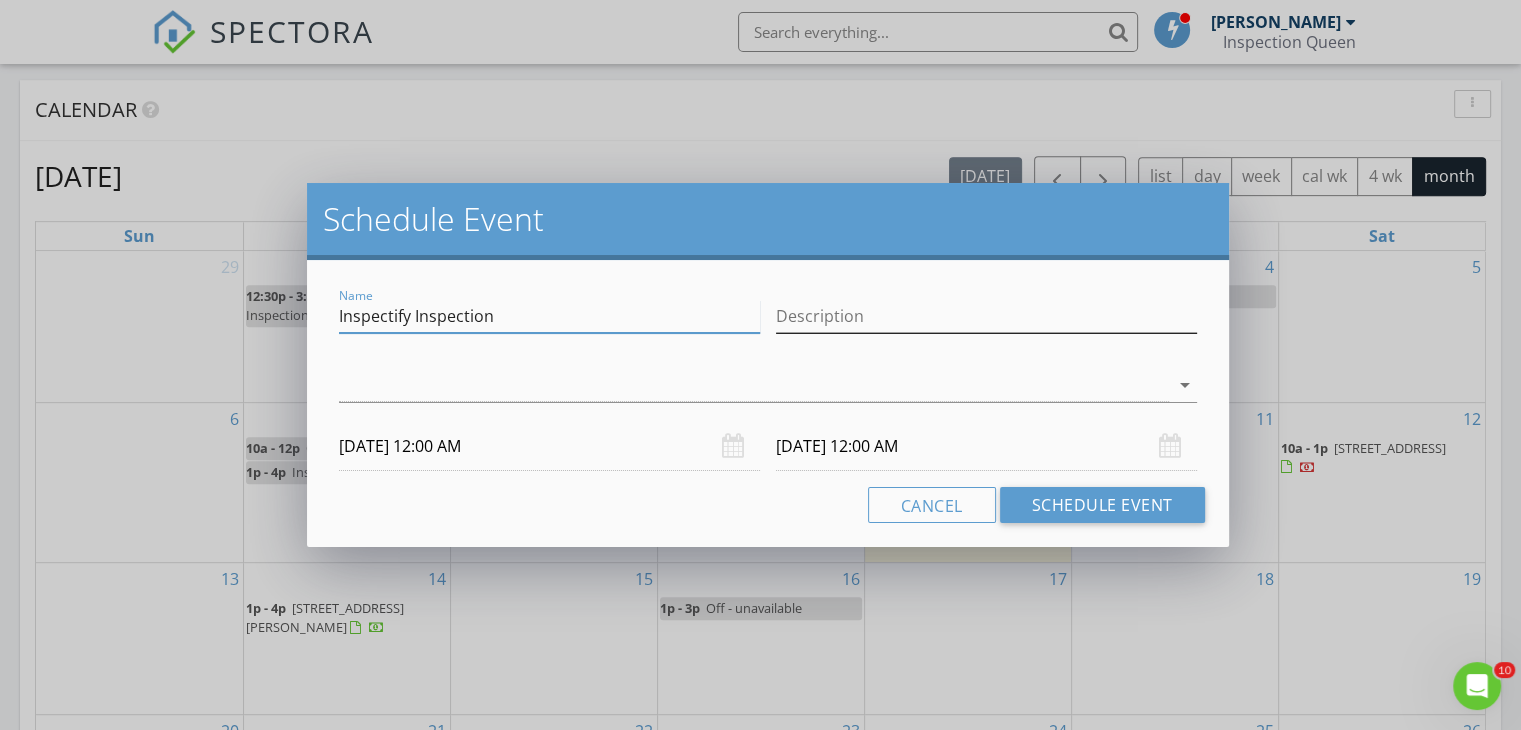 type on "Inspectify Inspection" 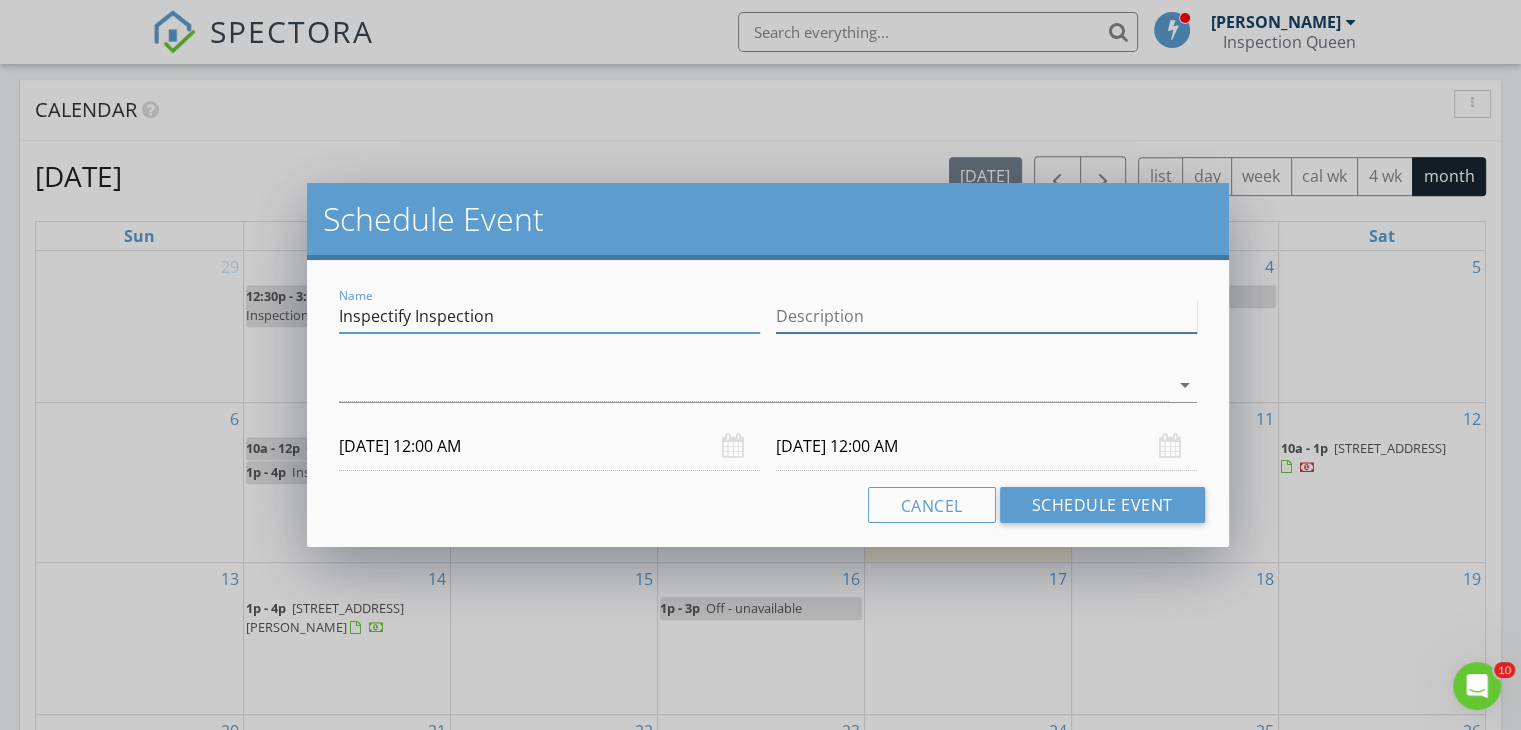 click on "Description" at bounding box center [986, 316] 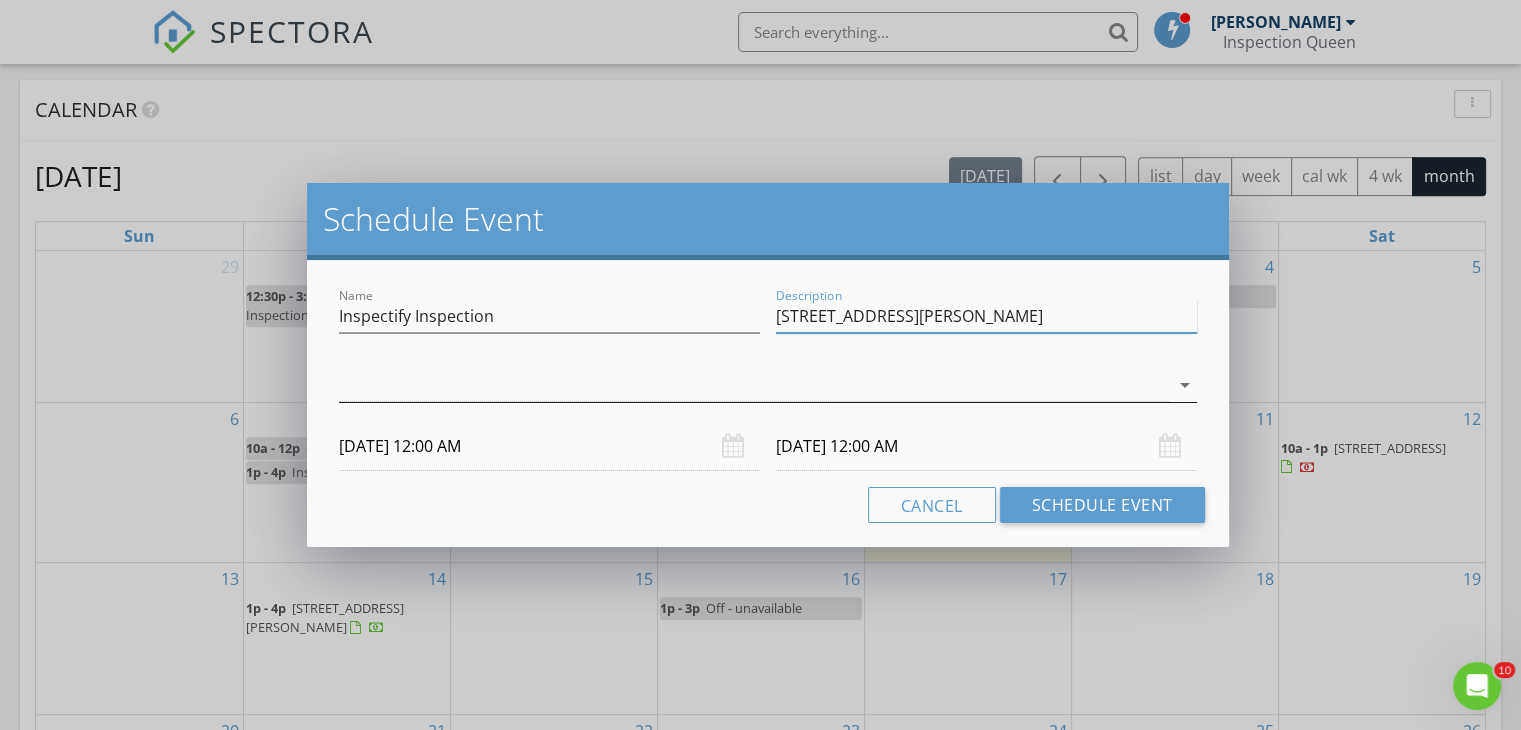 type on "11442 Harlan St" 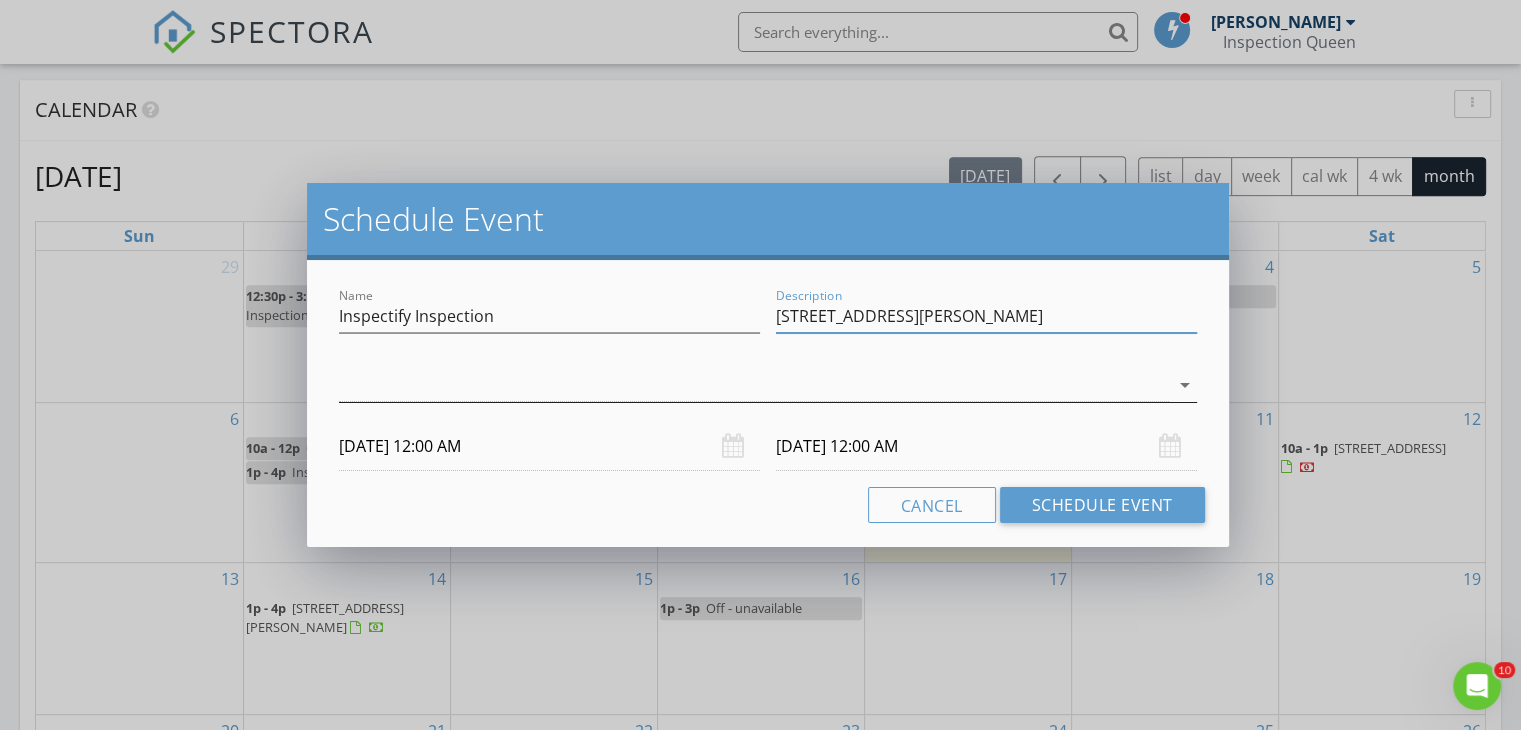 click at bounding box center (754, 385) 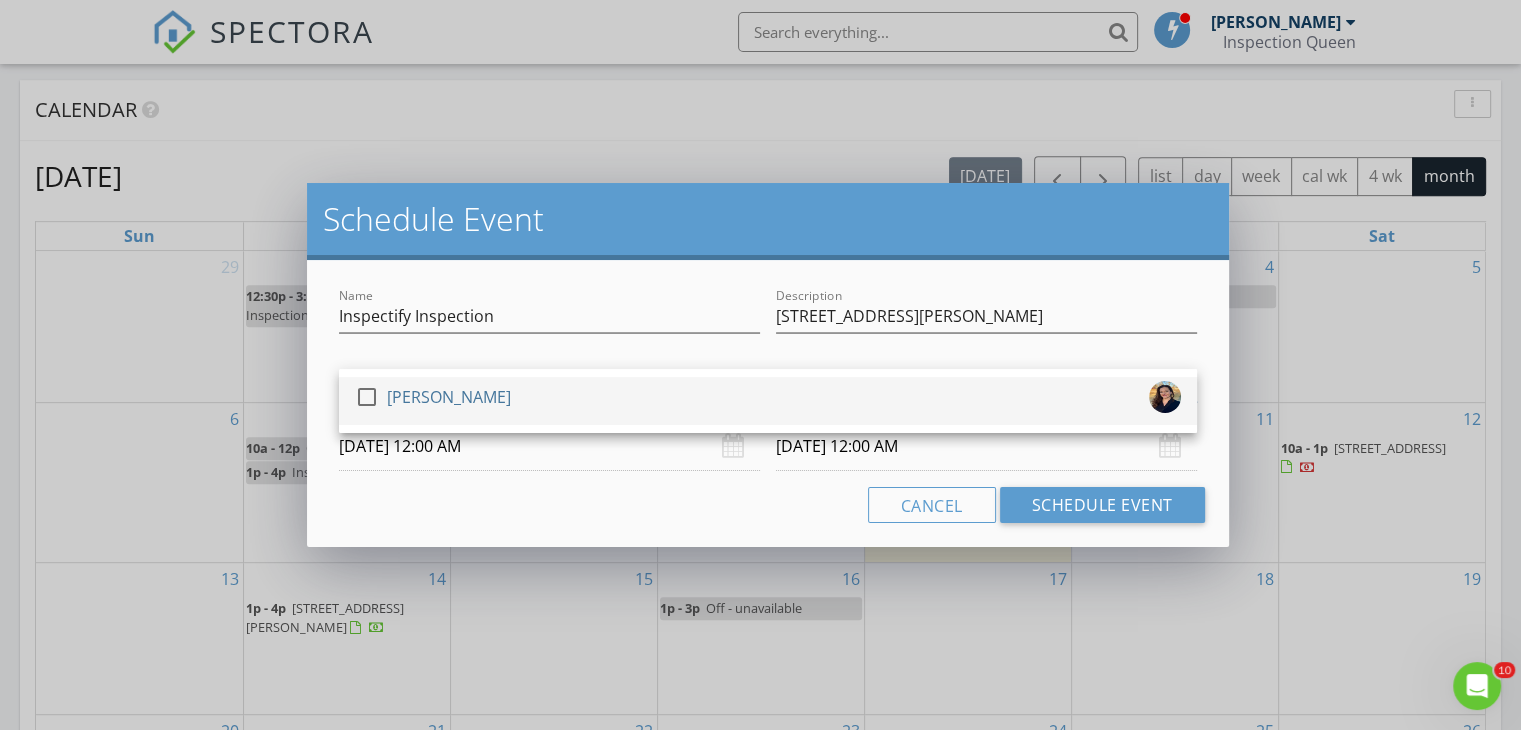 click at bounding box center (367, 397) 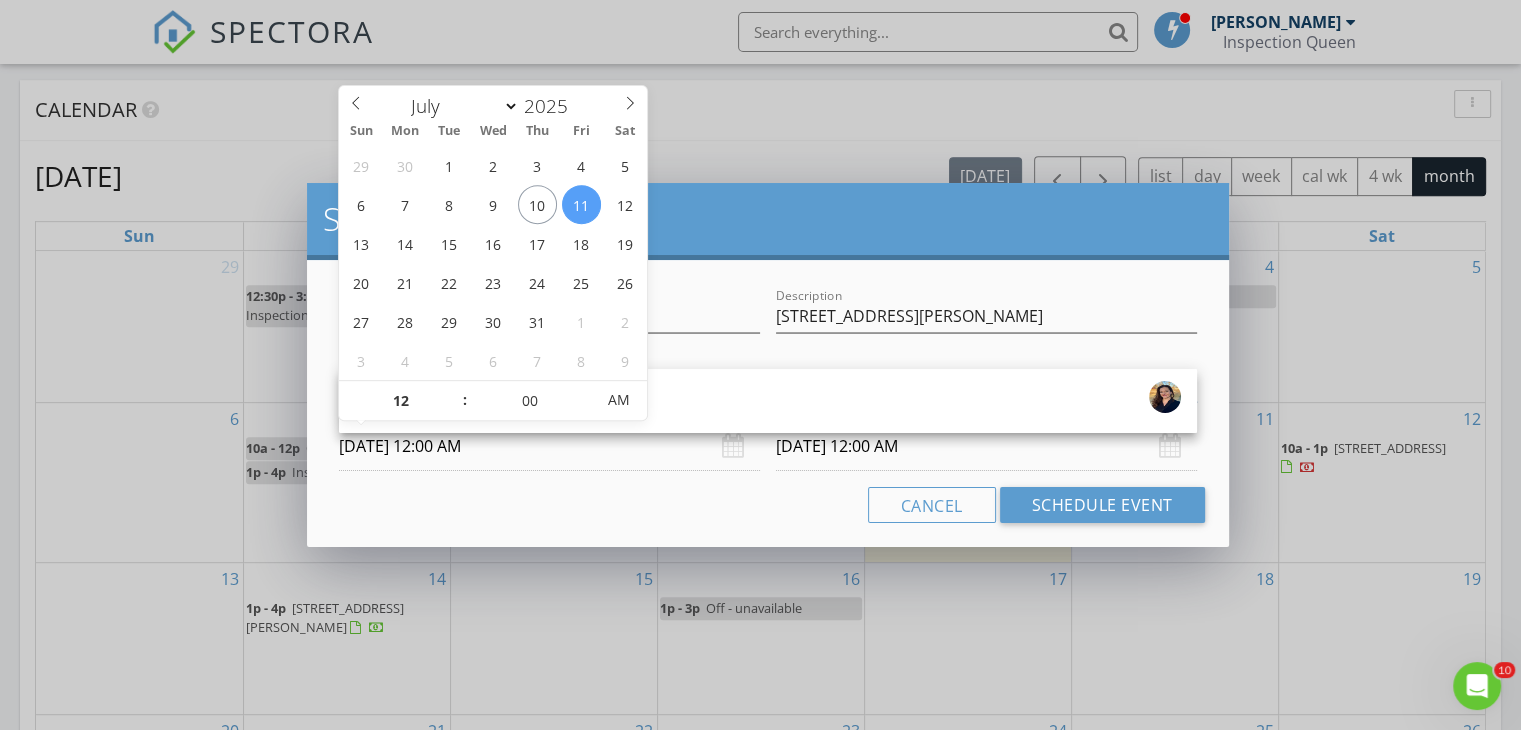 click on "07/11/2025 12:00 AM" at bounding box center (549, 446) 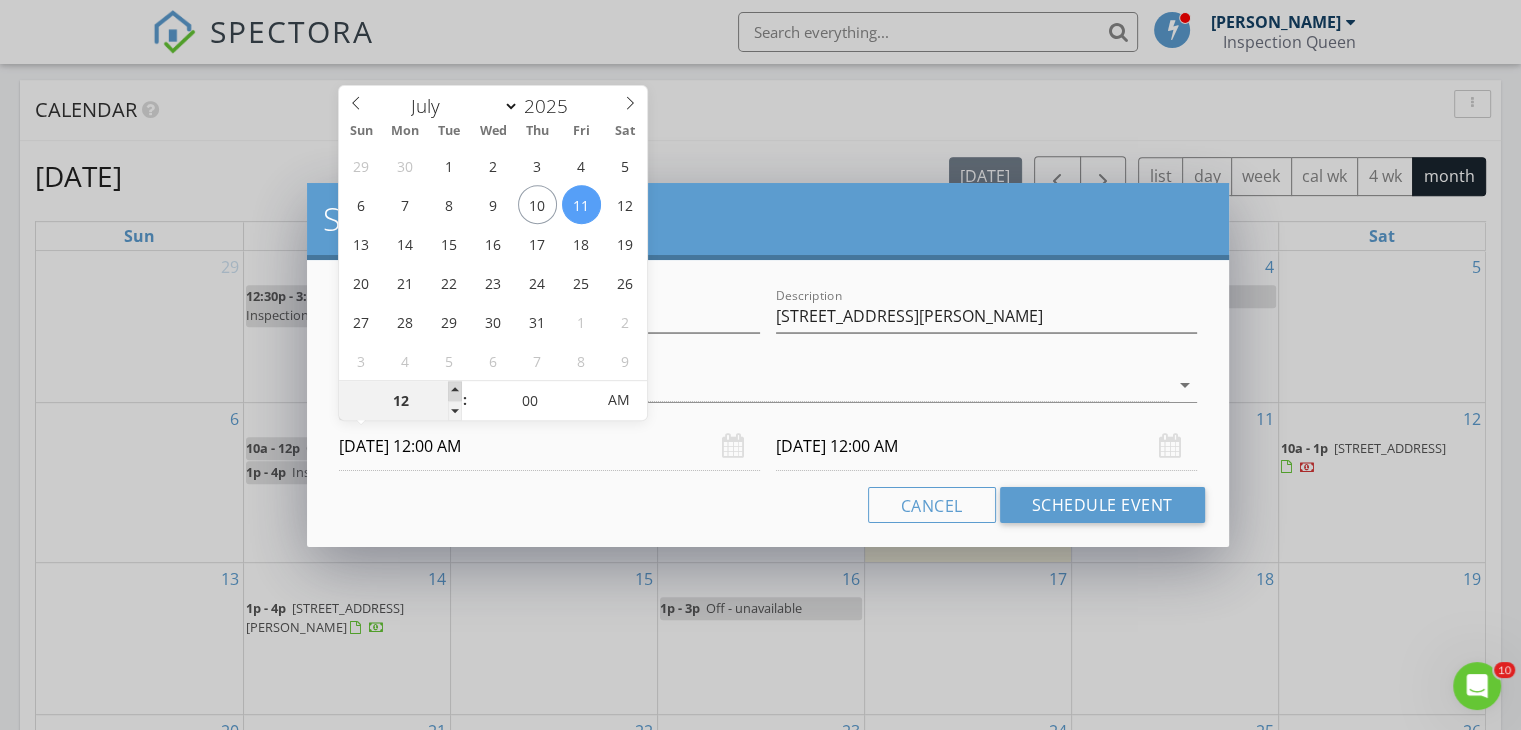 type on "01" 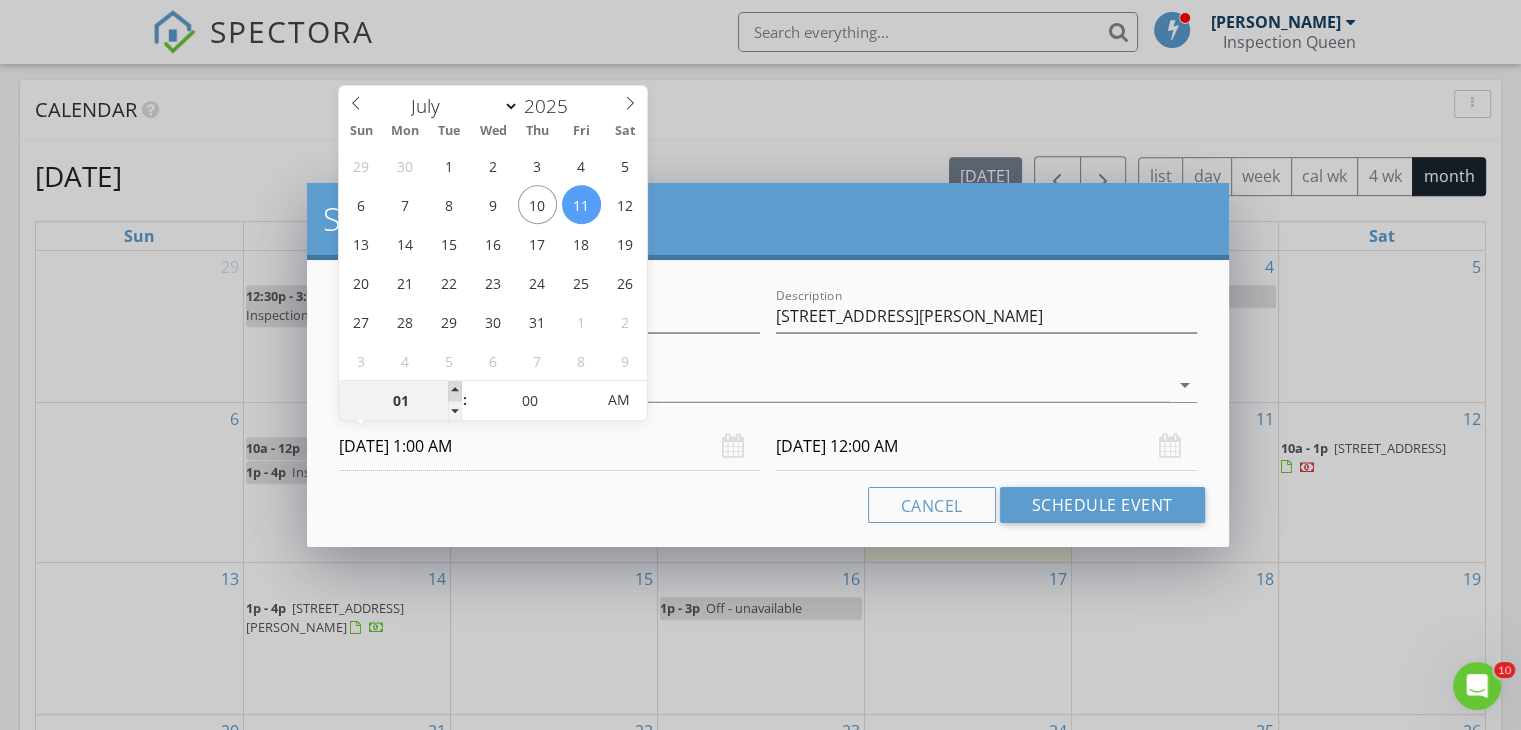 click at bounding box center [455, 391] 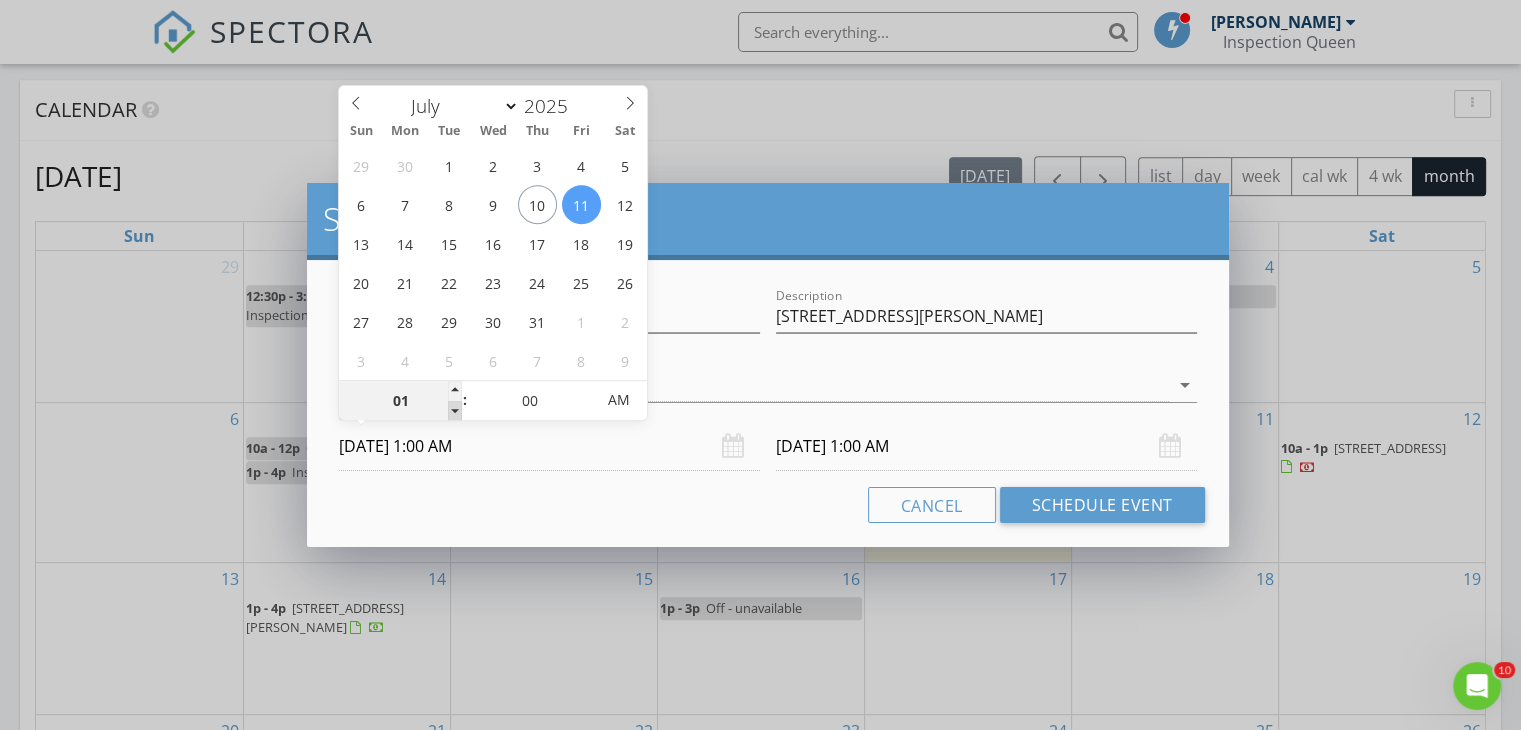 type on "12" 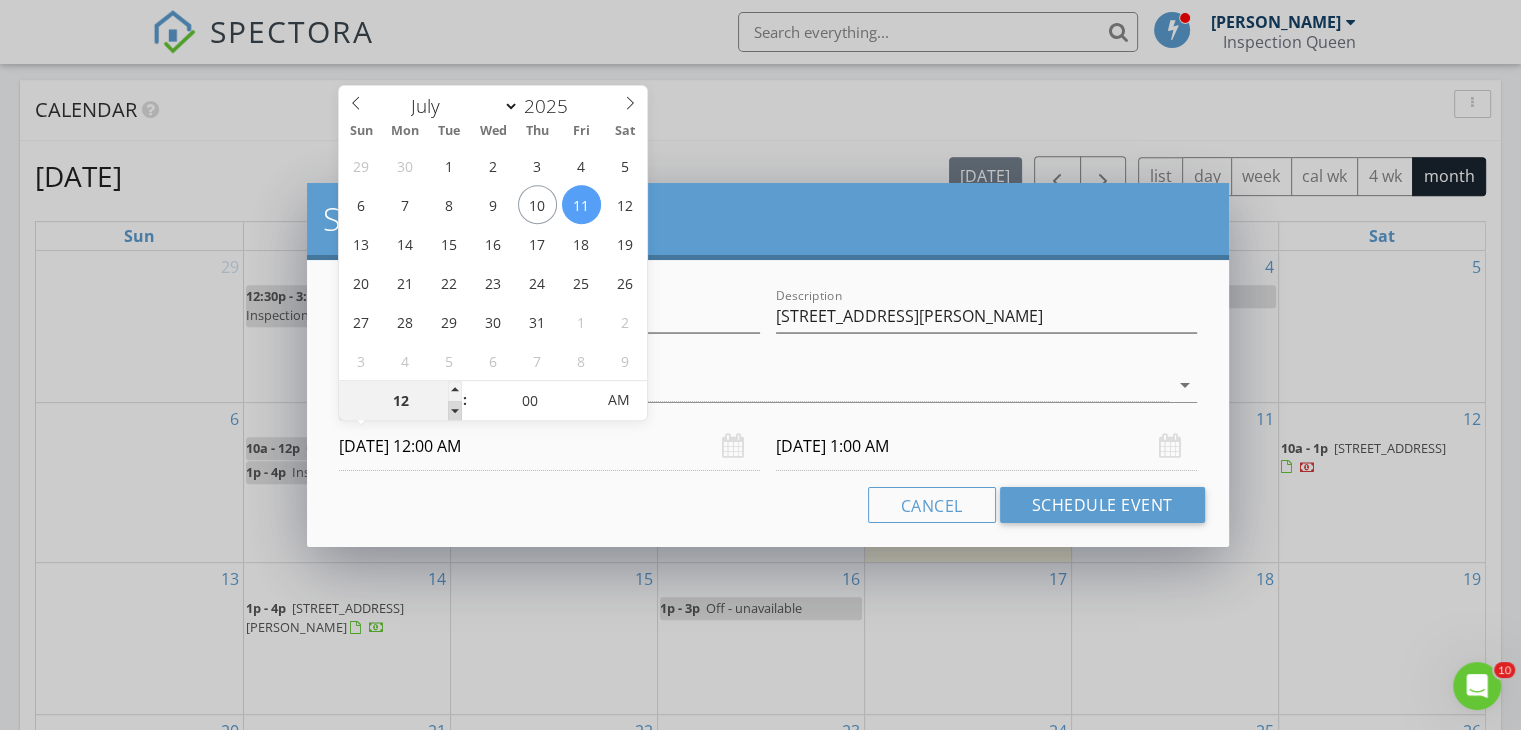 click at bounding box center [455, 411] 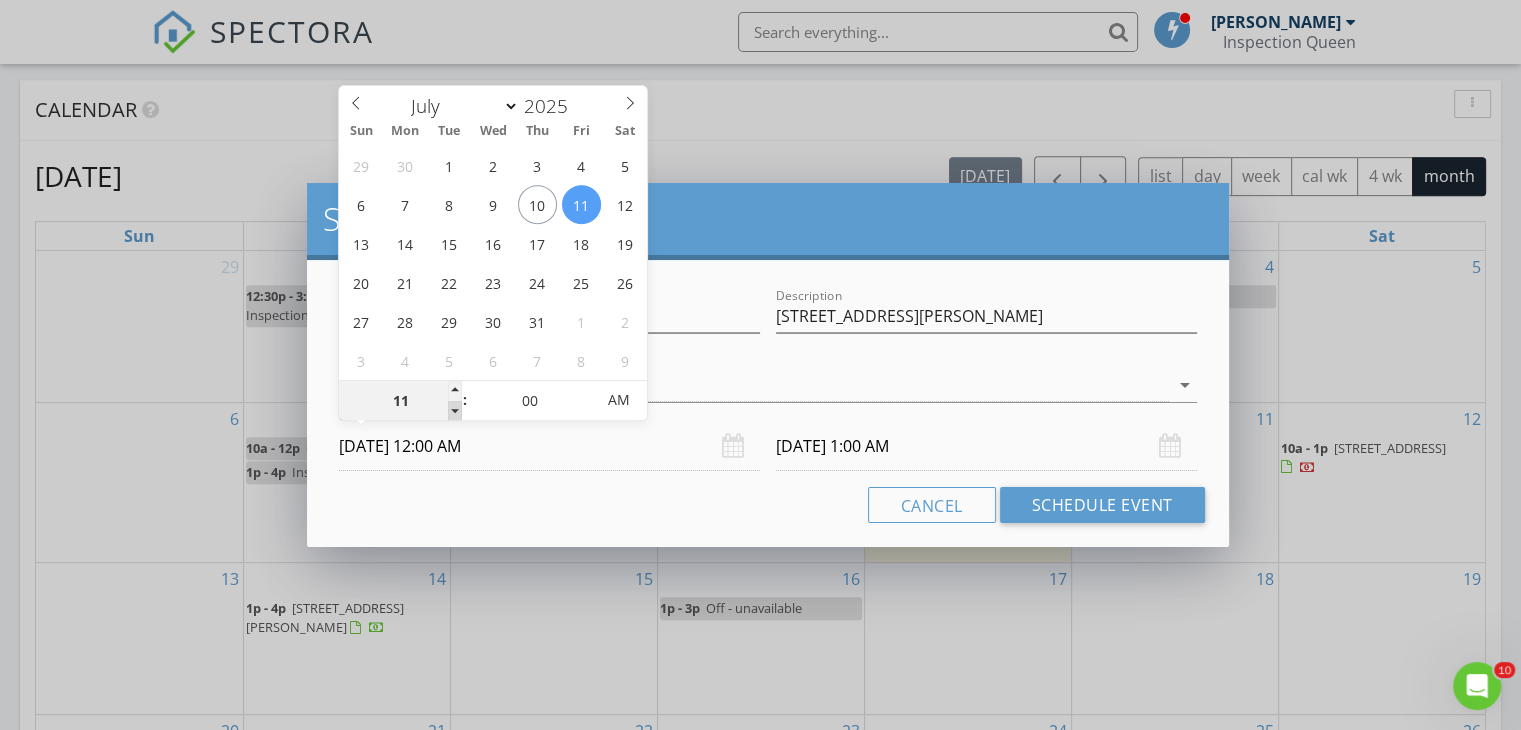 type on "07/11/2025 11:00 PM" 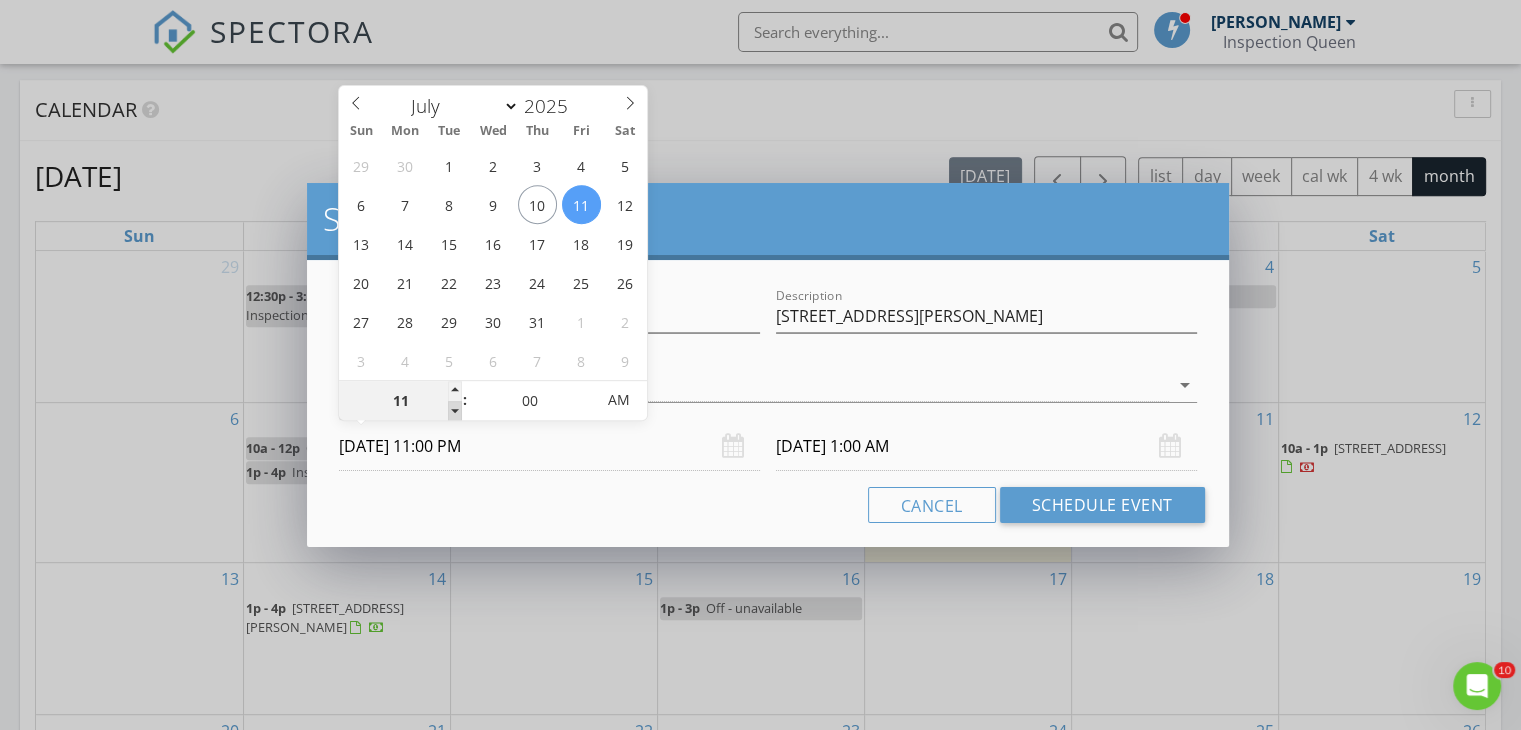 click at bounding box center (455, 411) 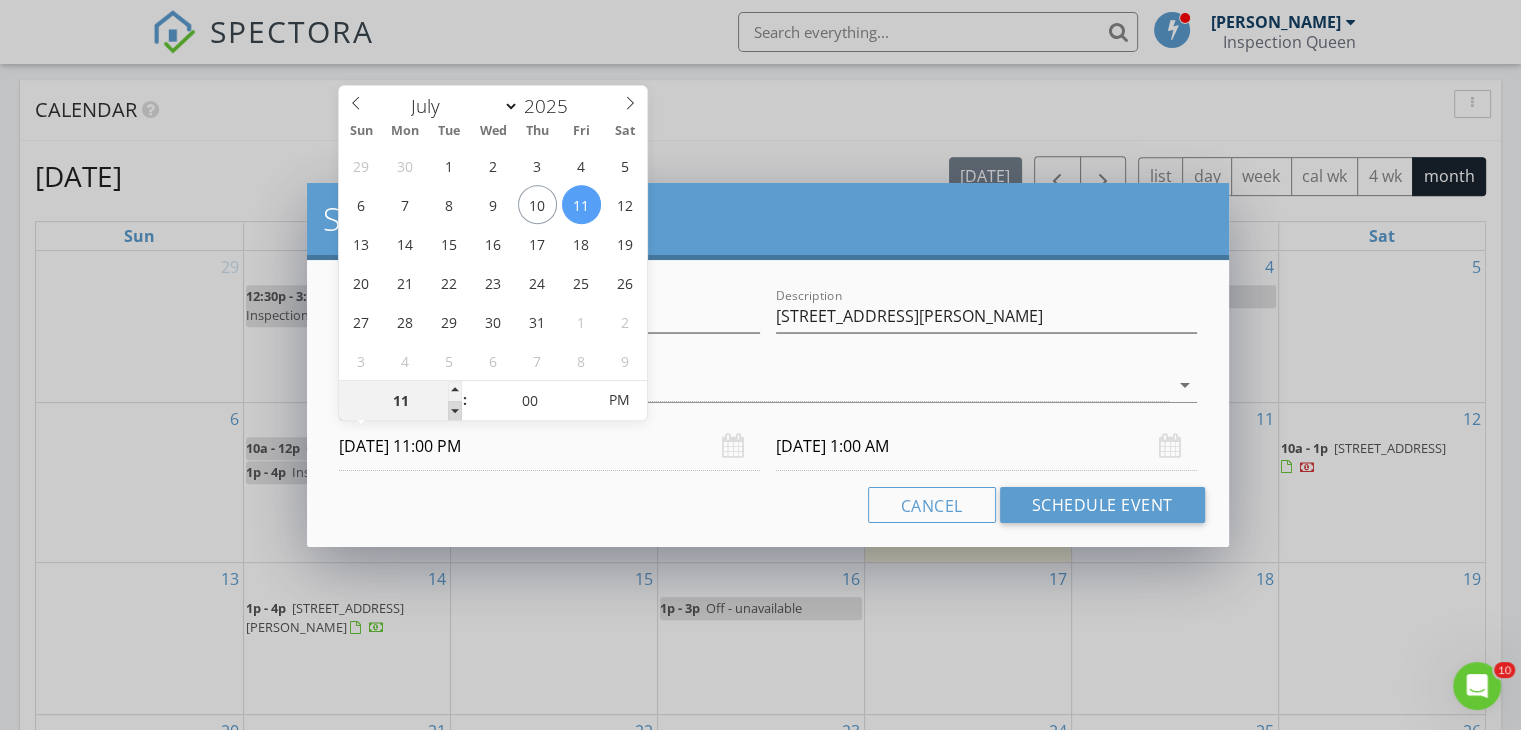 type on "10" 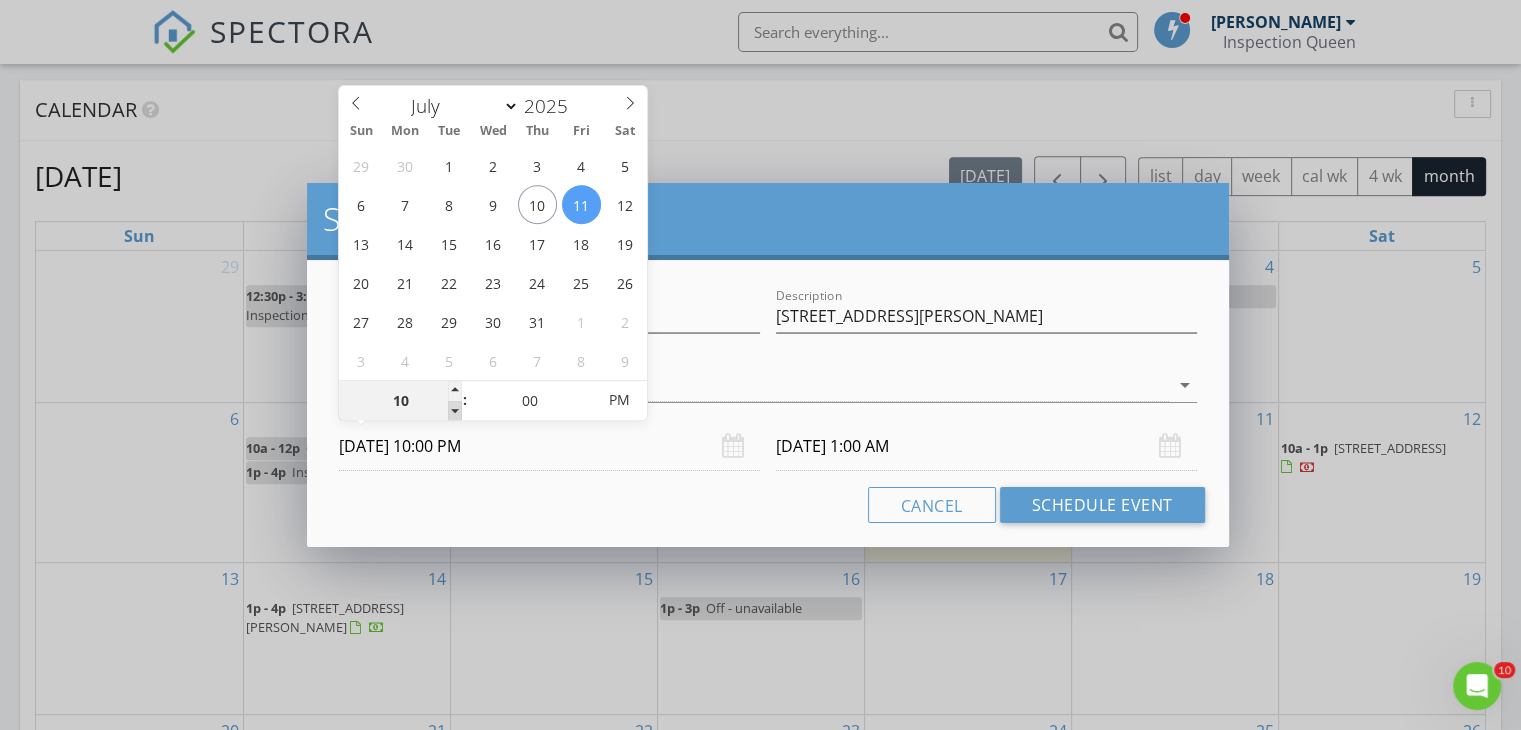 click at bounding box center [455, 411] 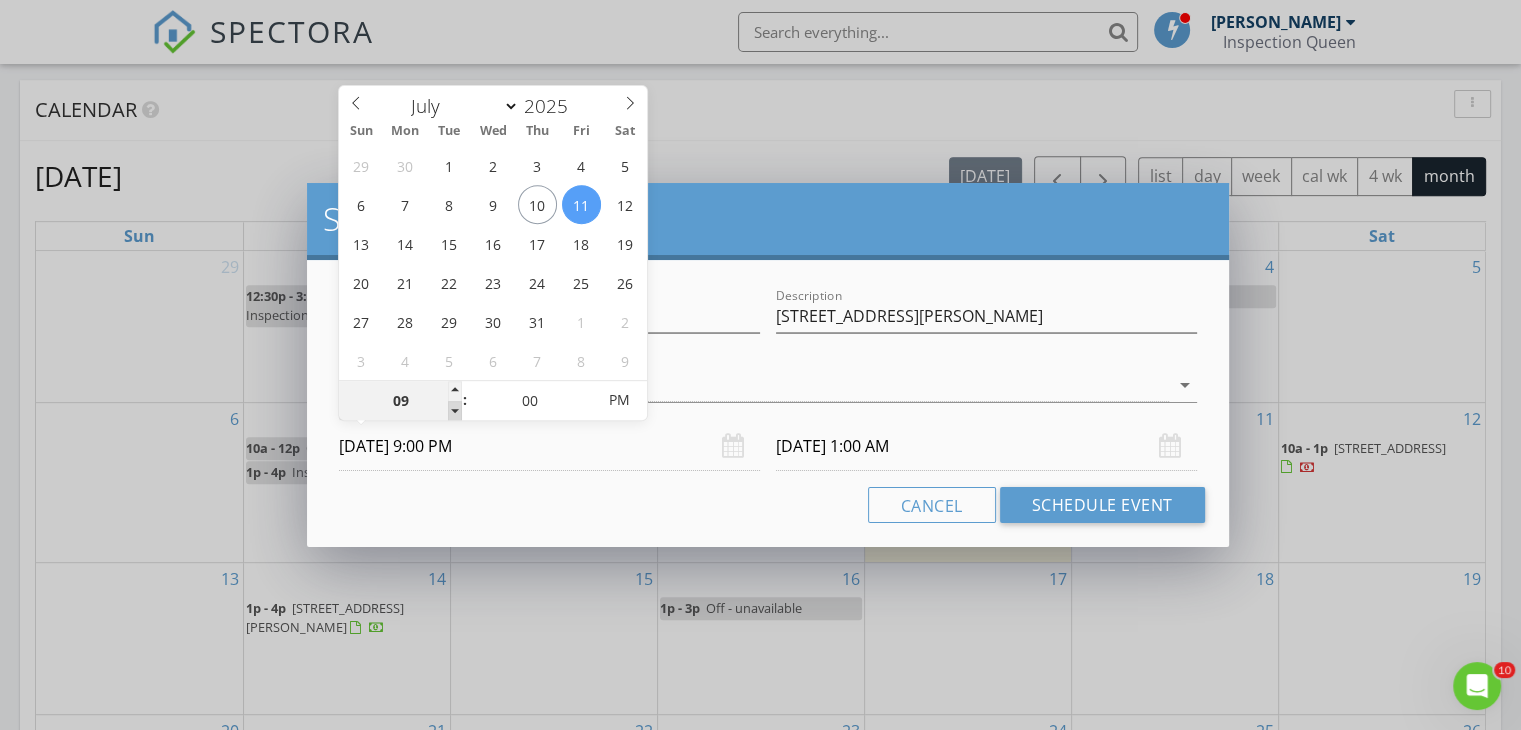 click at bounding box center (455, 411) 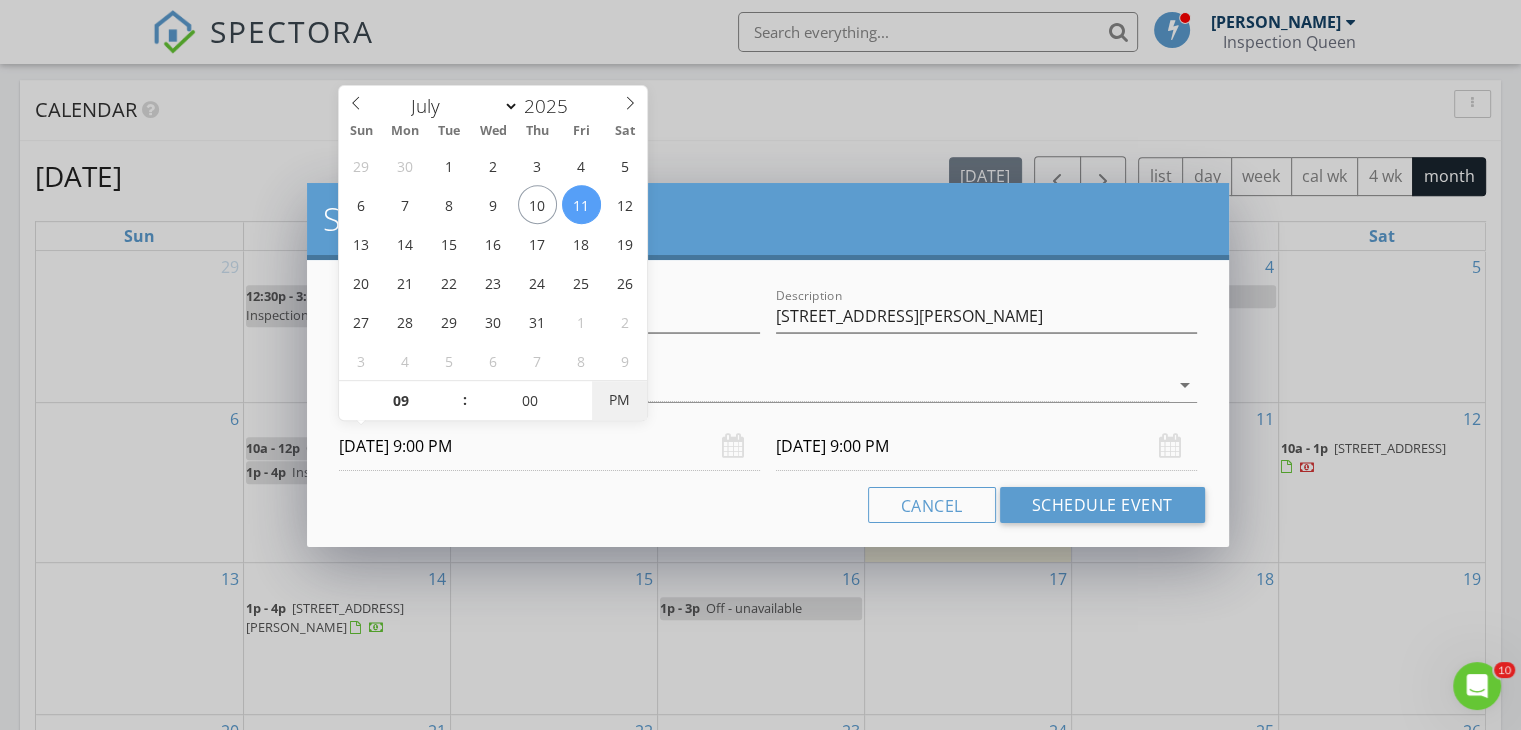 type on "07/11/2025 9:00 AM" 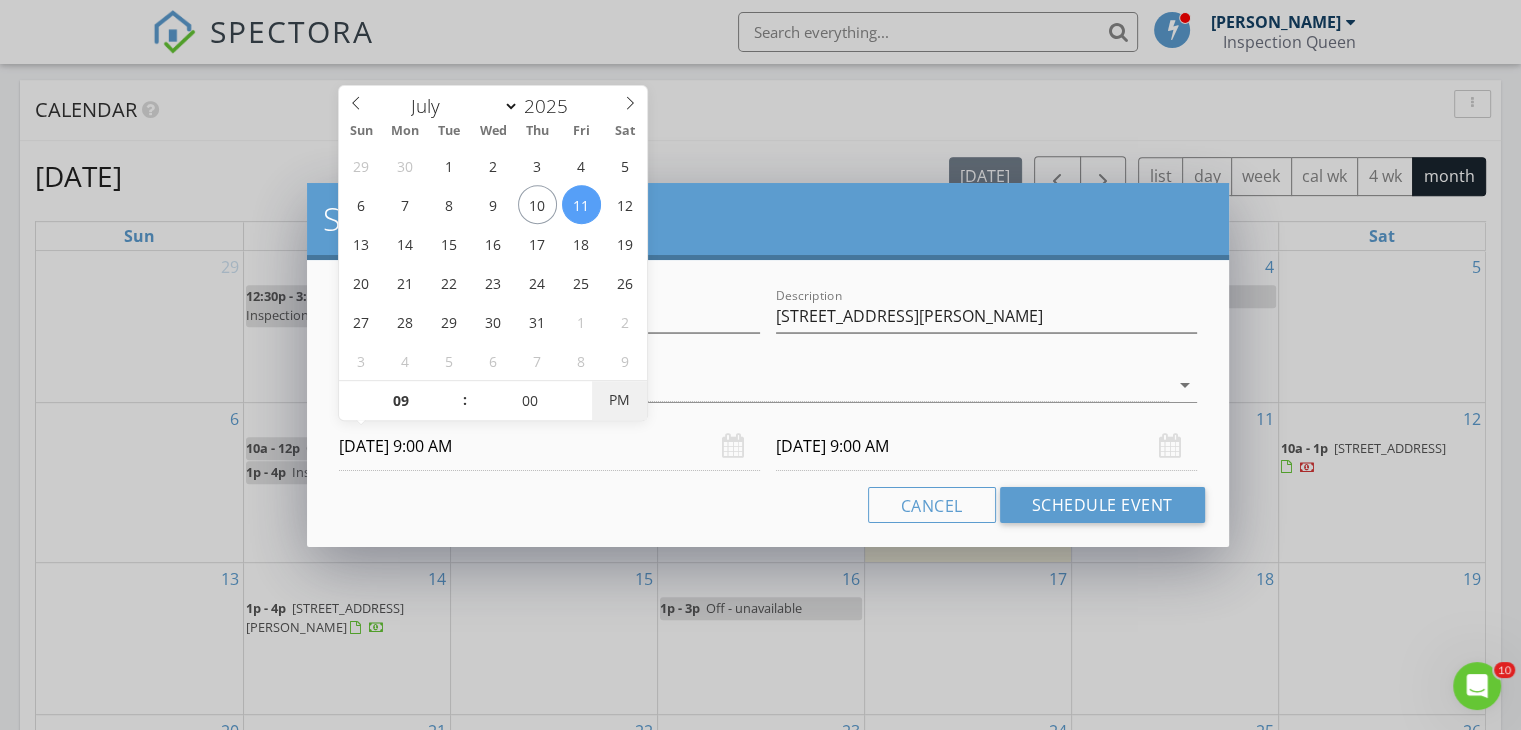 click on "PM" at bounding box center (619, 400) 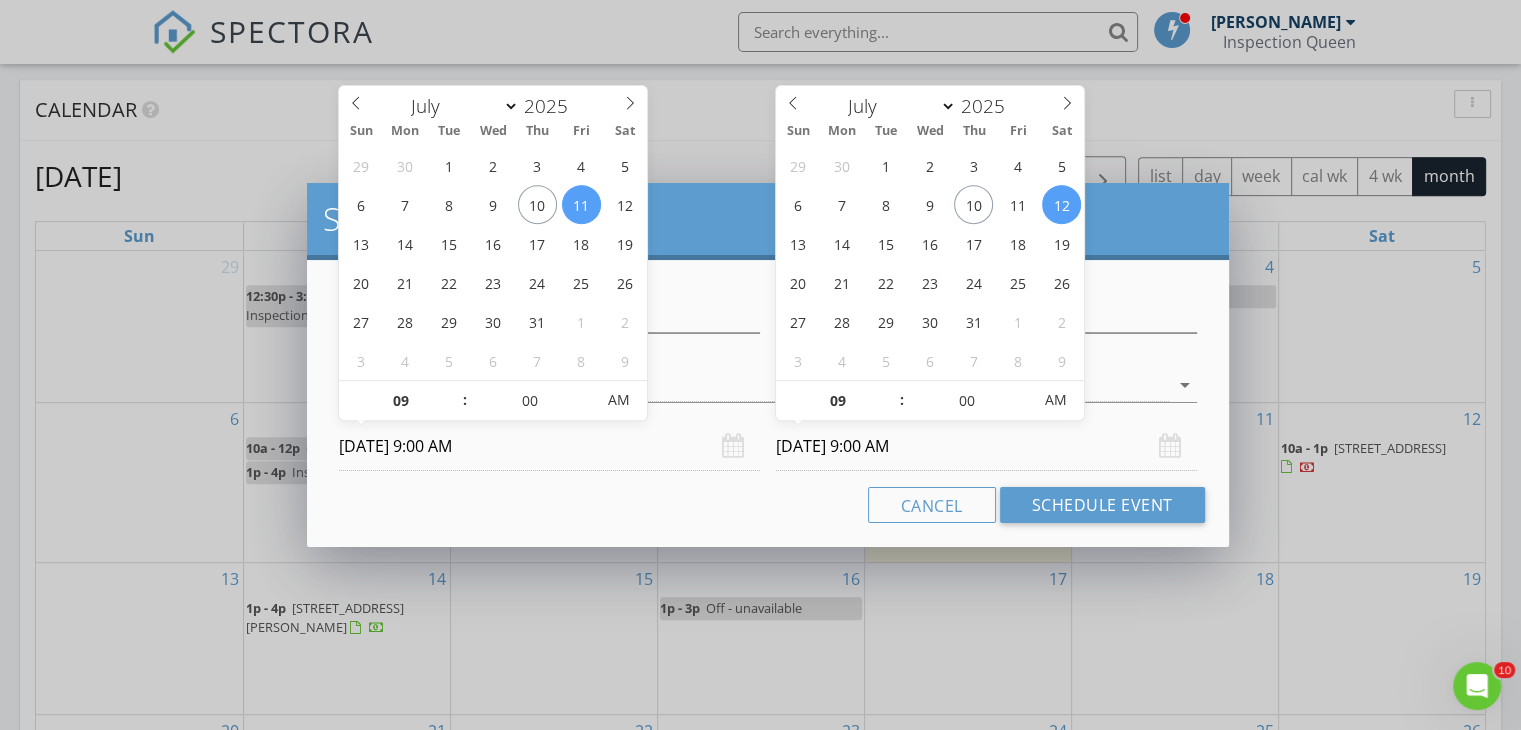 click on "07/12/2025 9:00 AM" at bounding box center (986, 446) 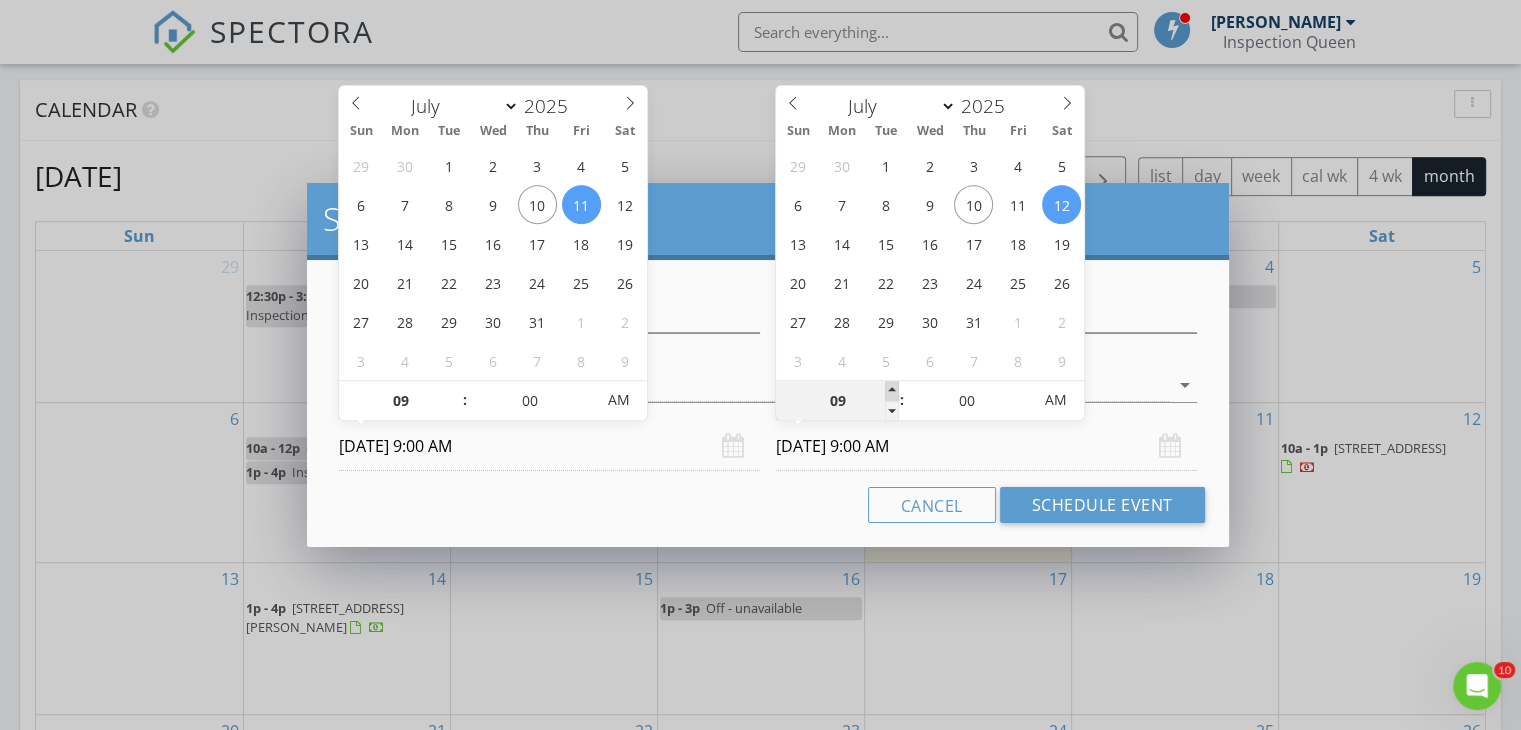type on "10" 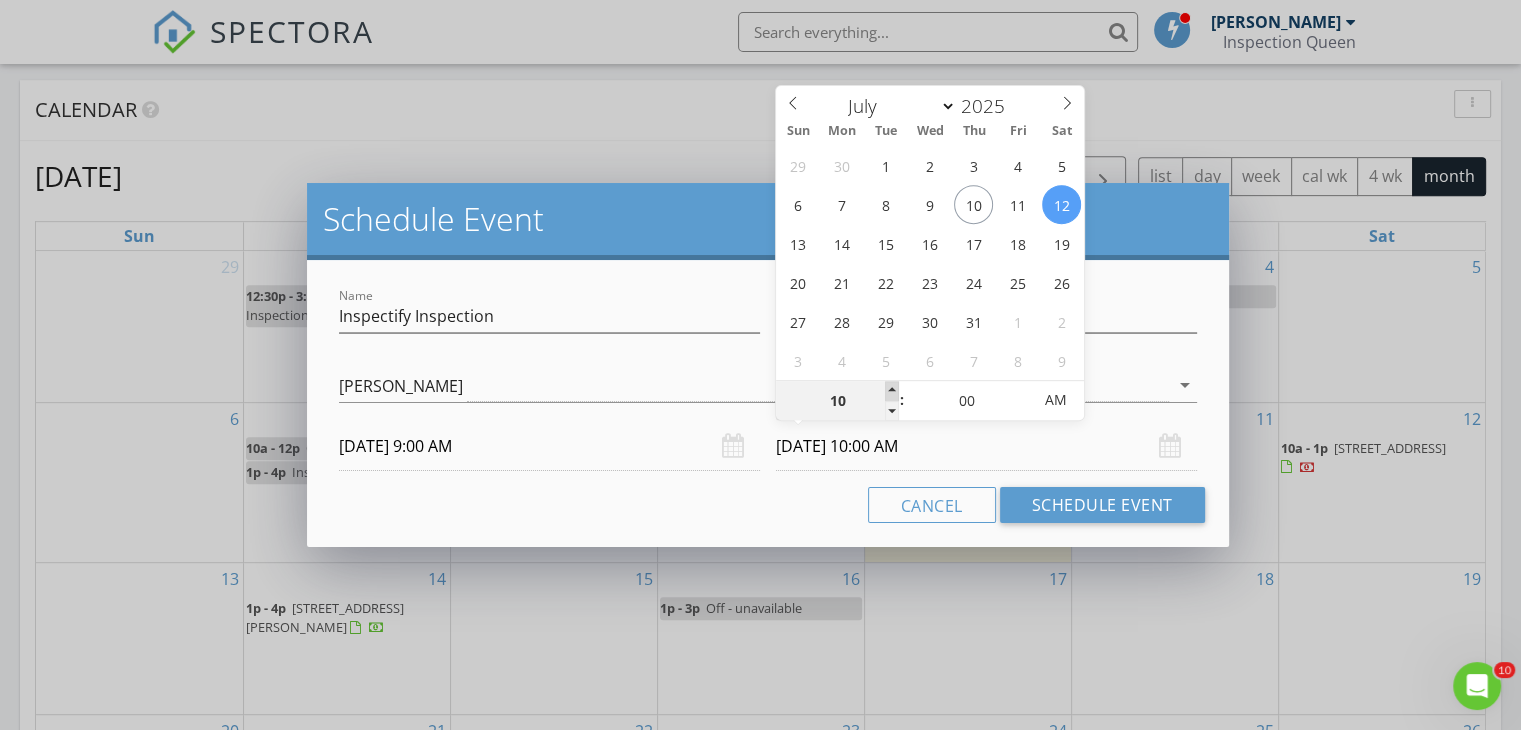 click at bounding box center (892, 391) 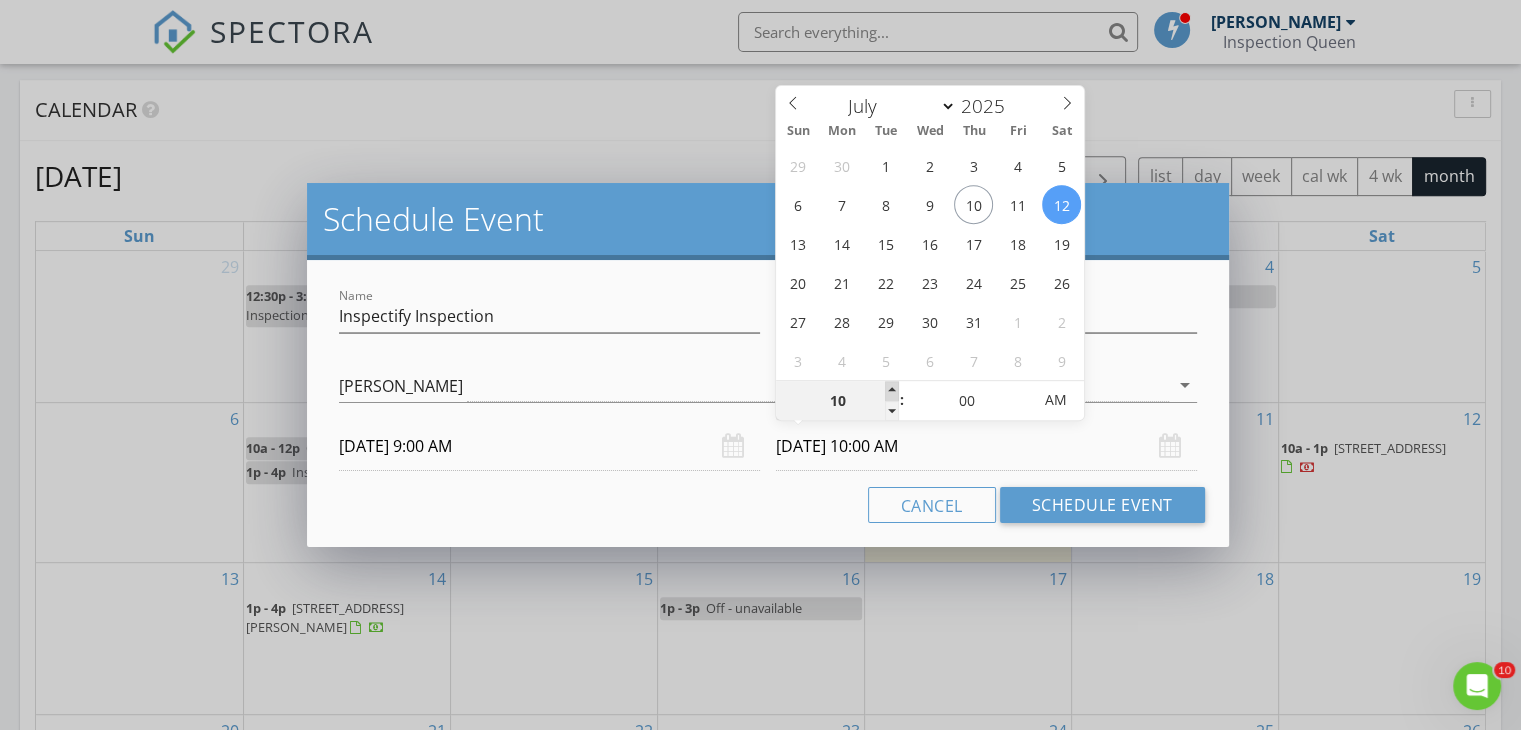 type on "11" 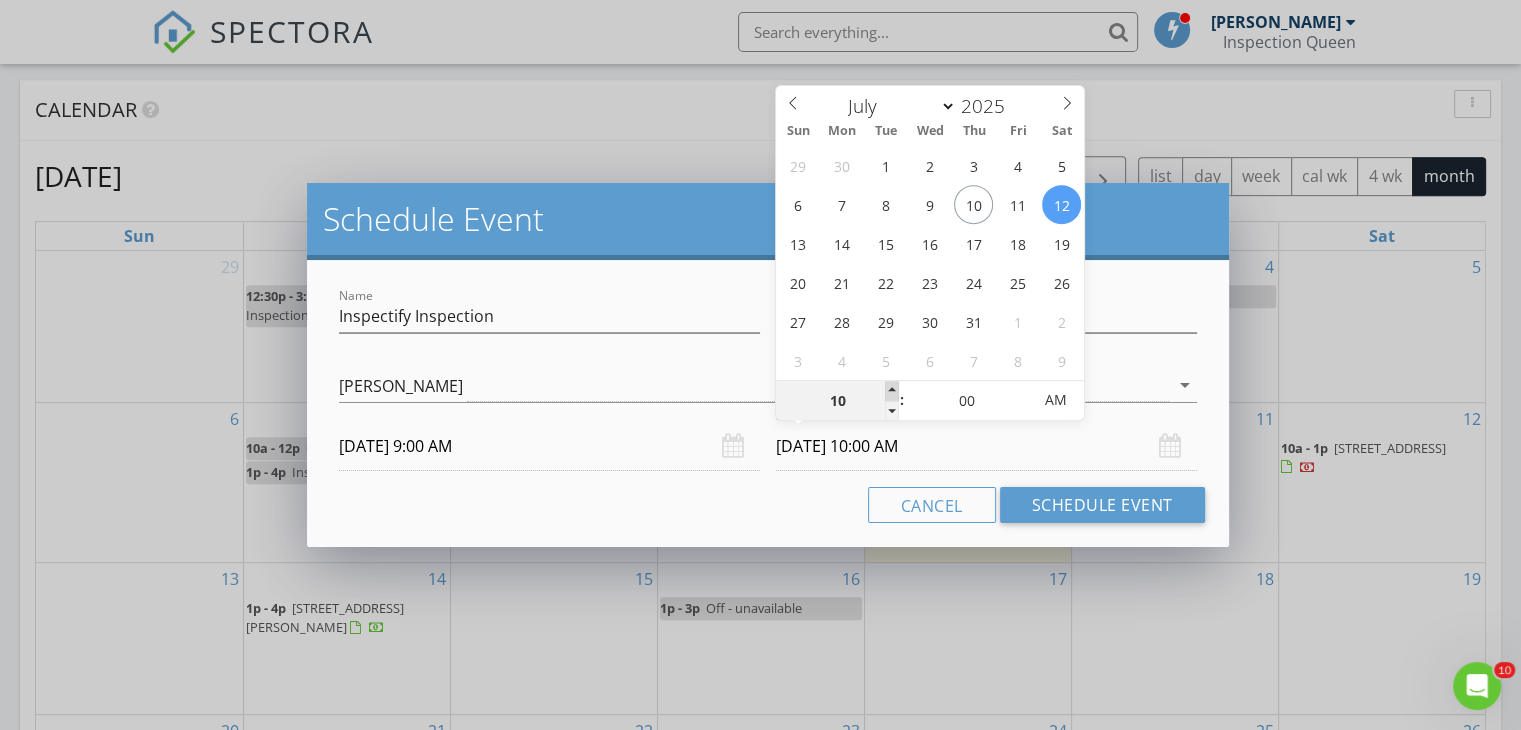 type on "[DATE] 11:00 AM" 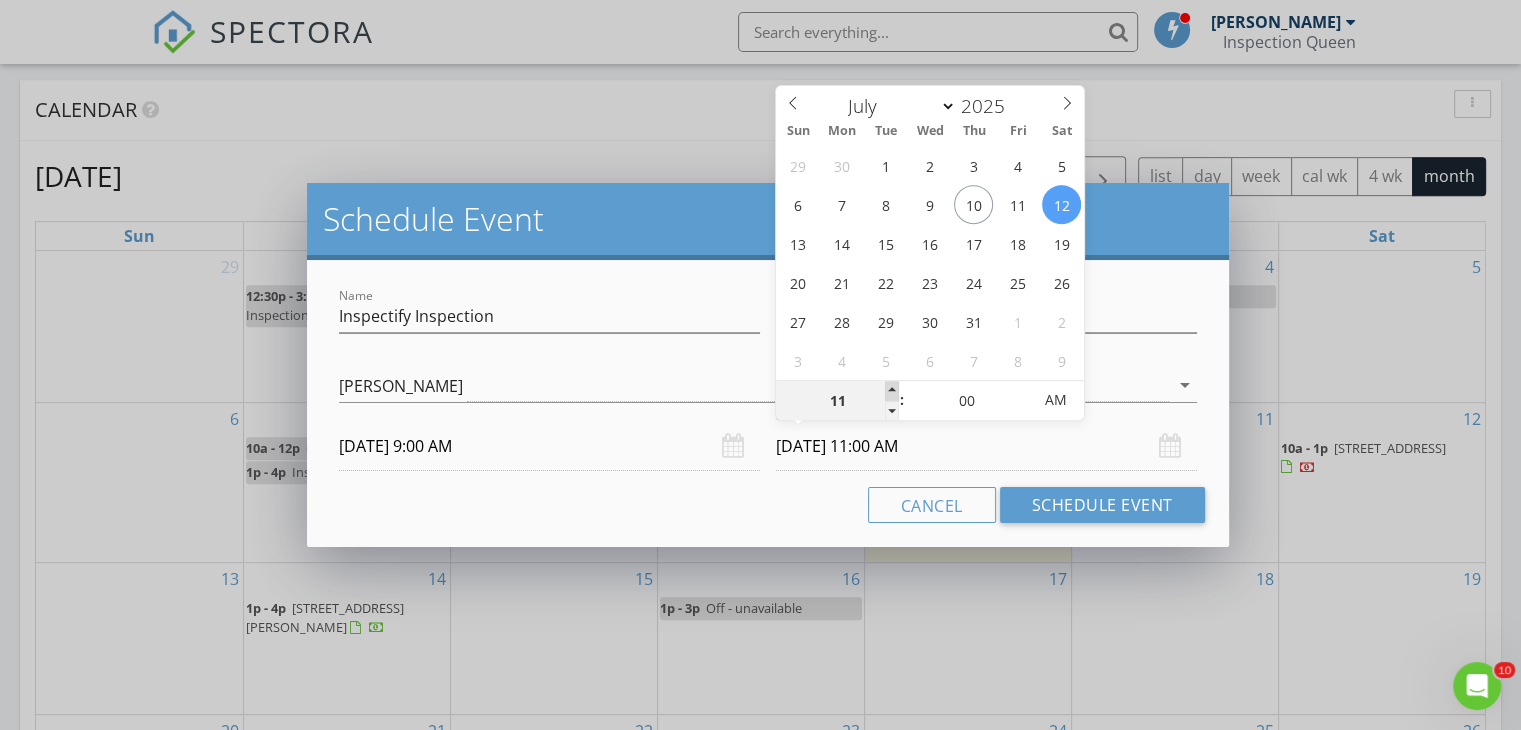 click at bounding box center [892, 391] 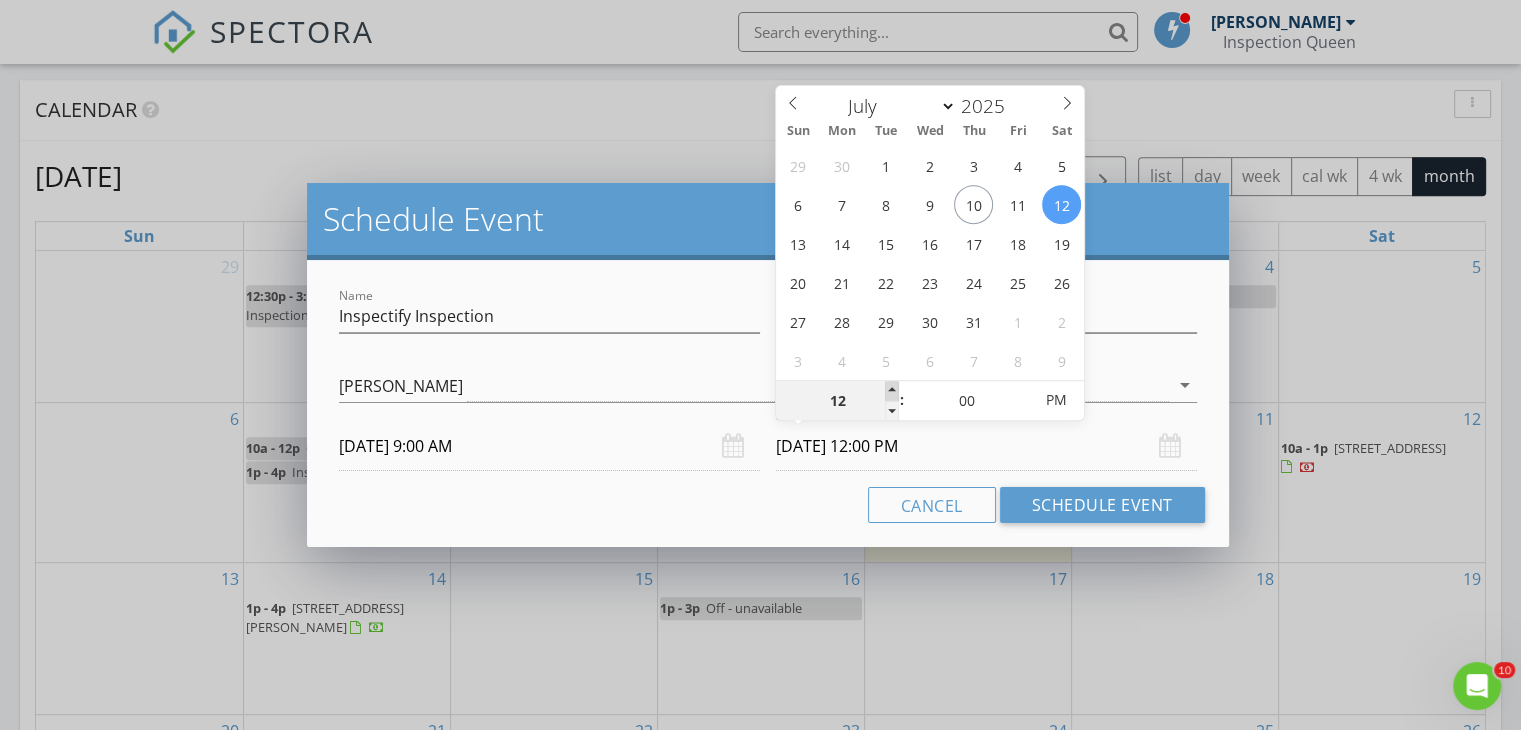 click at bounding box center (892, 391) 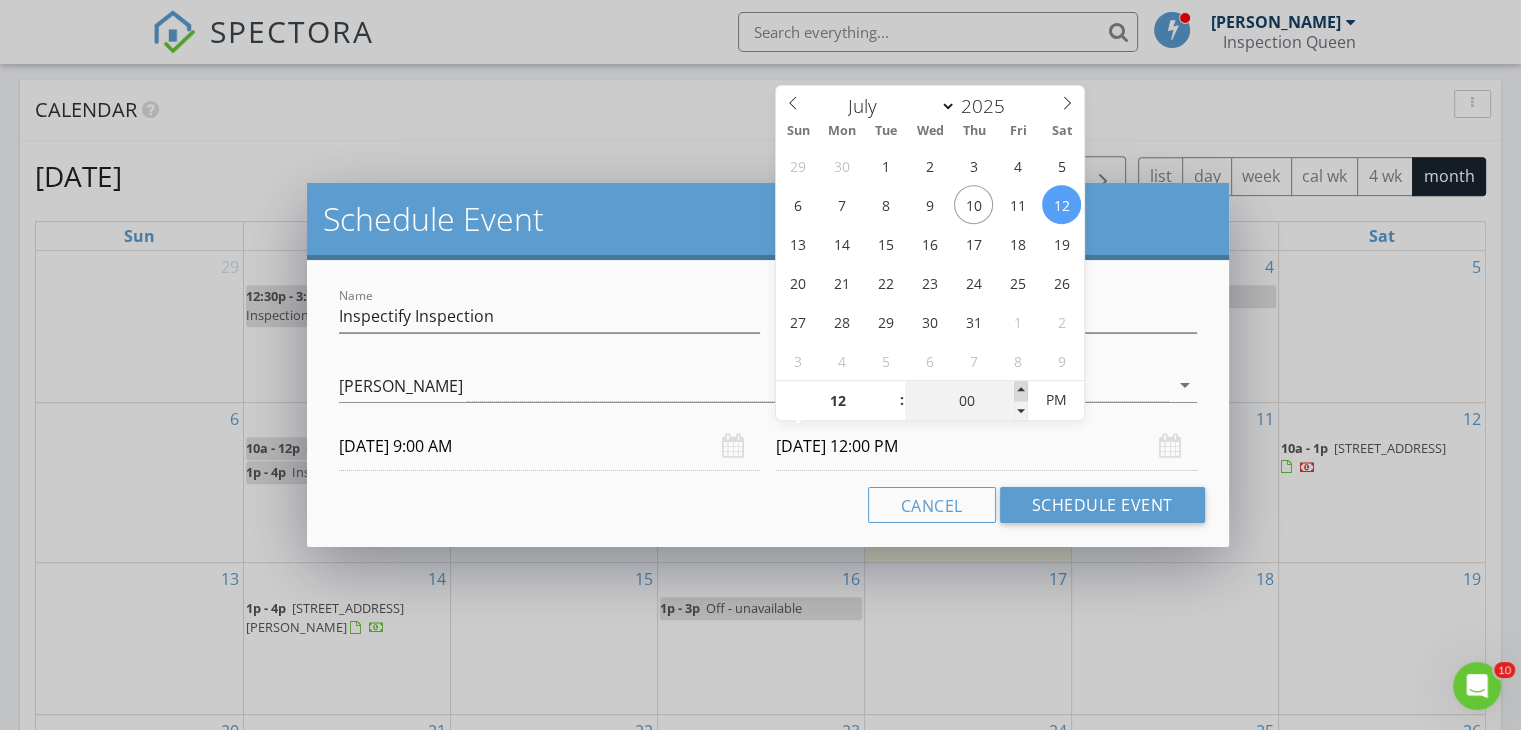 type on "05" 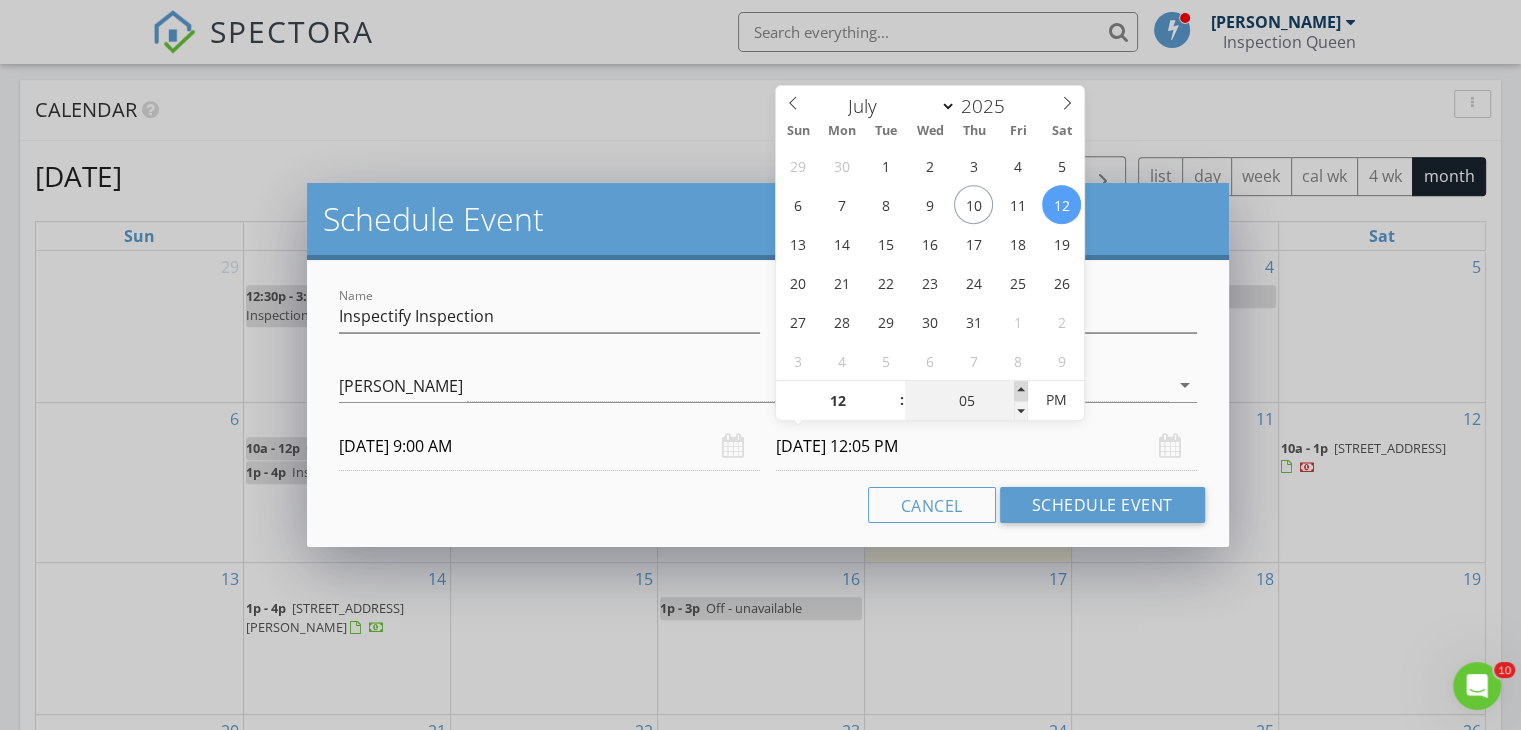 click at bounding box center [1021, 391] 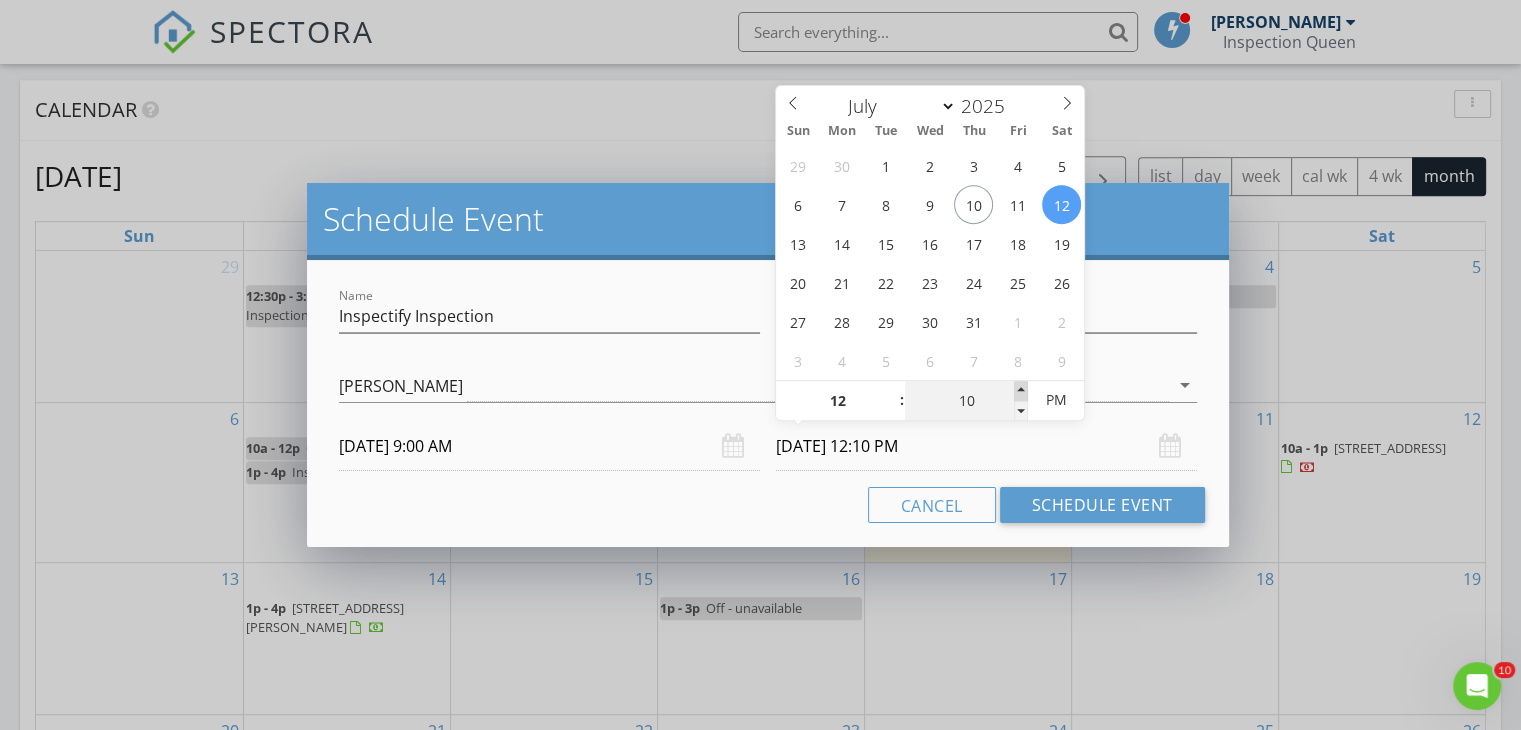 click at bounding box center (1021, 391) 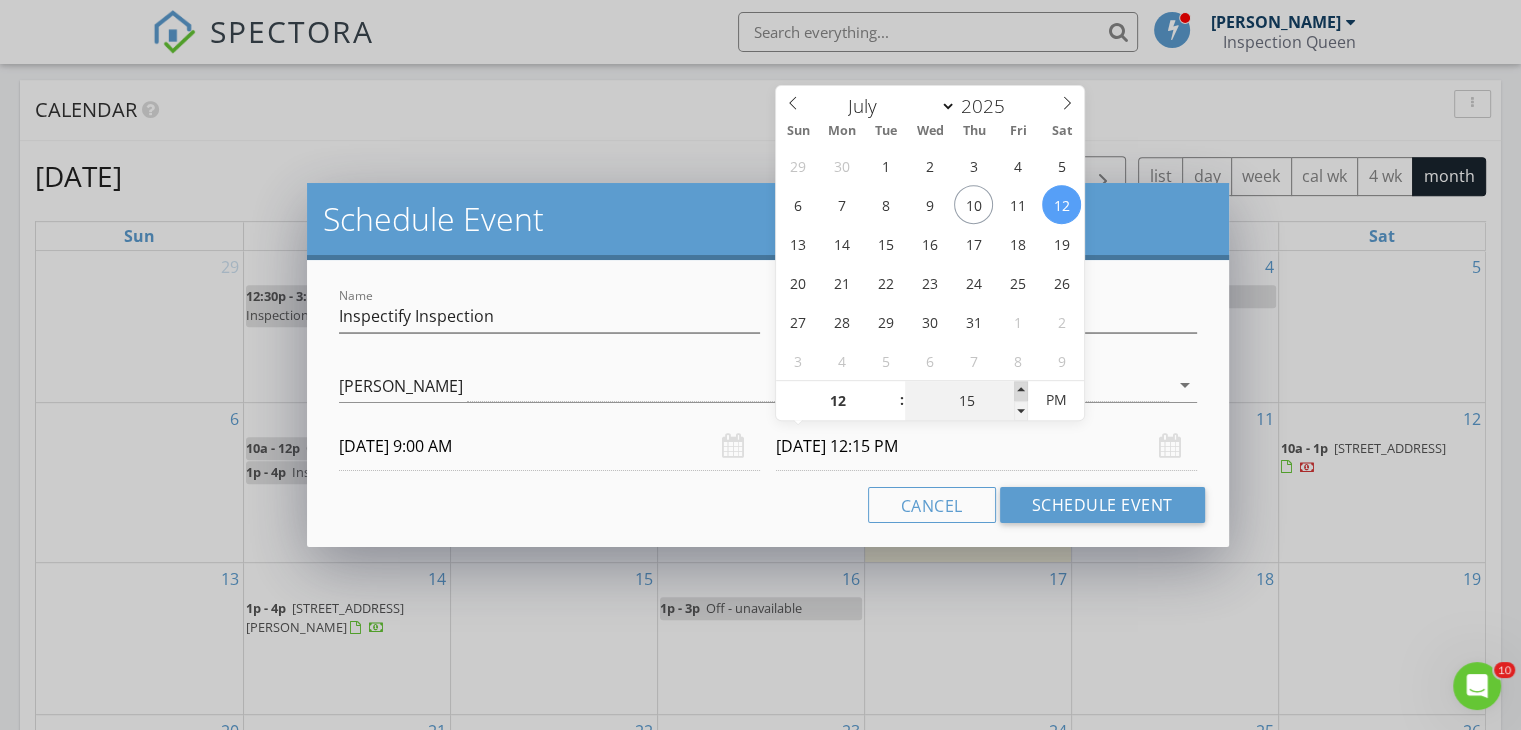 click at bounding box center (1021, 391) 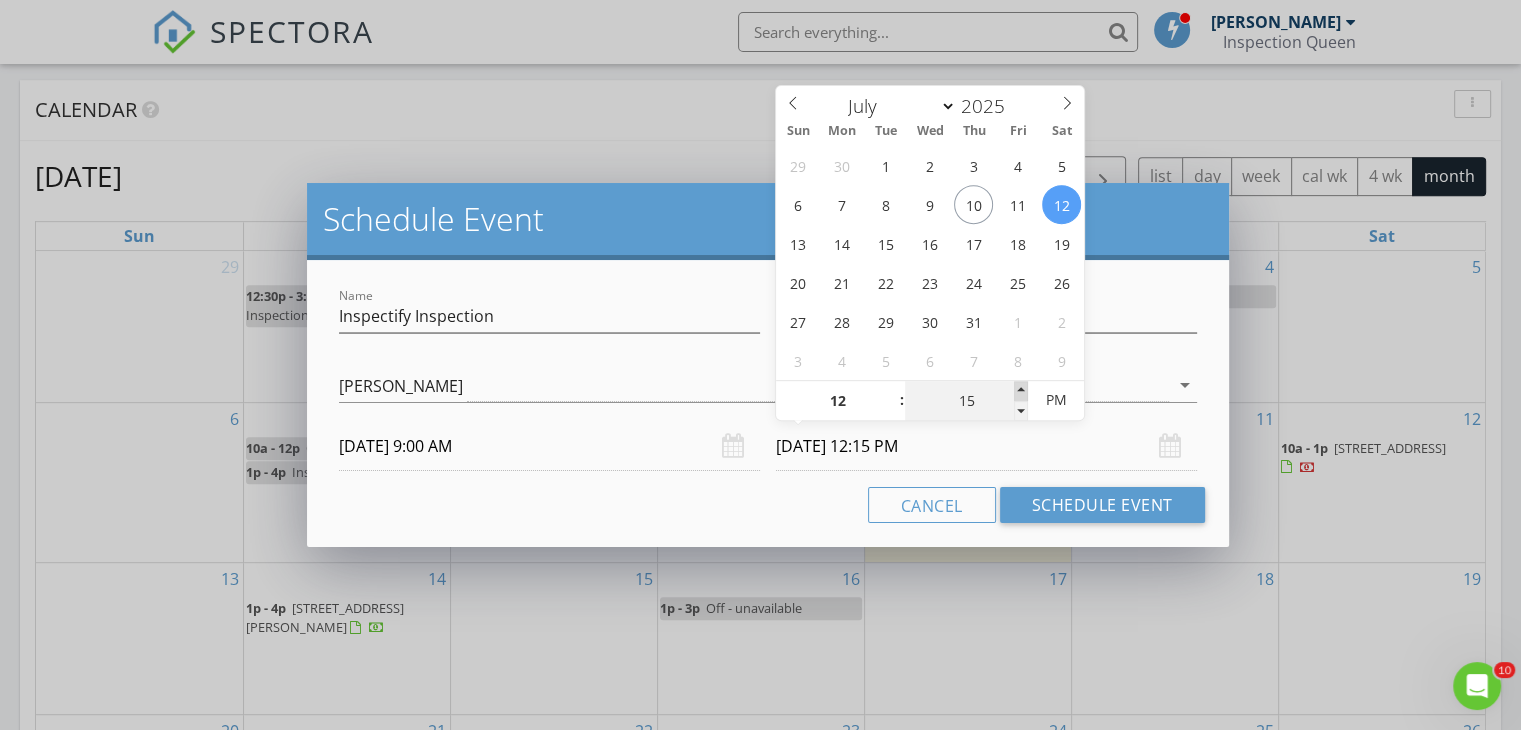 type on "20" 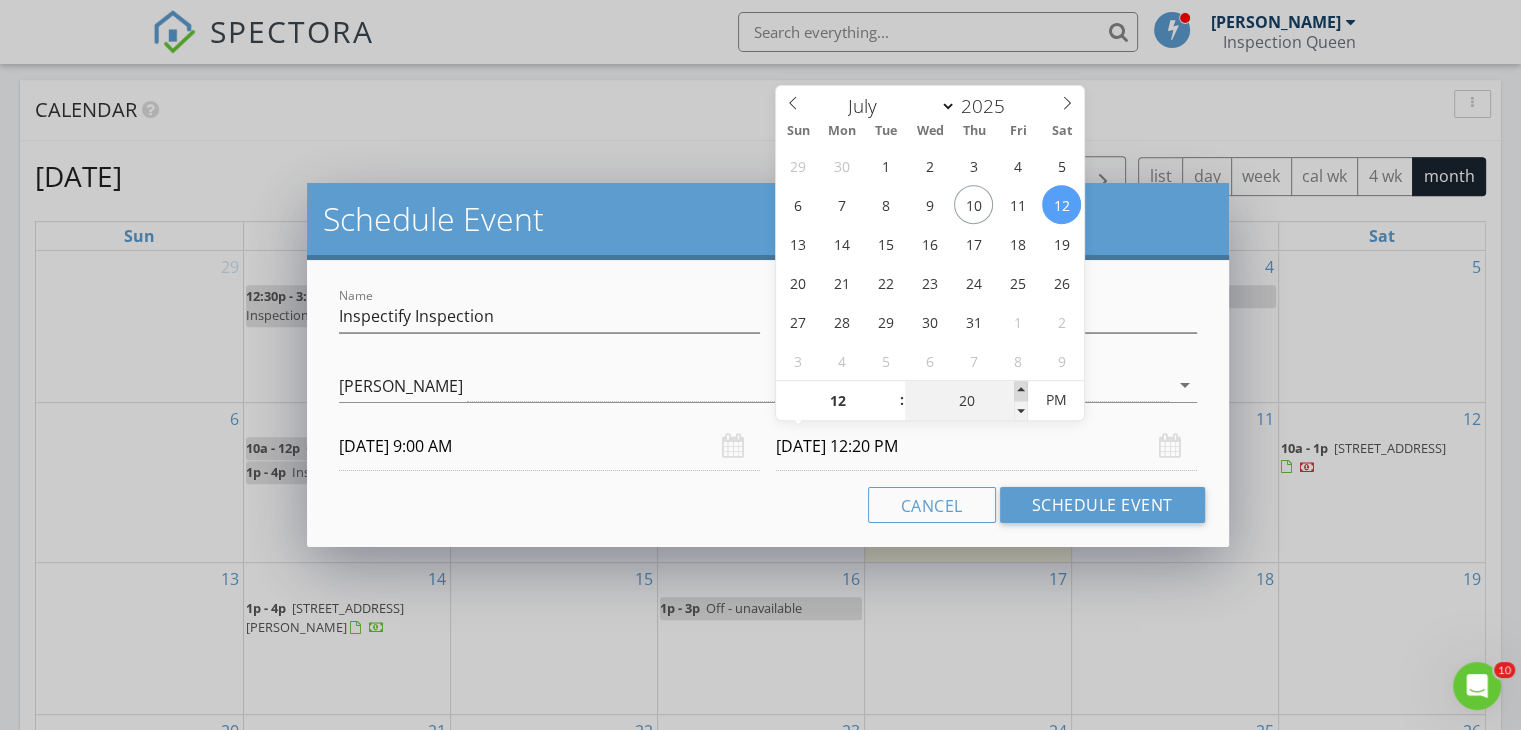 click at bounding box center [1021, 391] 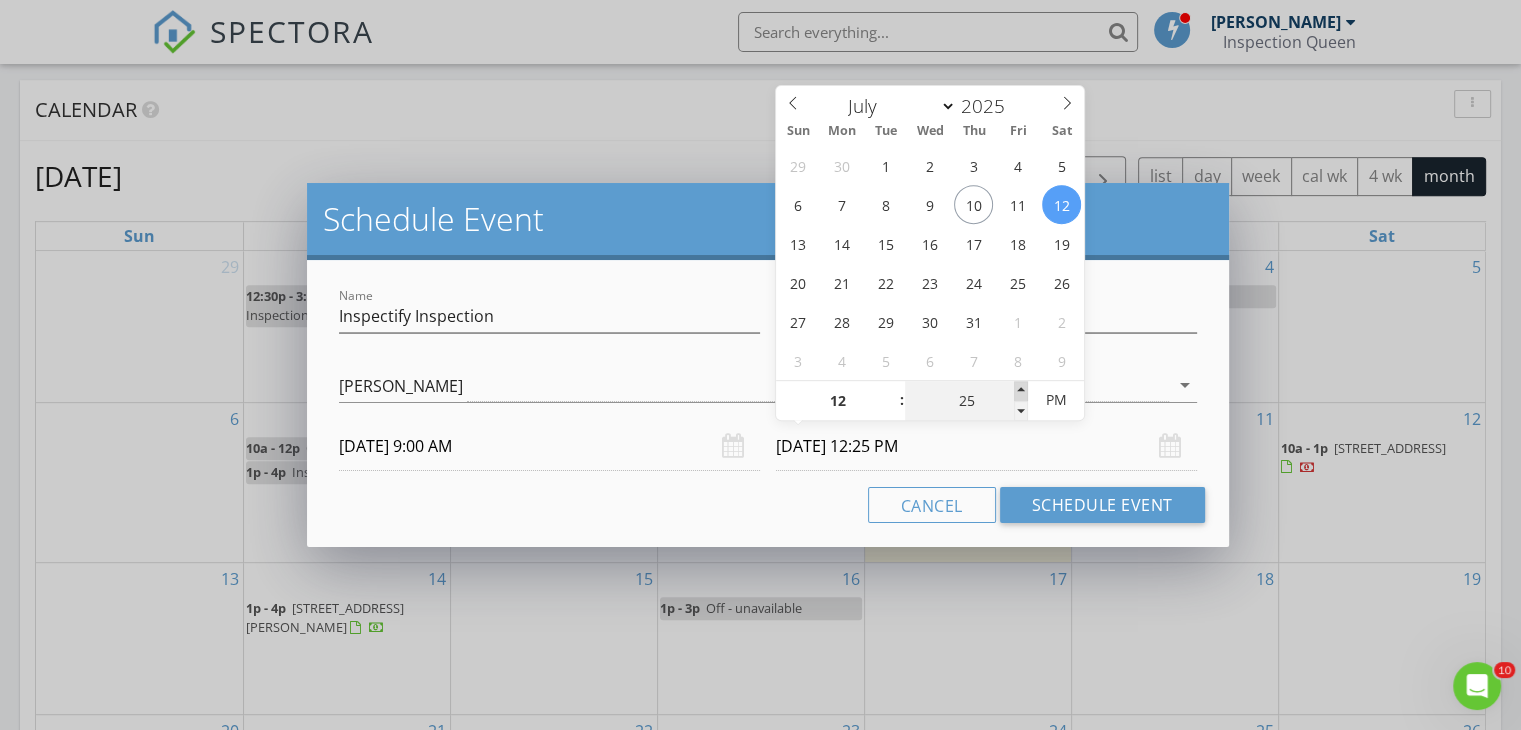click at bounding box center [1021, 391] 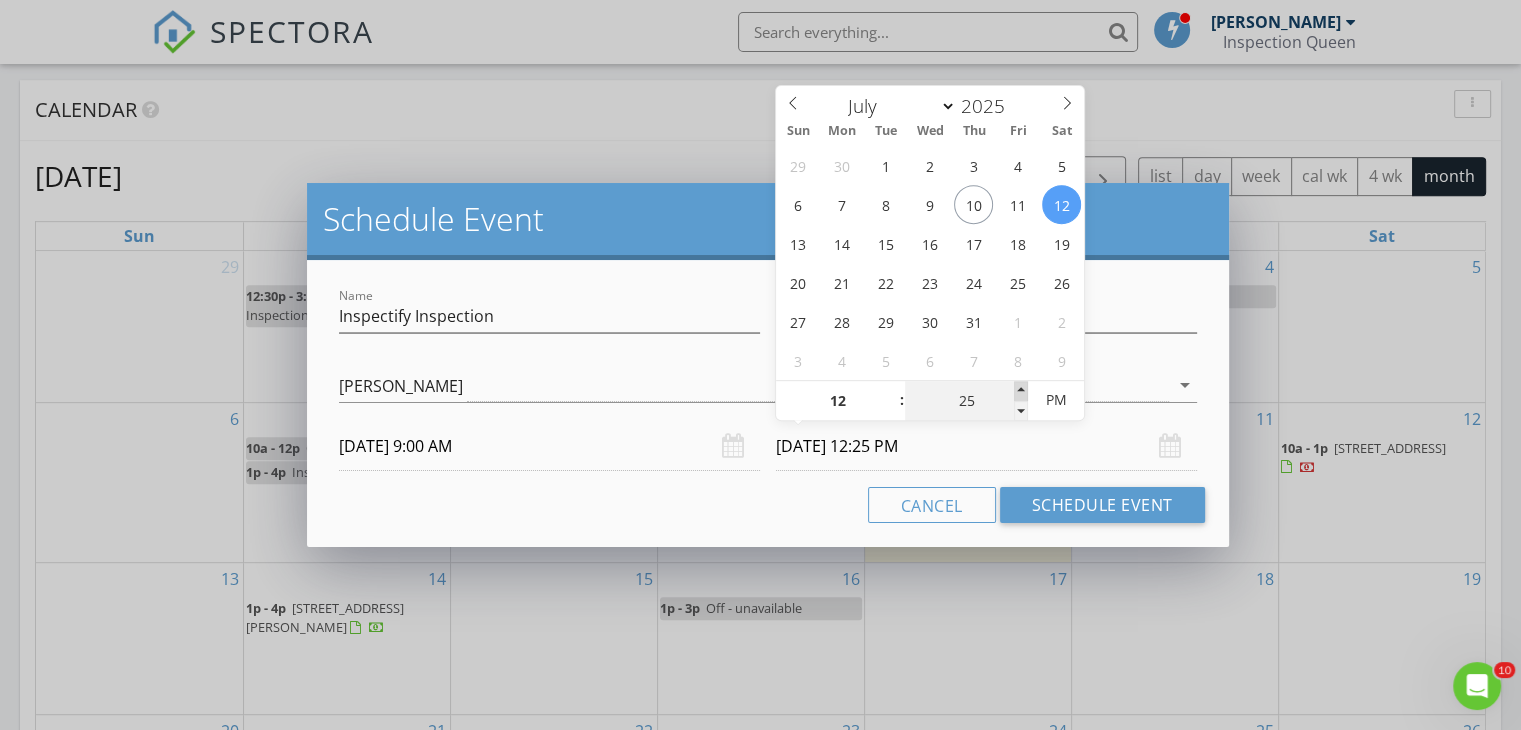 type on "30" 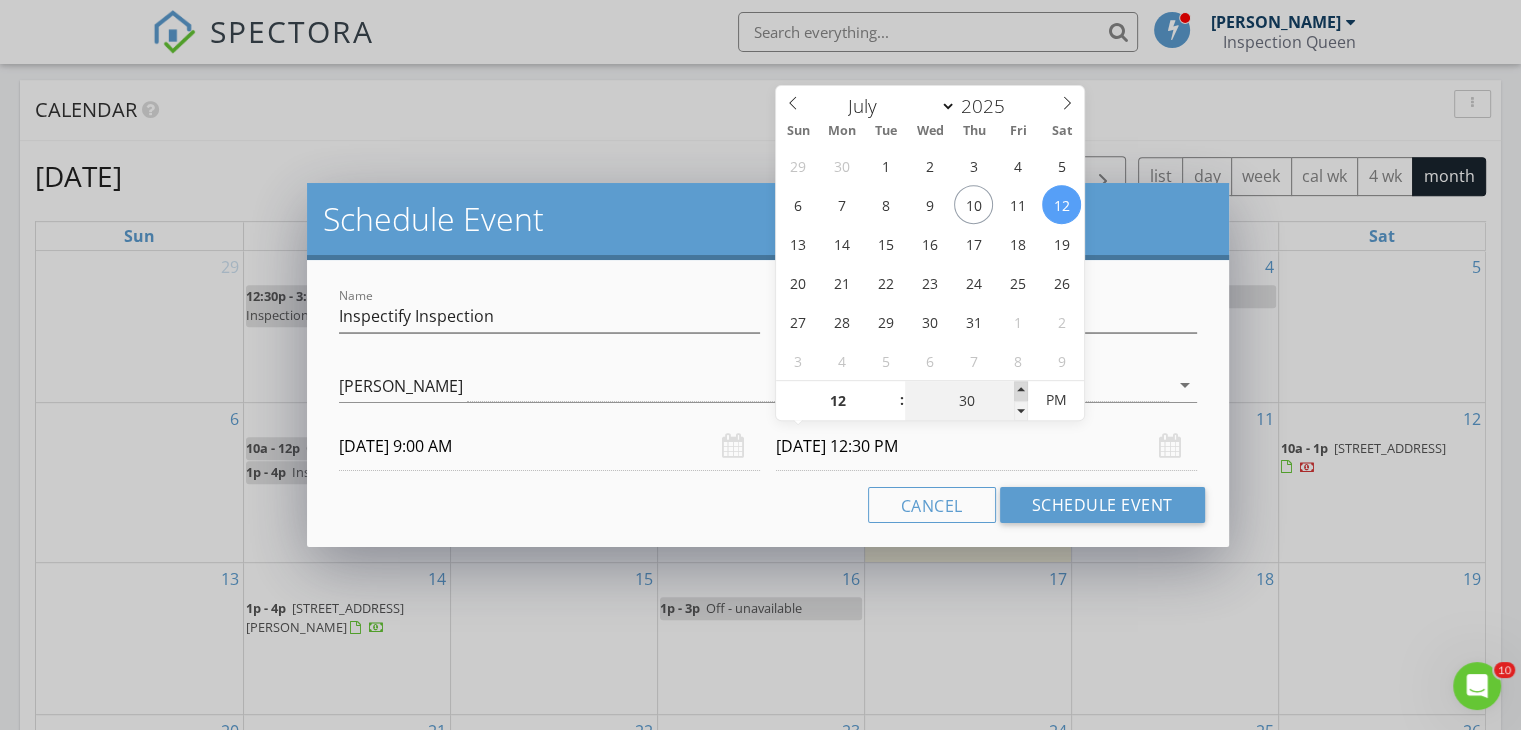 click at bounding box center [1021, 391] 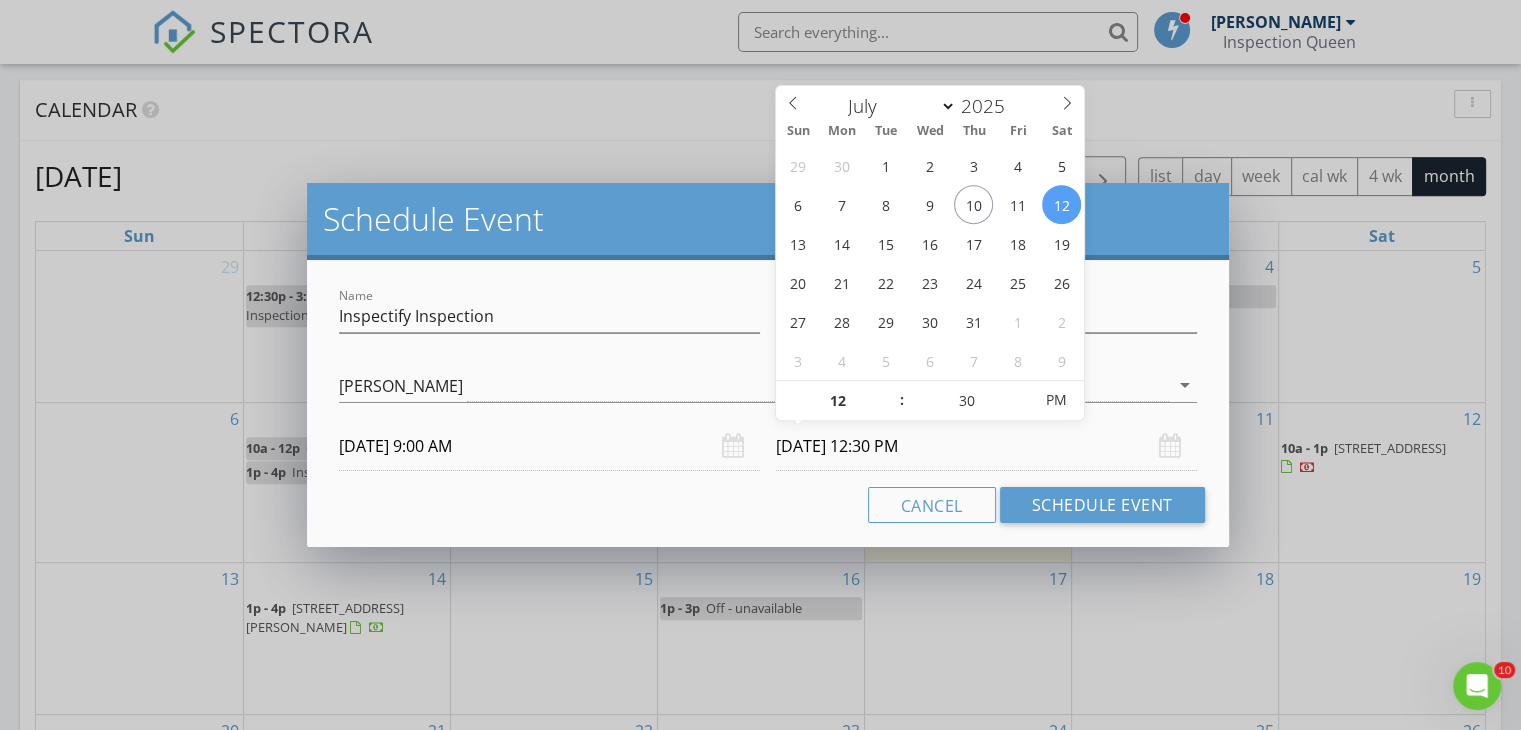 click on "07/12/2025 12:30 PM" at bounding box center (986, 446) 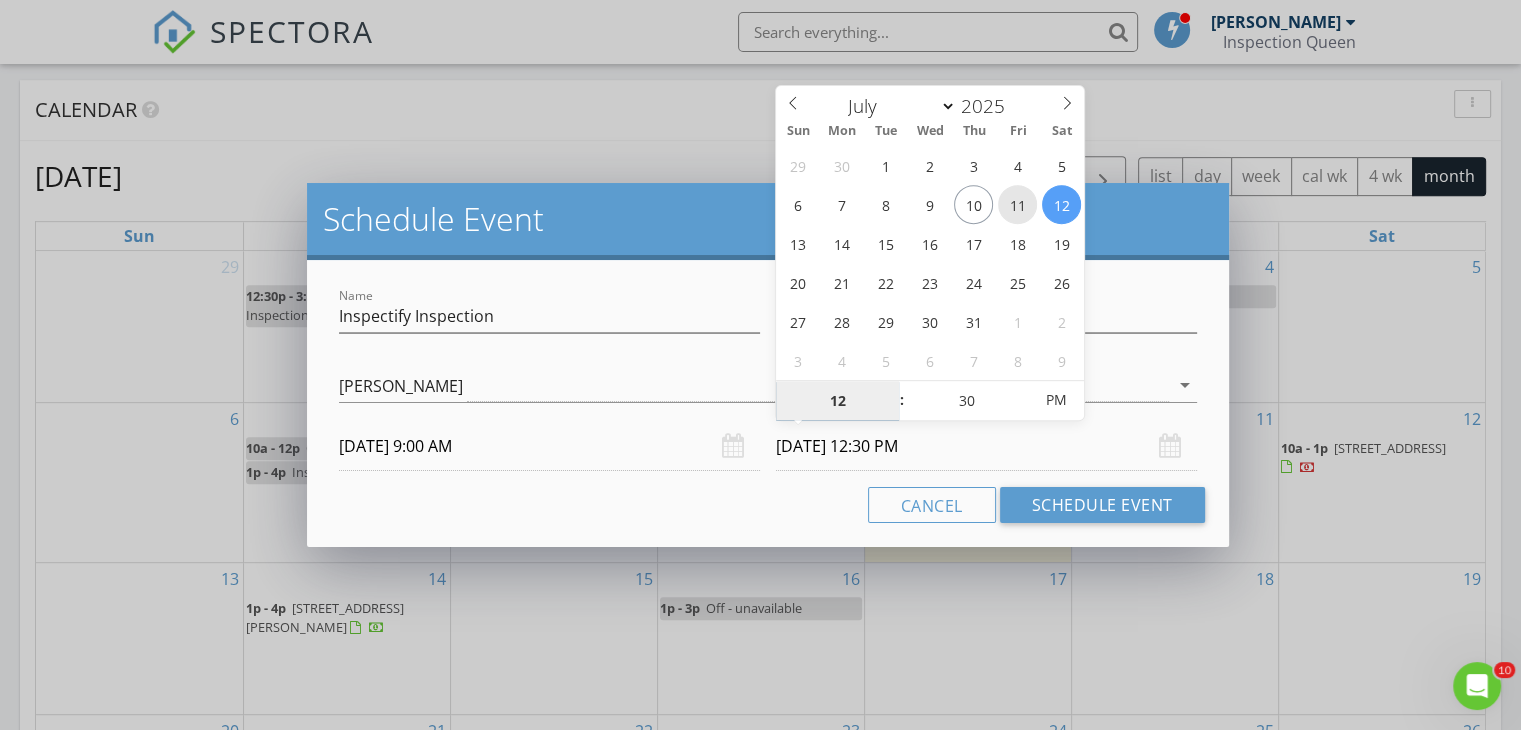 type on "07/11/2025 12:30 PM" 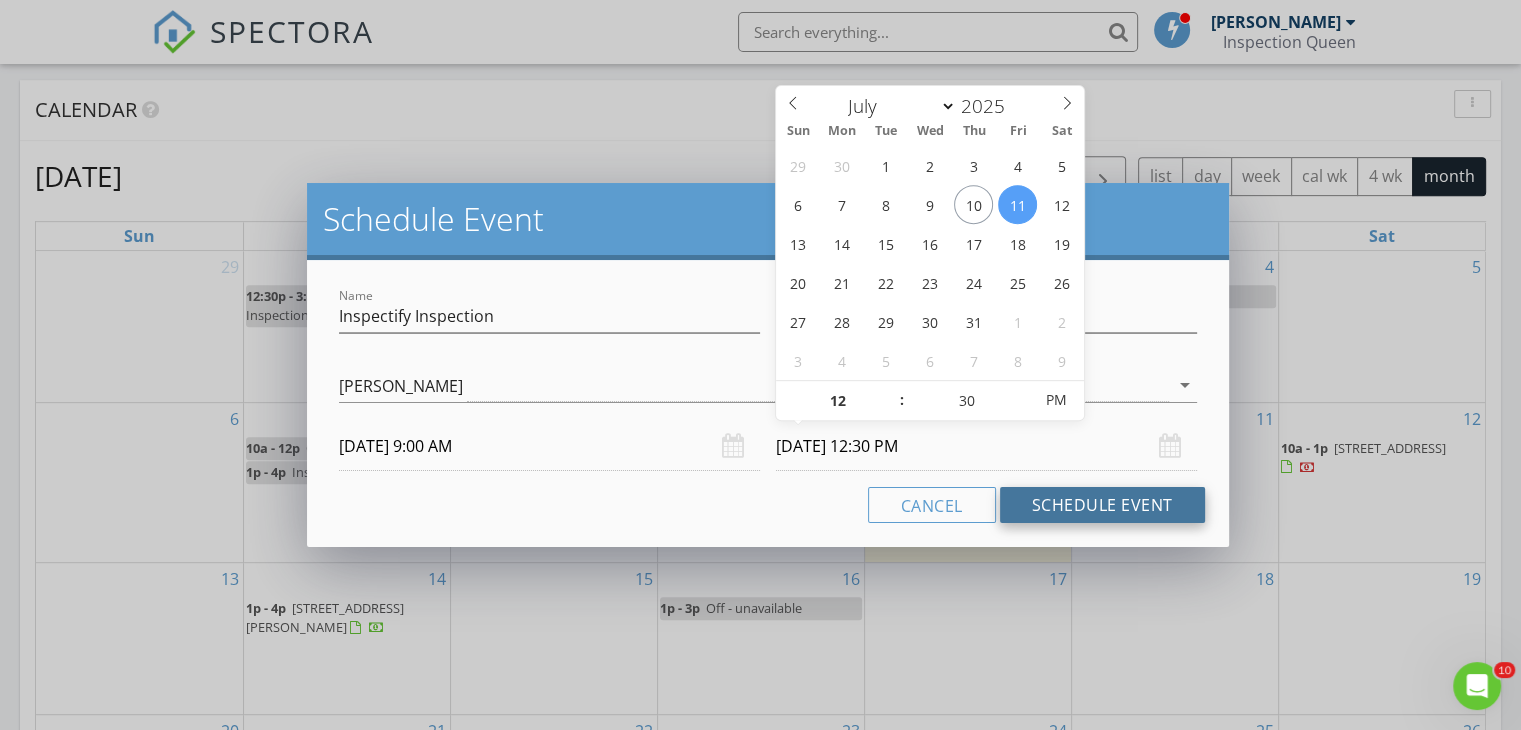 click on "Schedule Event" at bounding box center [1102, 505] 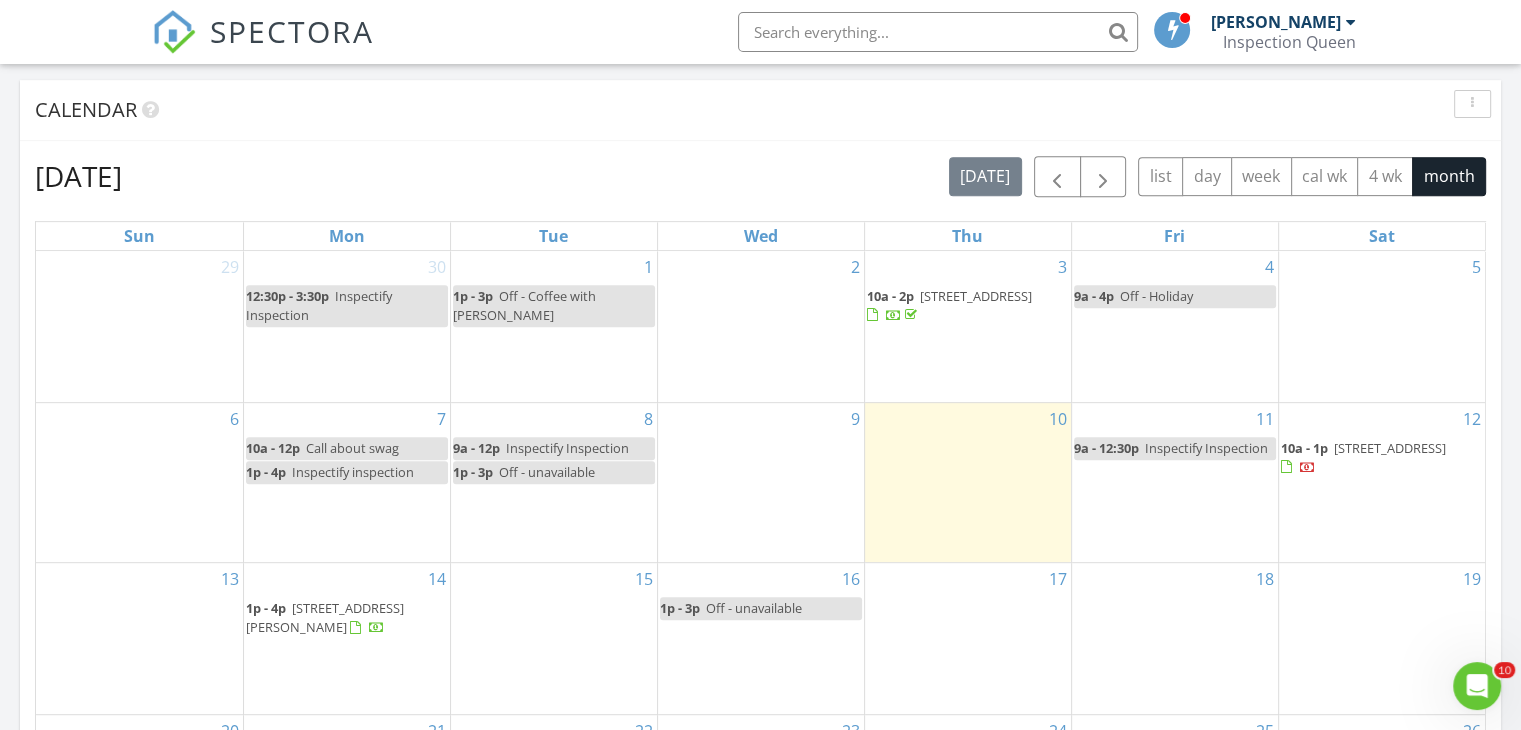 click on "10" at bounding box center (968, 482) 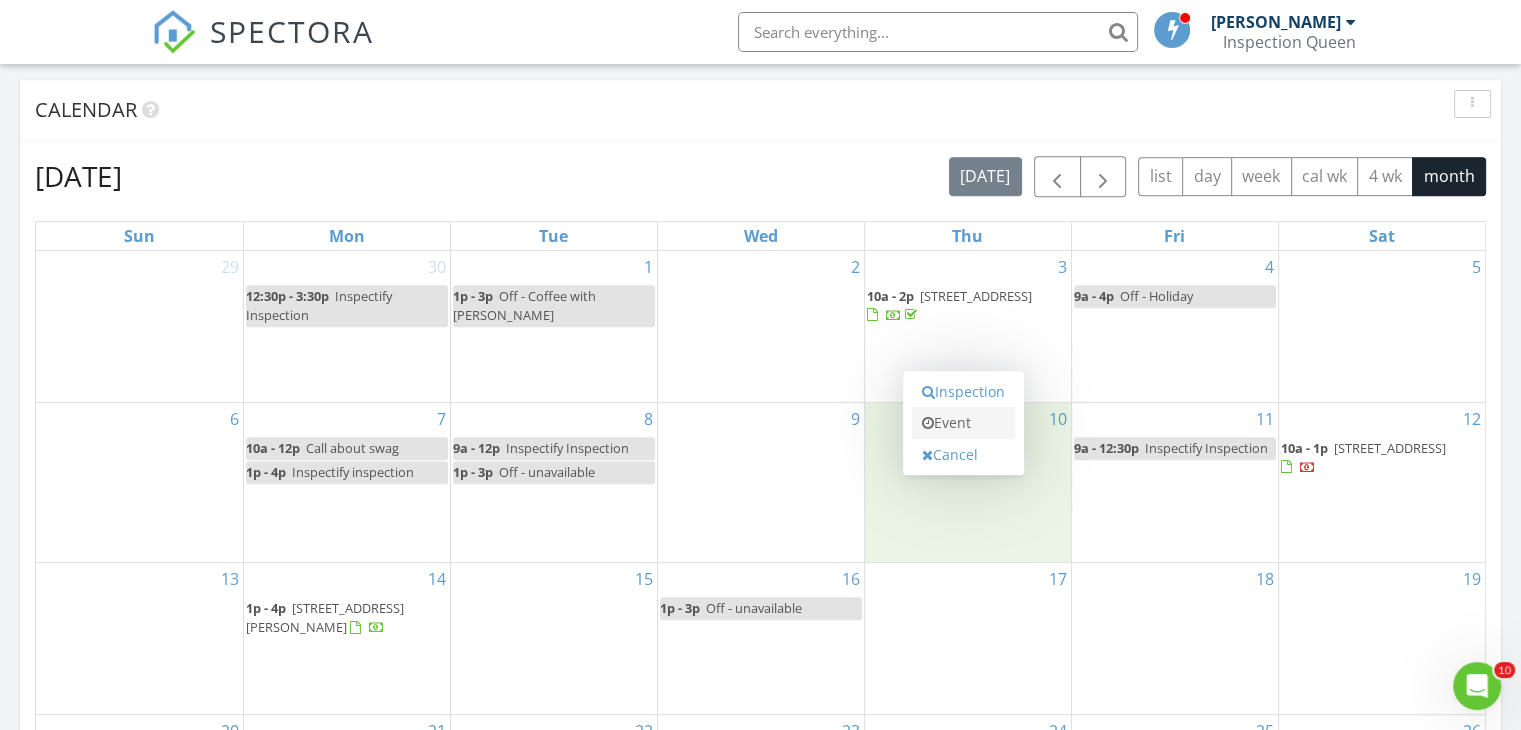 click on "Event" at bounding box center (963, 423) 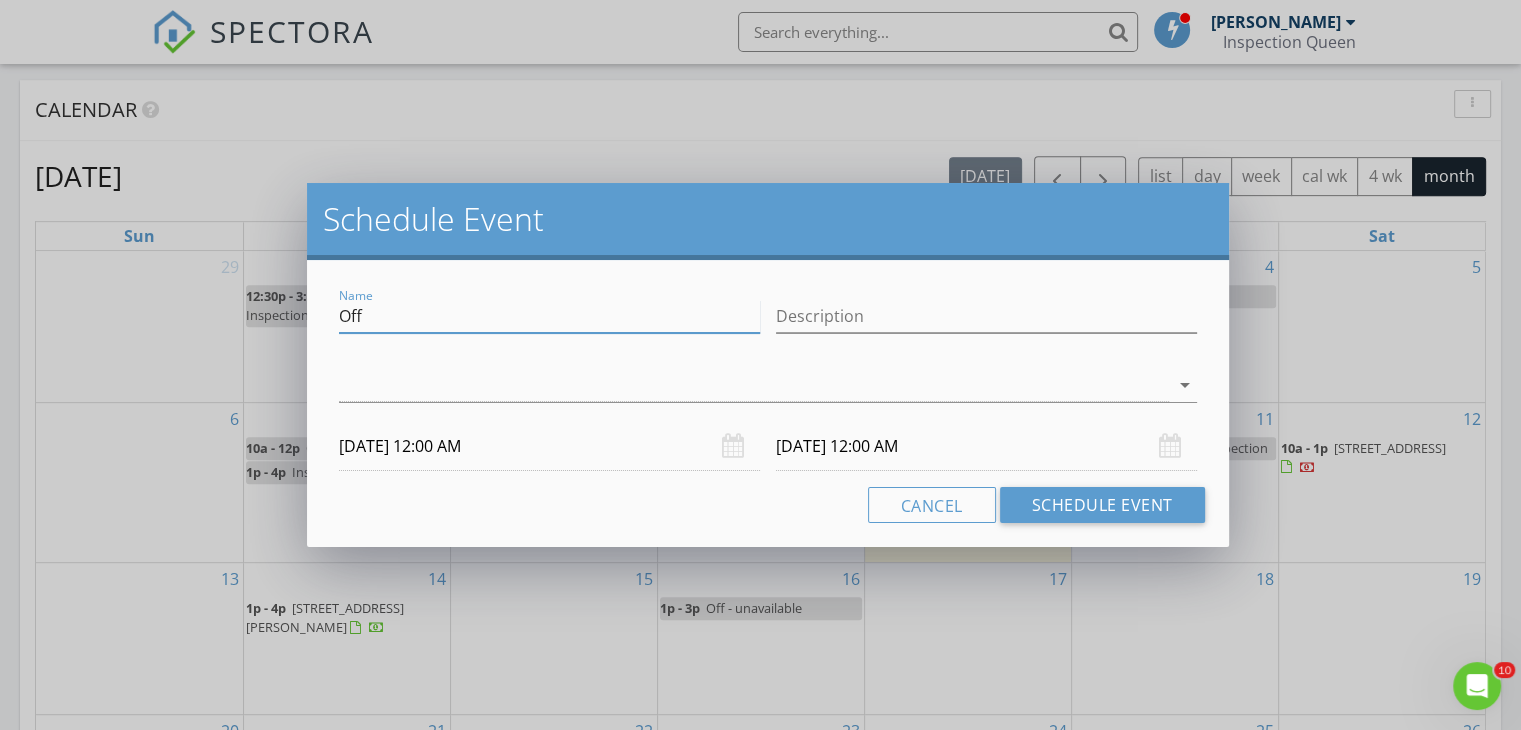 drag, startPoint x: 384, startPoint y: 322, endPoint x: 291, endPoint y: 334, distance: 93.770996 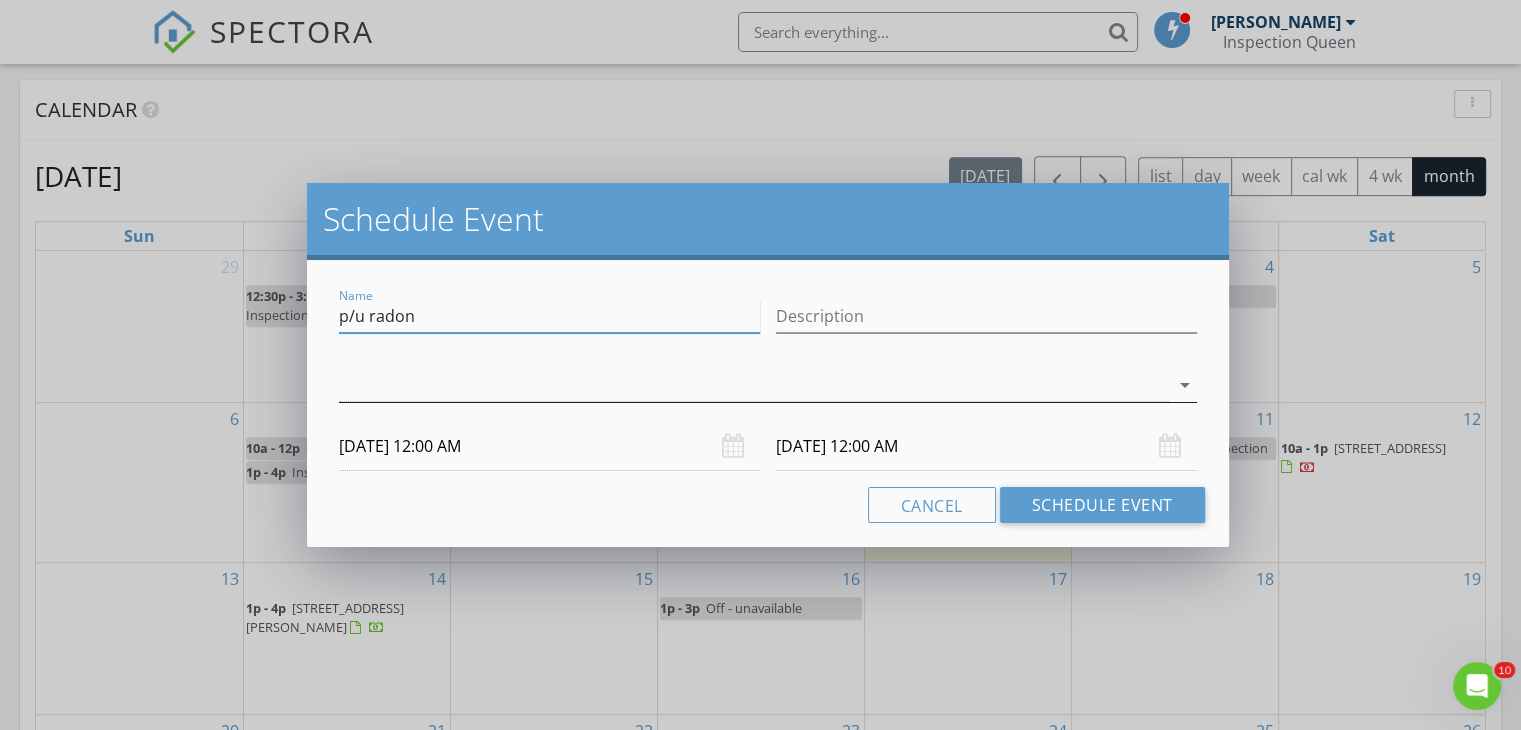 type on "p/u radon" 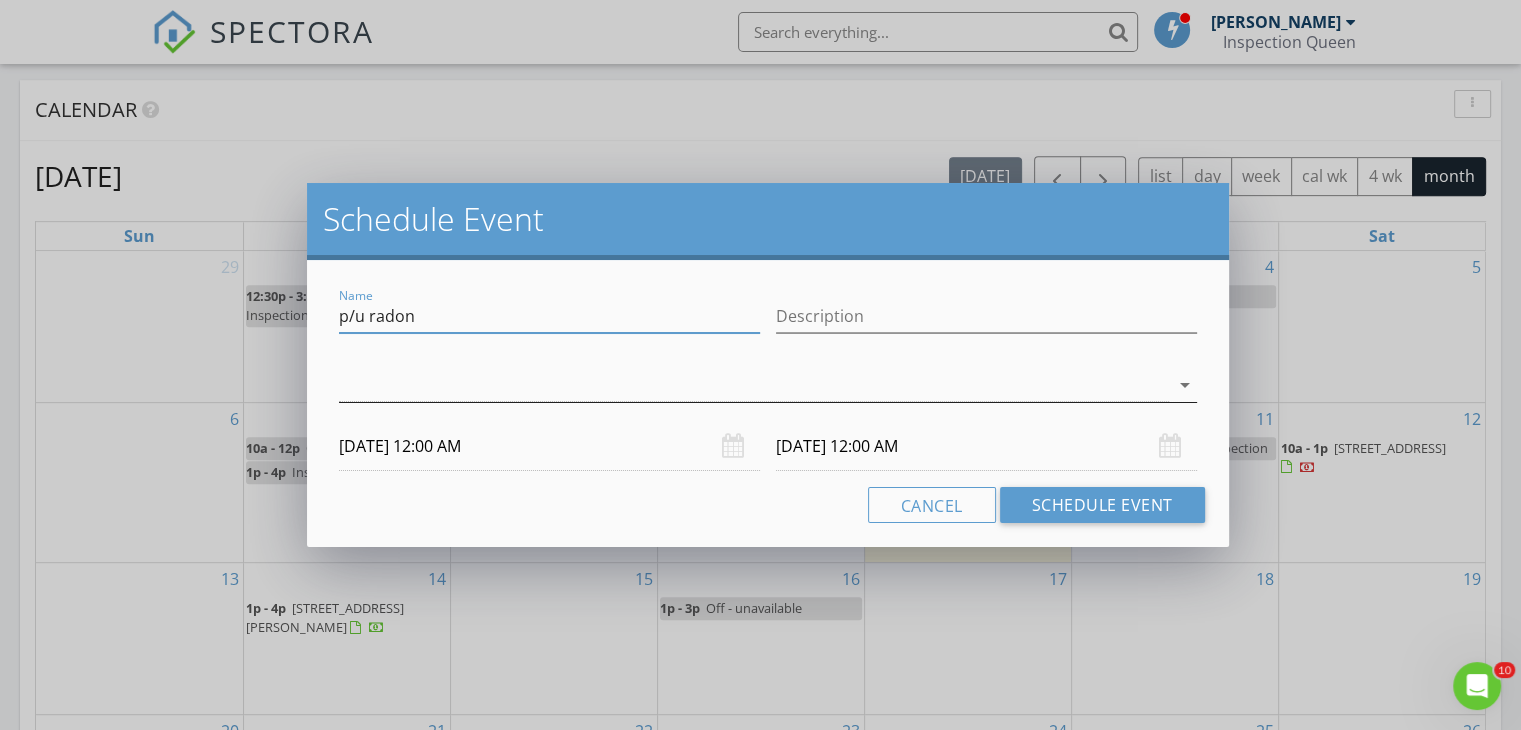 click at bounding box center [754, 385] 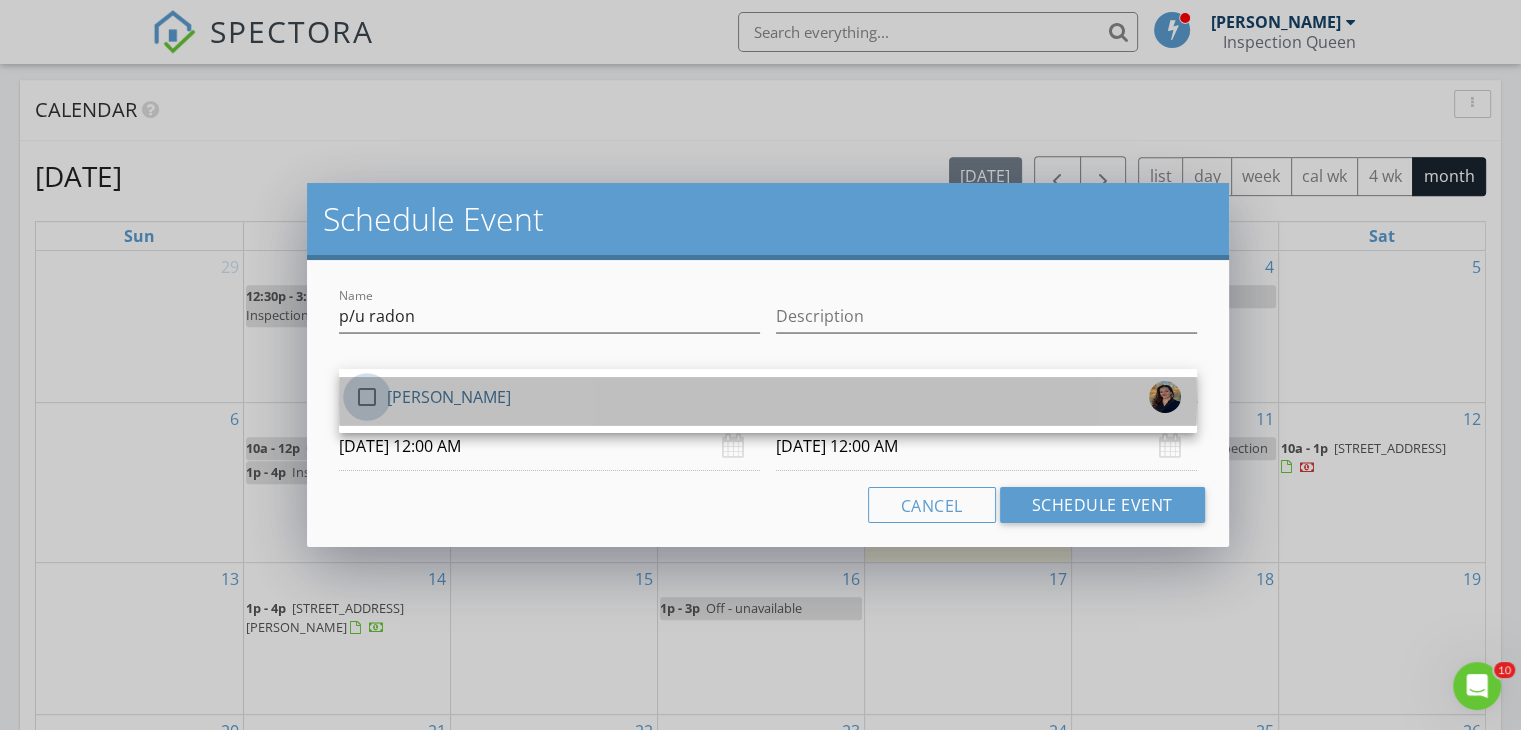 click at bounding box center (367, 397) 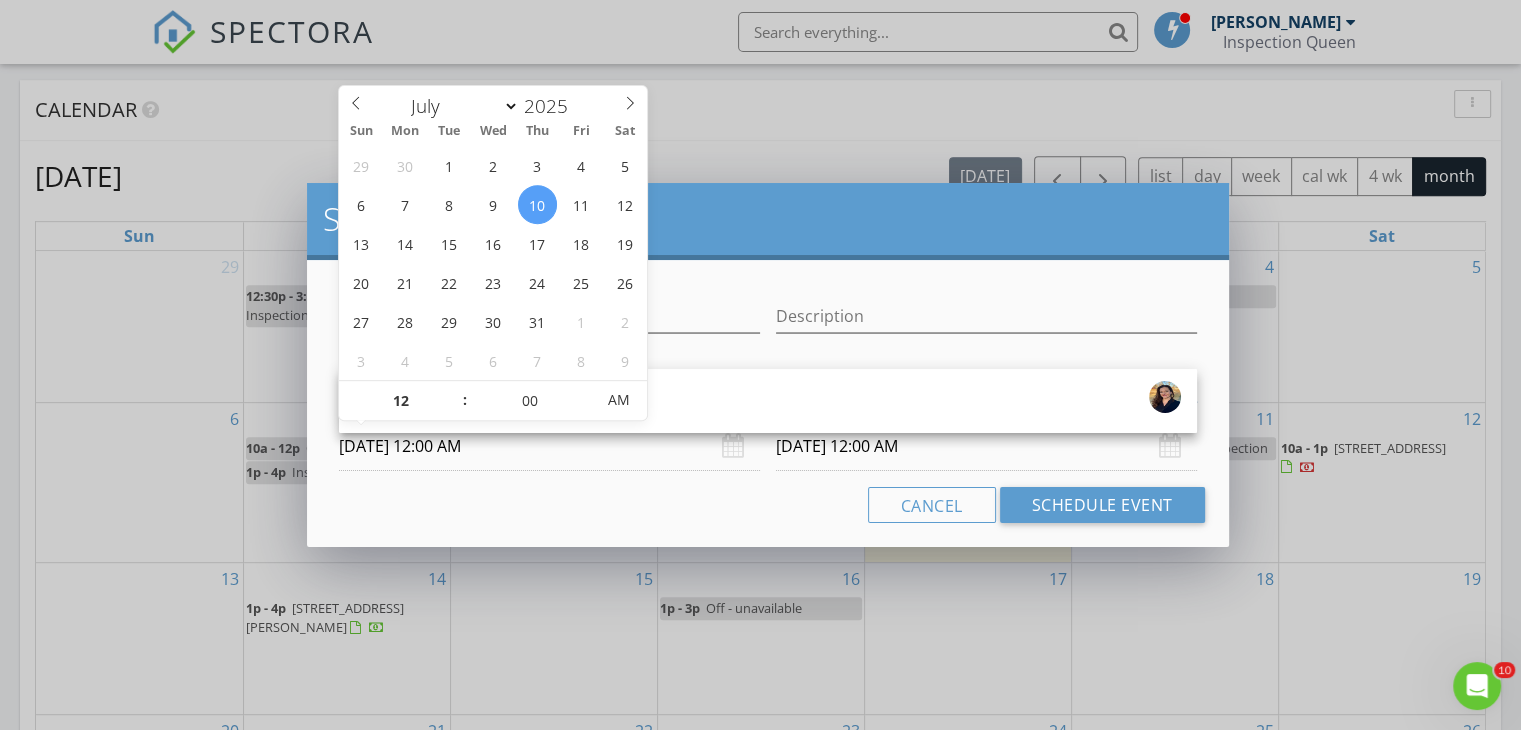 click on "07/10/2025 12:00 AM" at bounding box center (549, 446) 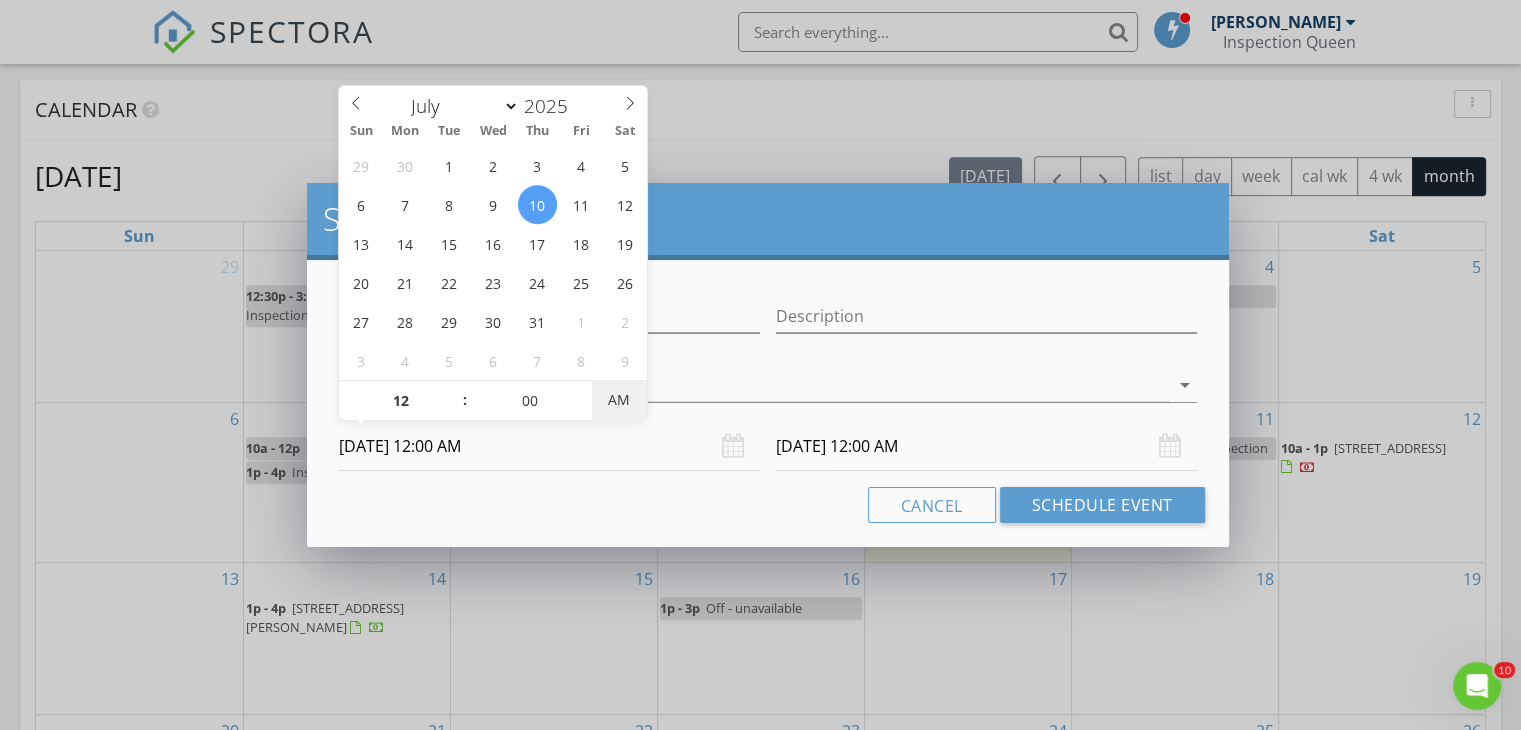 type on "07/10/2025 12:00 PM" 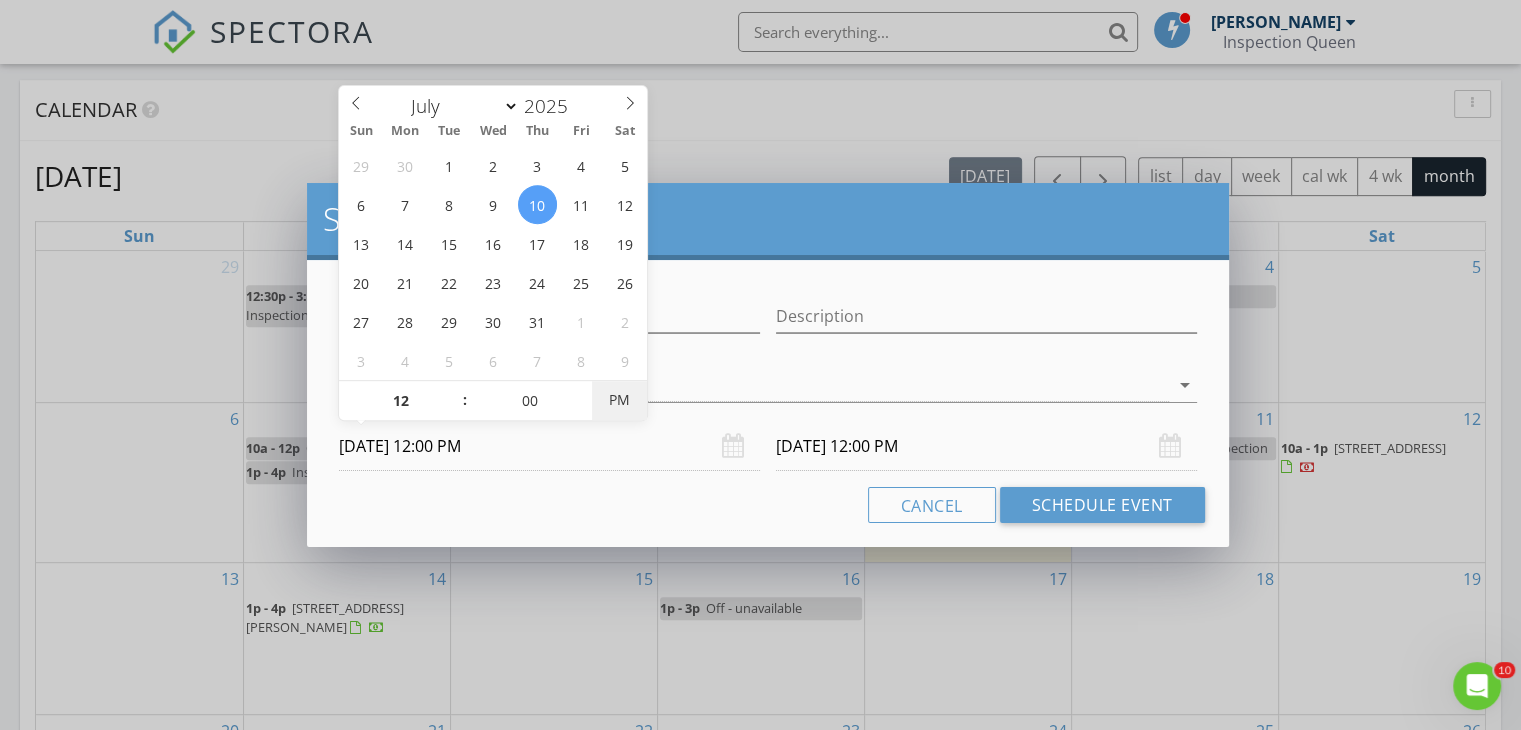 click on "PM" at bounding box center [619, 400] 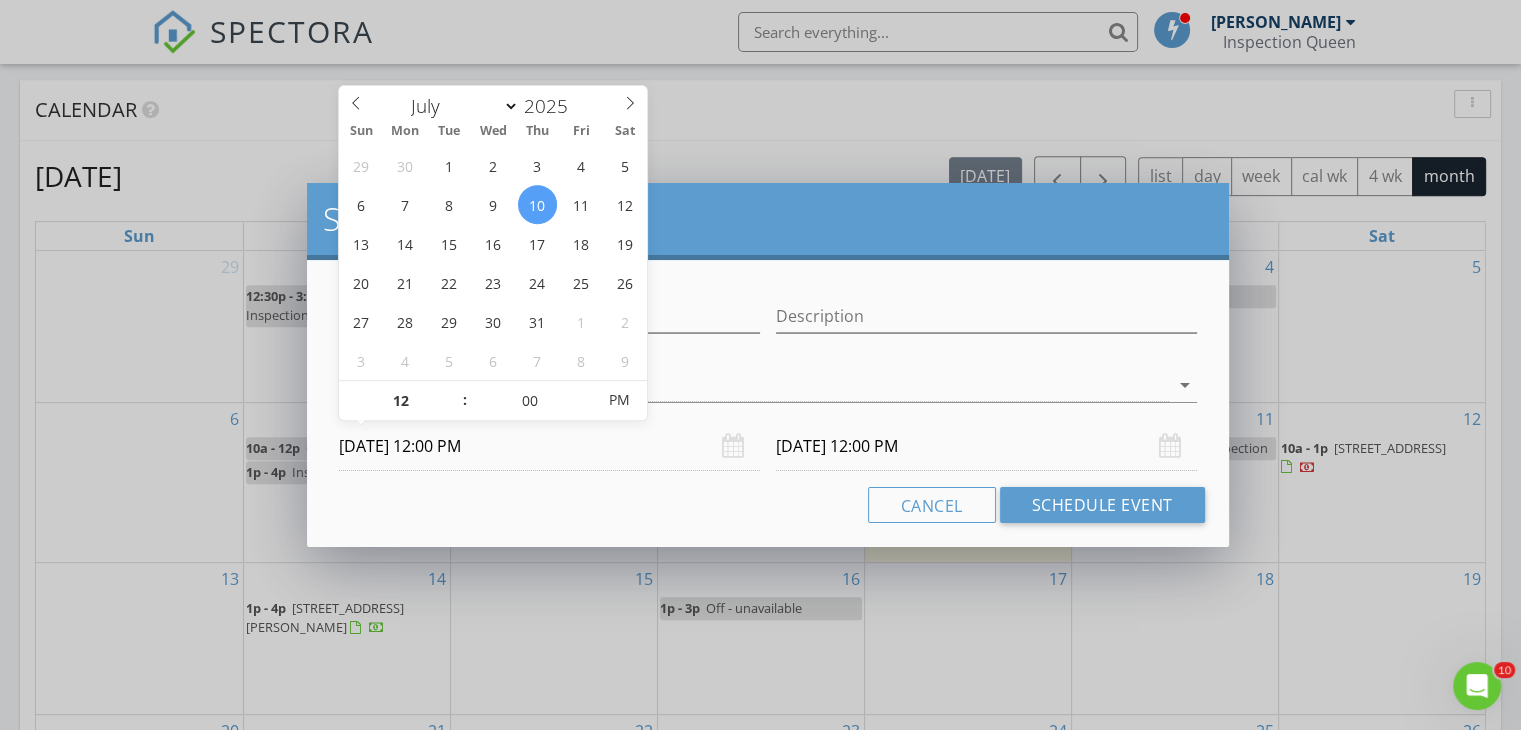 click on "07/11/2025 12:00 PM" at bounding box center [986, 446] 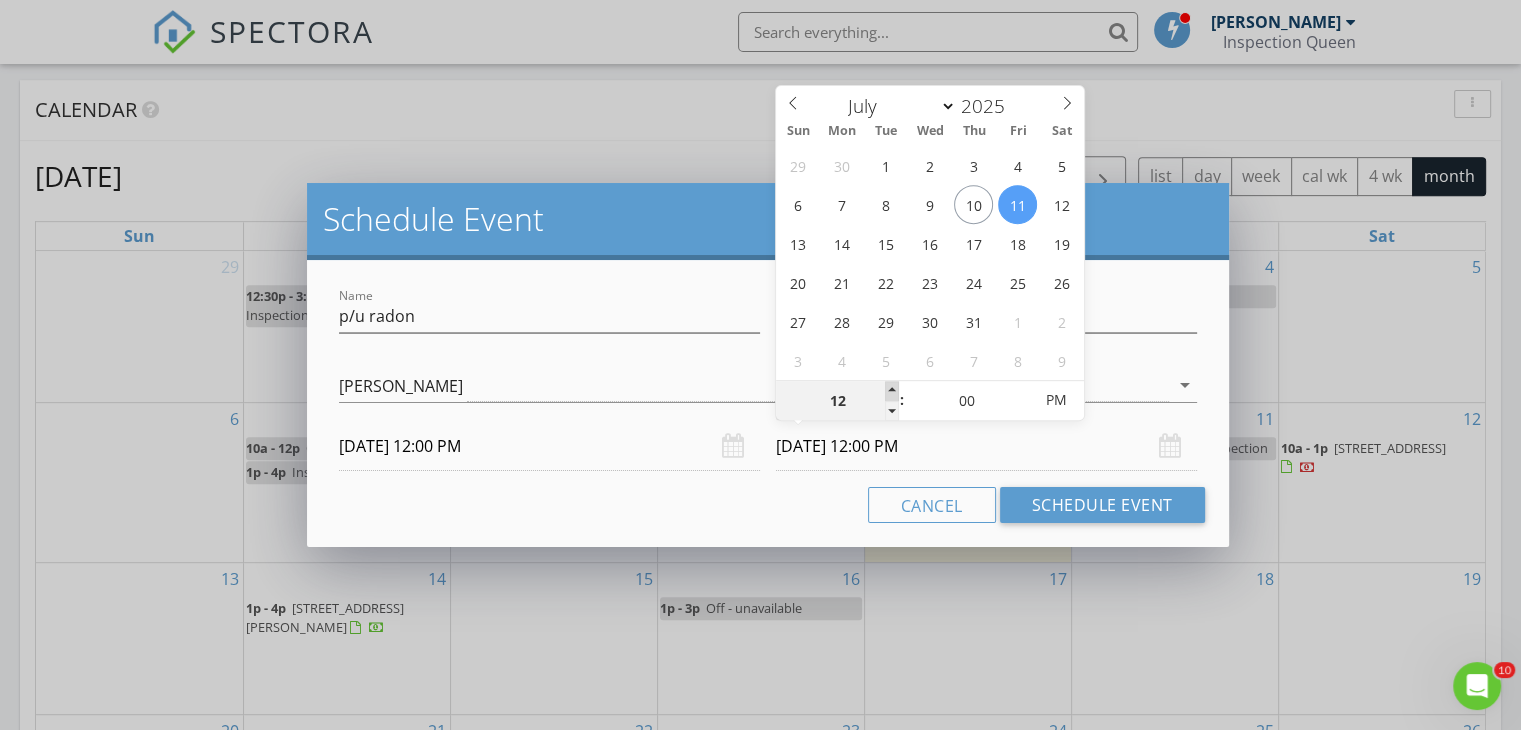 type on "01" 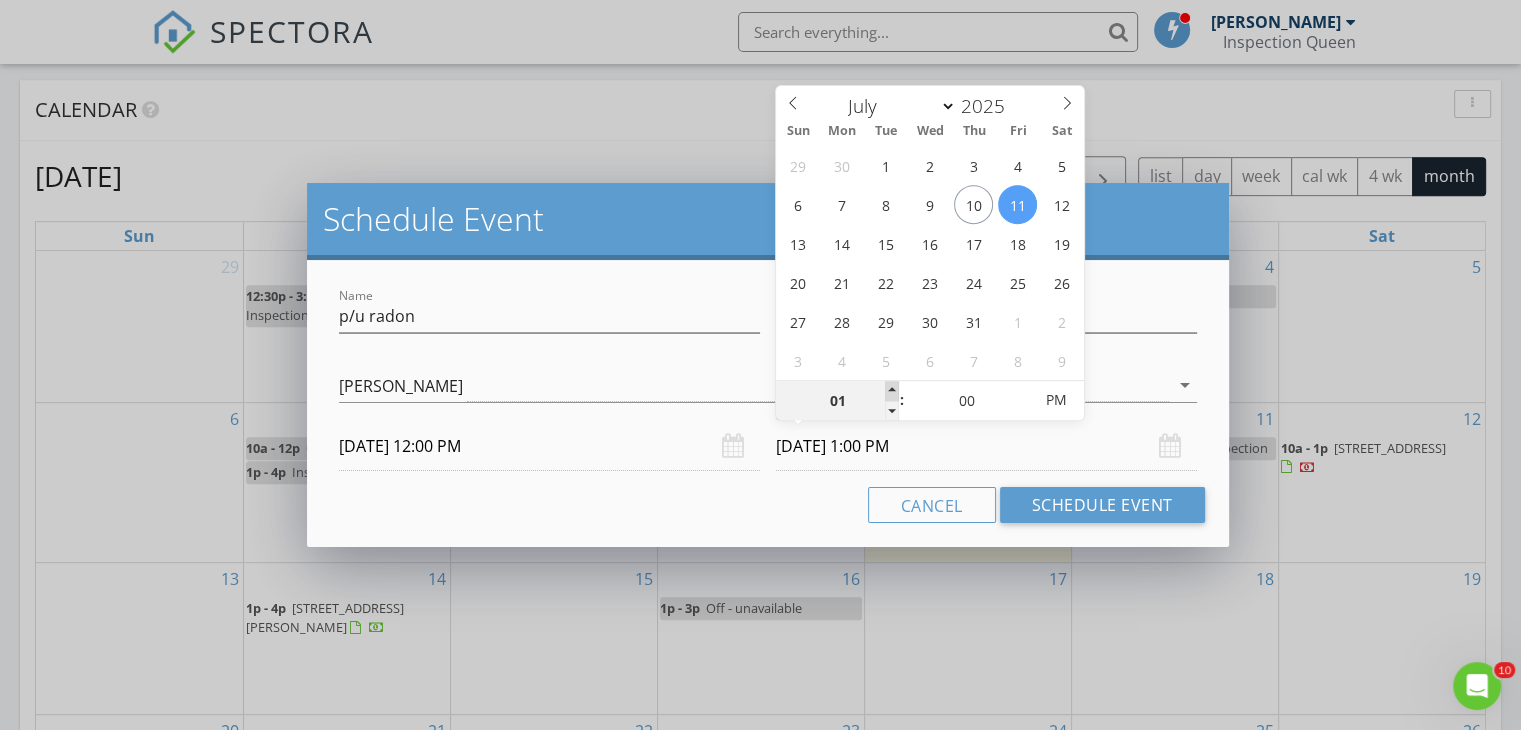 click at bounding box center (892, 391) 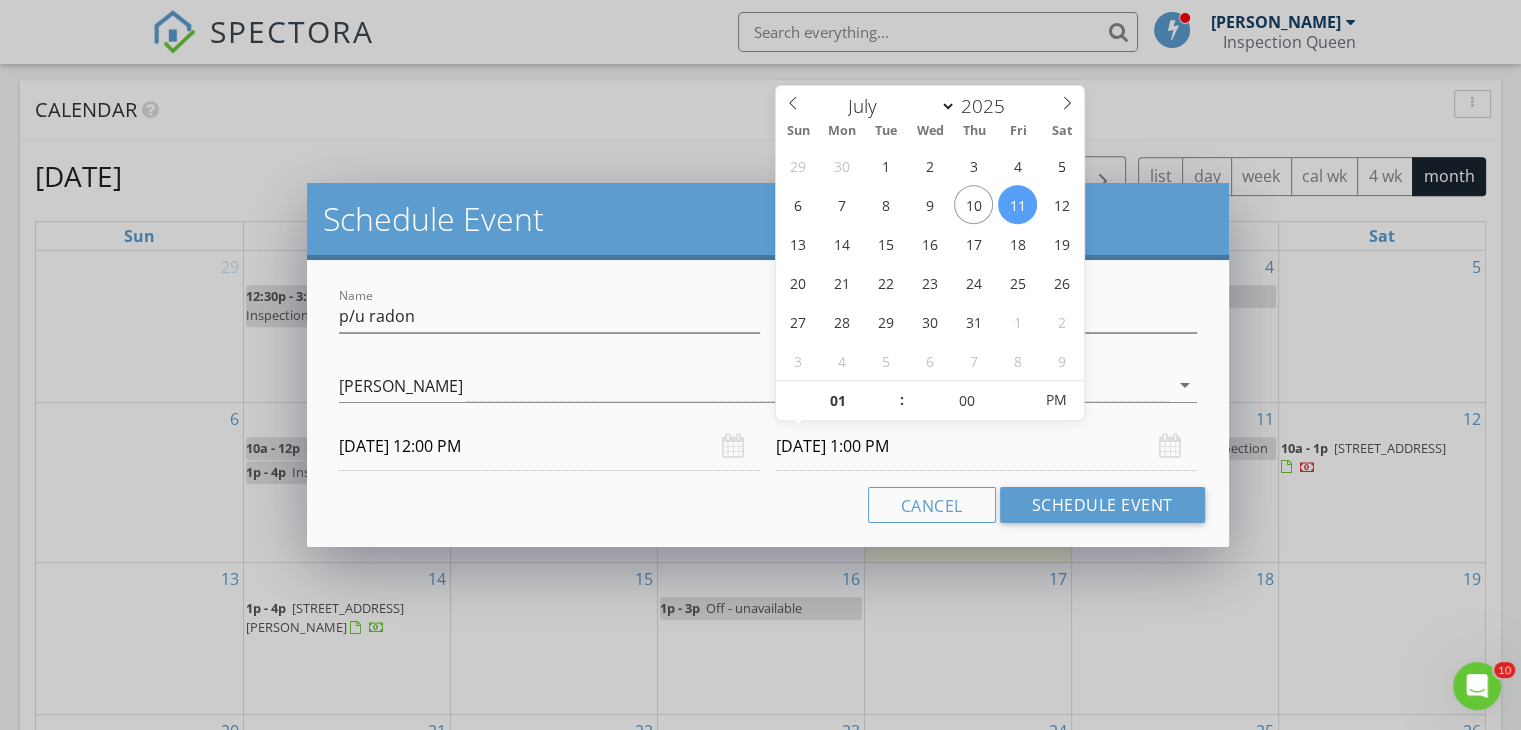 click on "Cancel   Schedule Event" at bounding box center [768, 505] 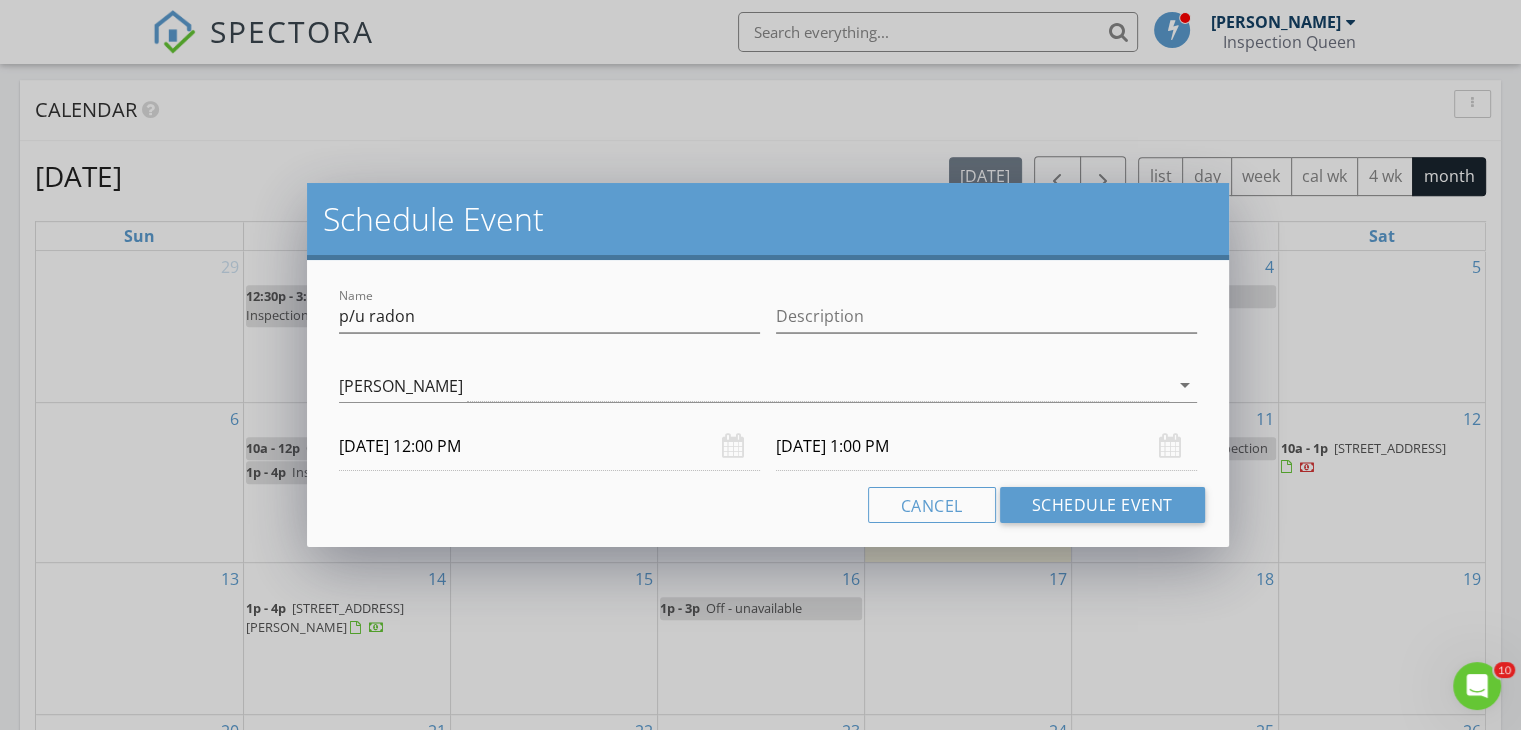 click on "07/11/2025 1:00 PM" at bounding box center (986, 446) 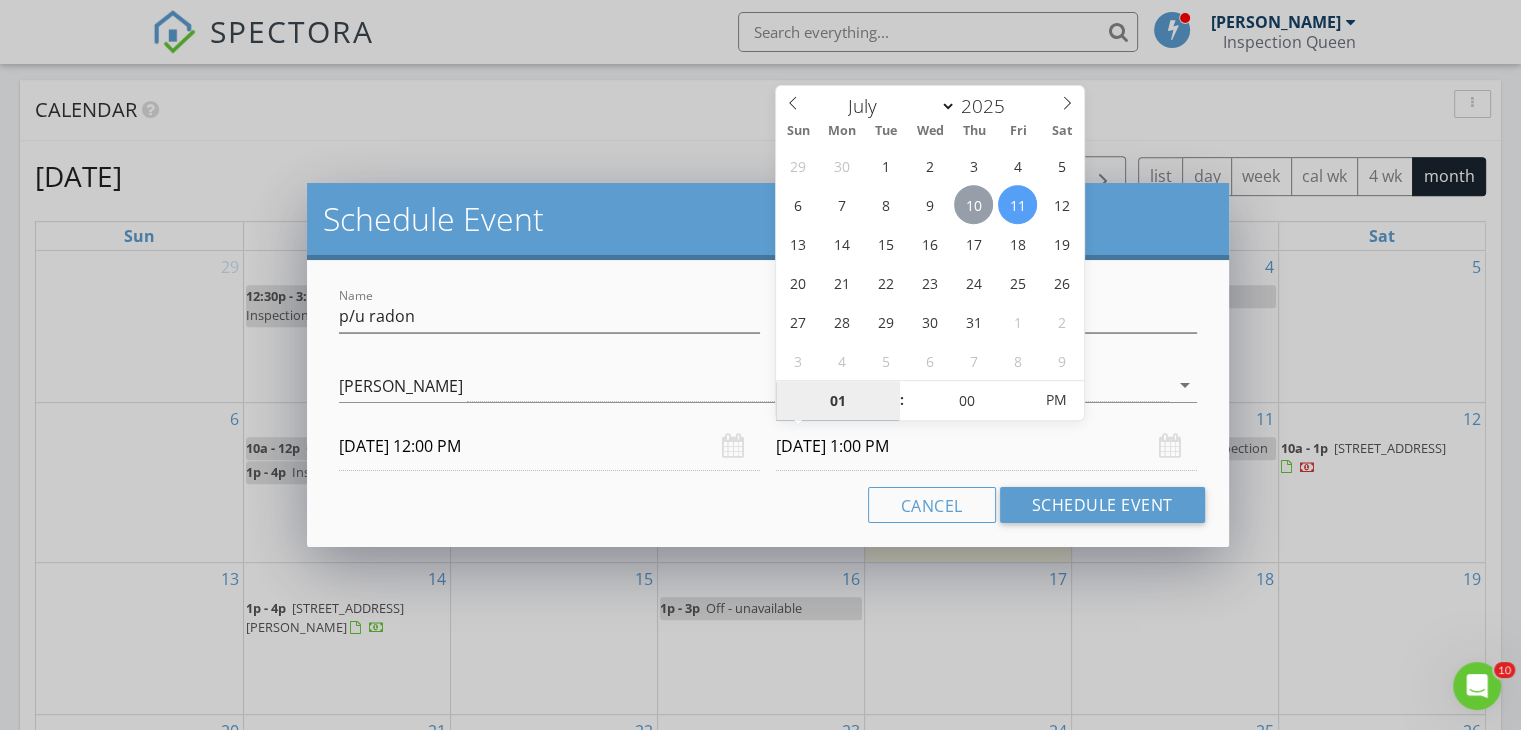 type on "07/10/2025 1:00 PM" 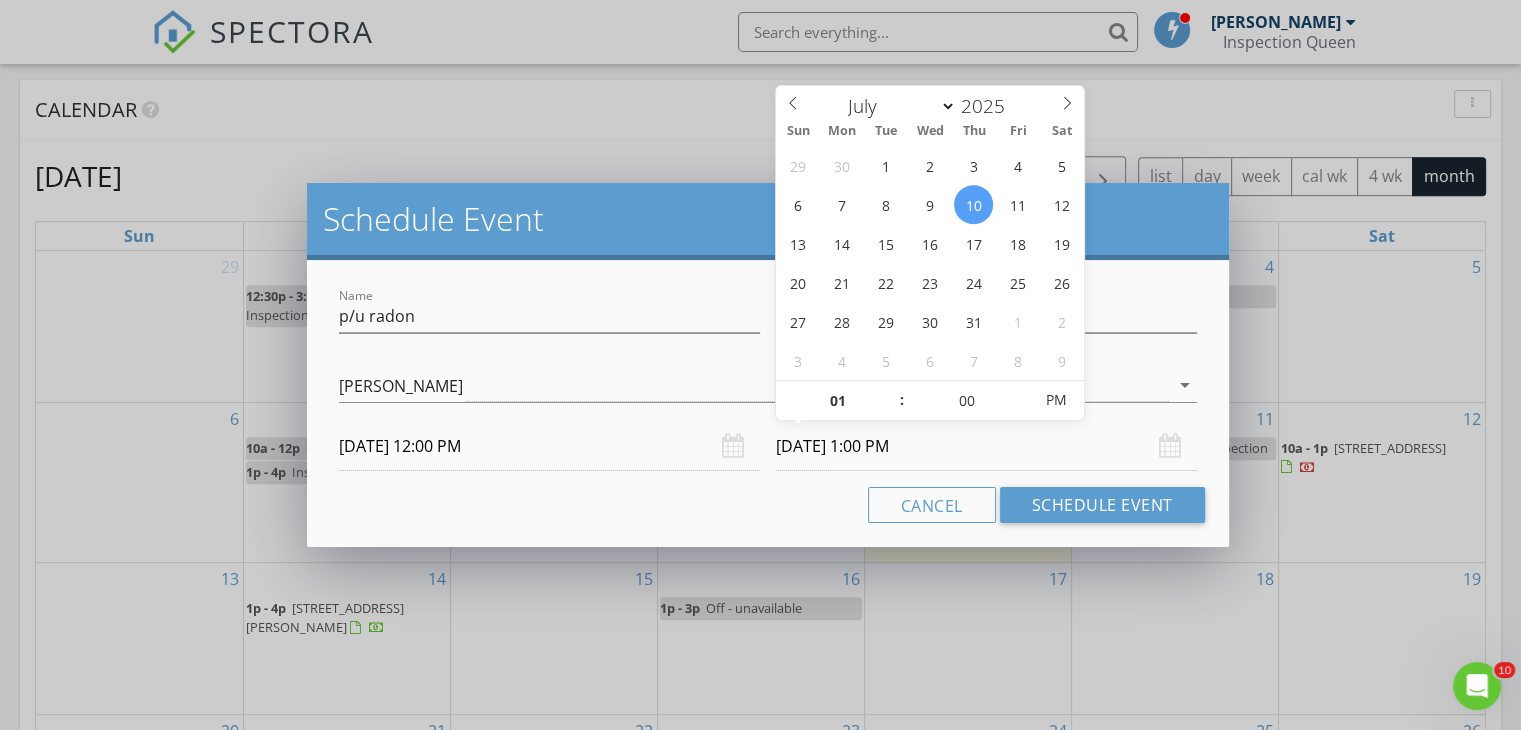 drag, startPoint x: 795, startPoint y: 528, endPoint x: 832, endPoint y: 510, distance: 41.14608 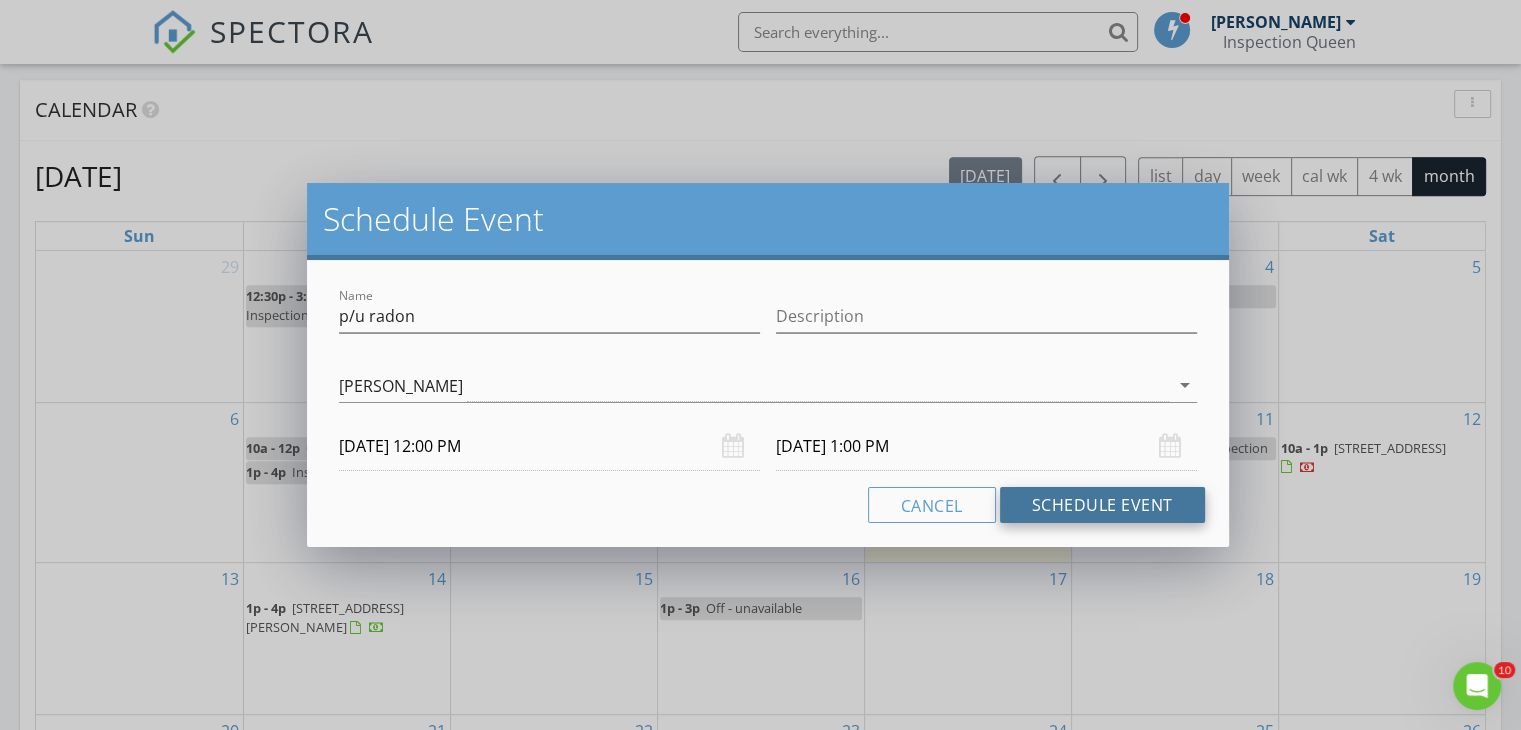 click on "Schedule Event" at bounding box center (1102, 505) 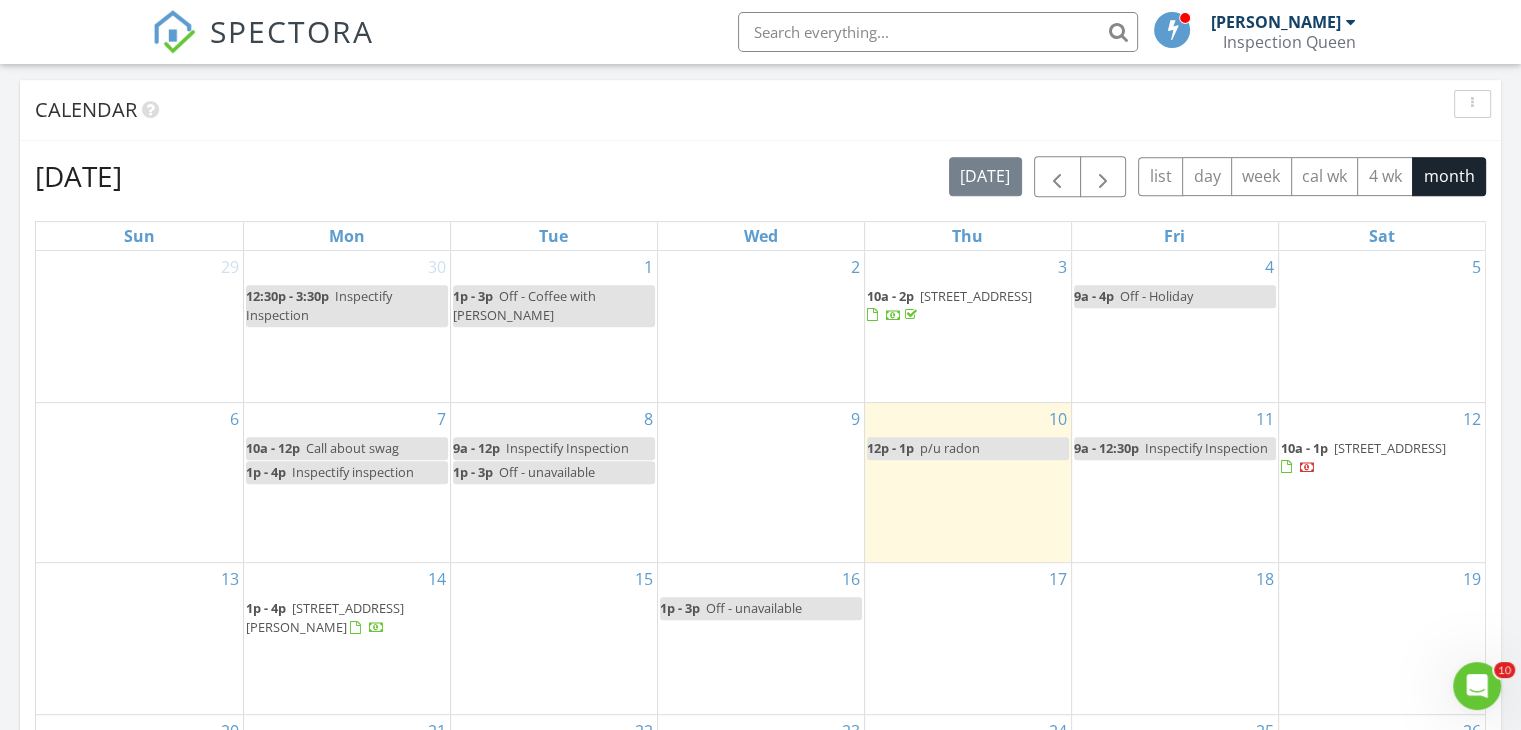 click on "7331 Utica St , Westminster 80030" at bounding box center [1390, 448] 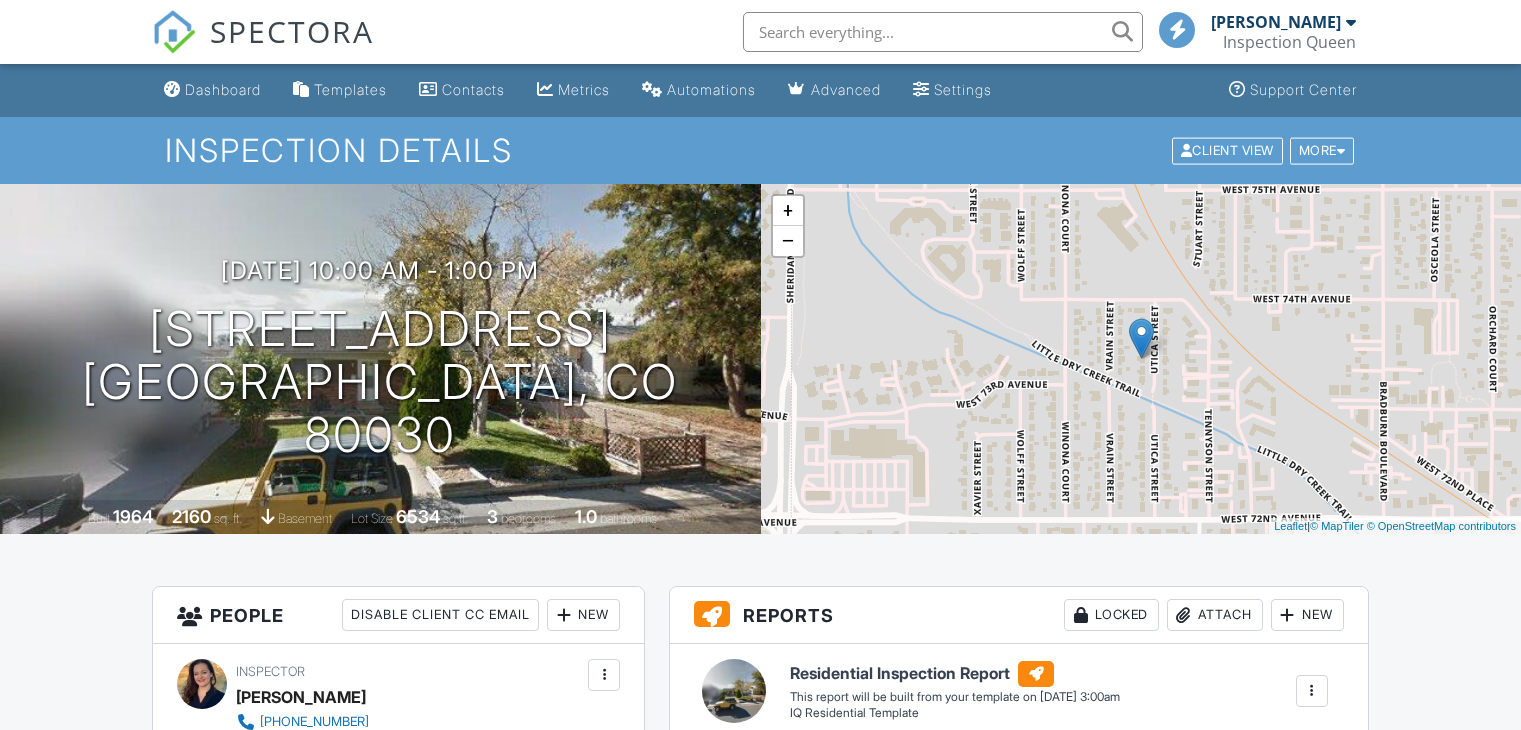scroll, scrollTop: 700, scrollLeft: 0, axis: vertical 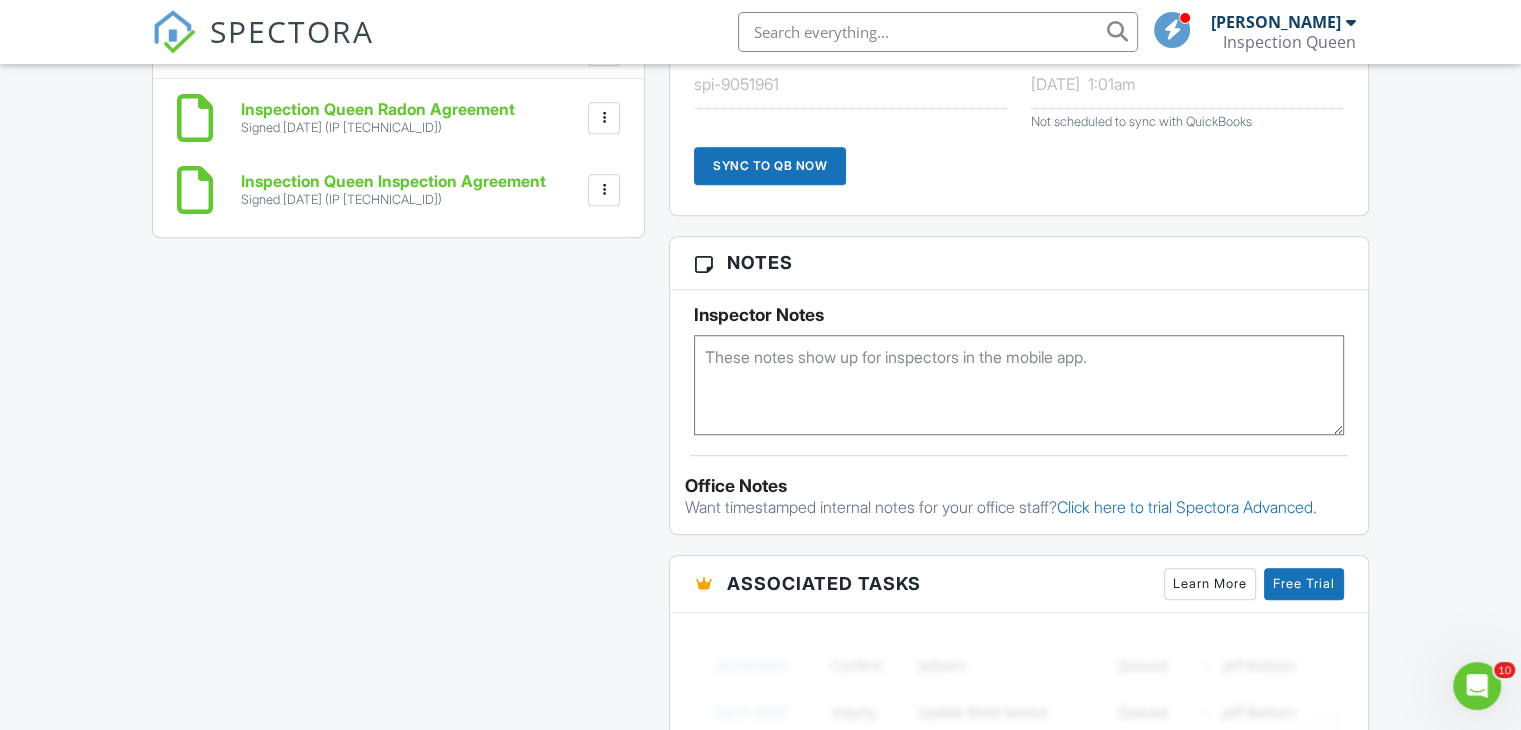 click at bounding box center (1019, 385) 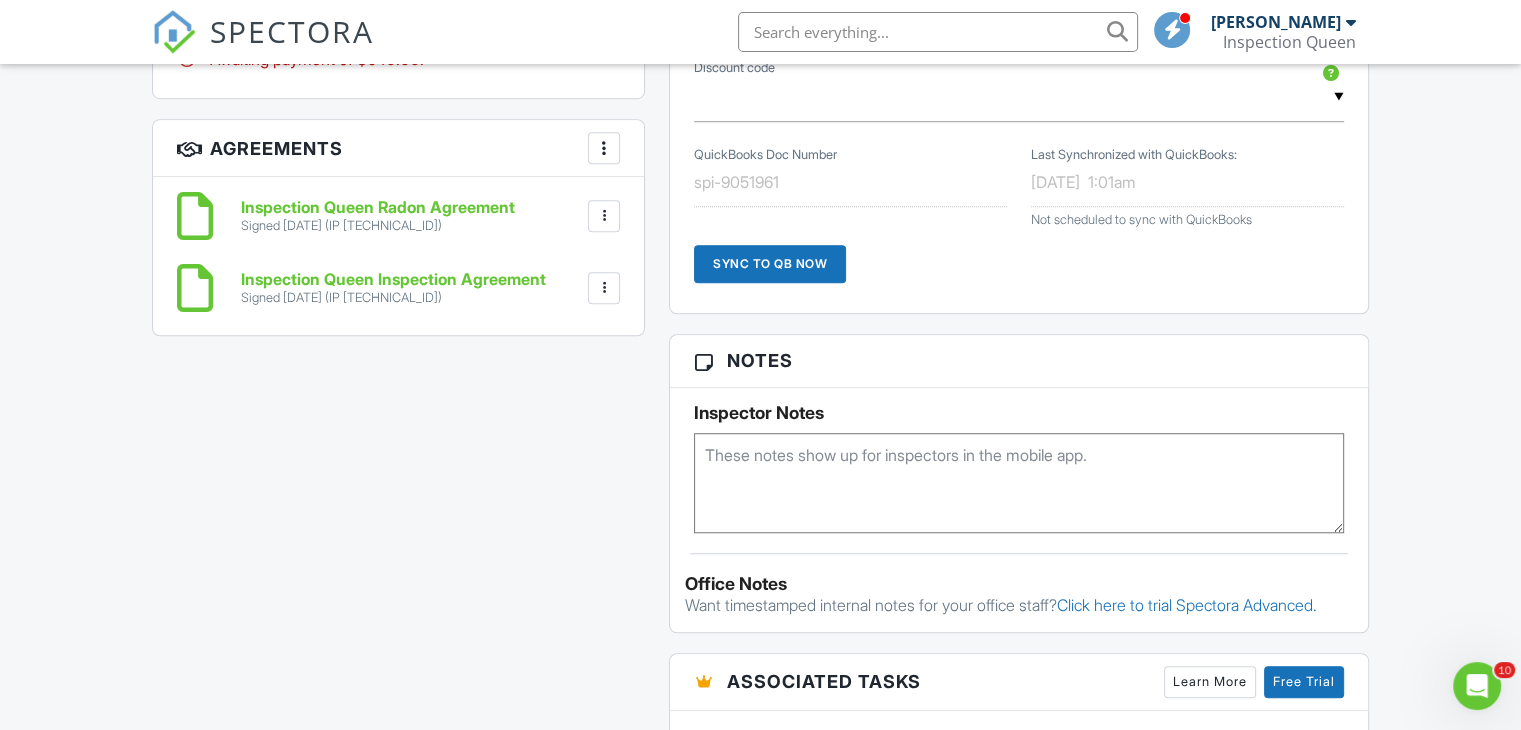 scroll, scrollTop: 1356, scrollLeft: 0, axis: vertical 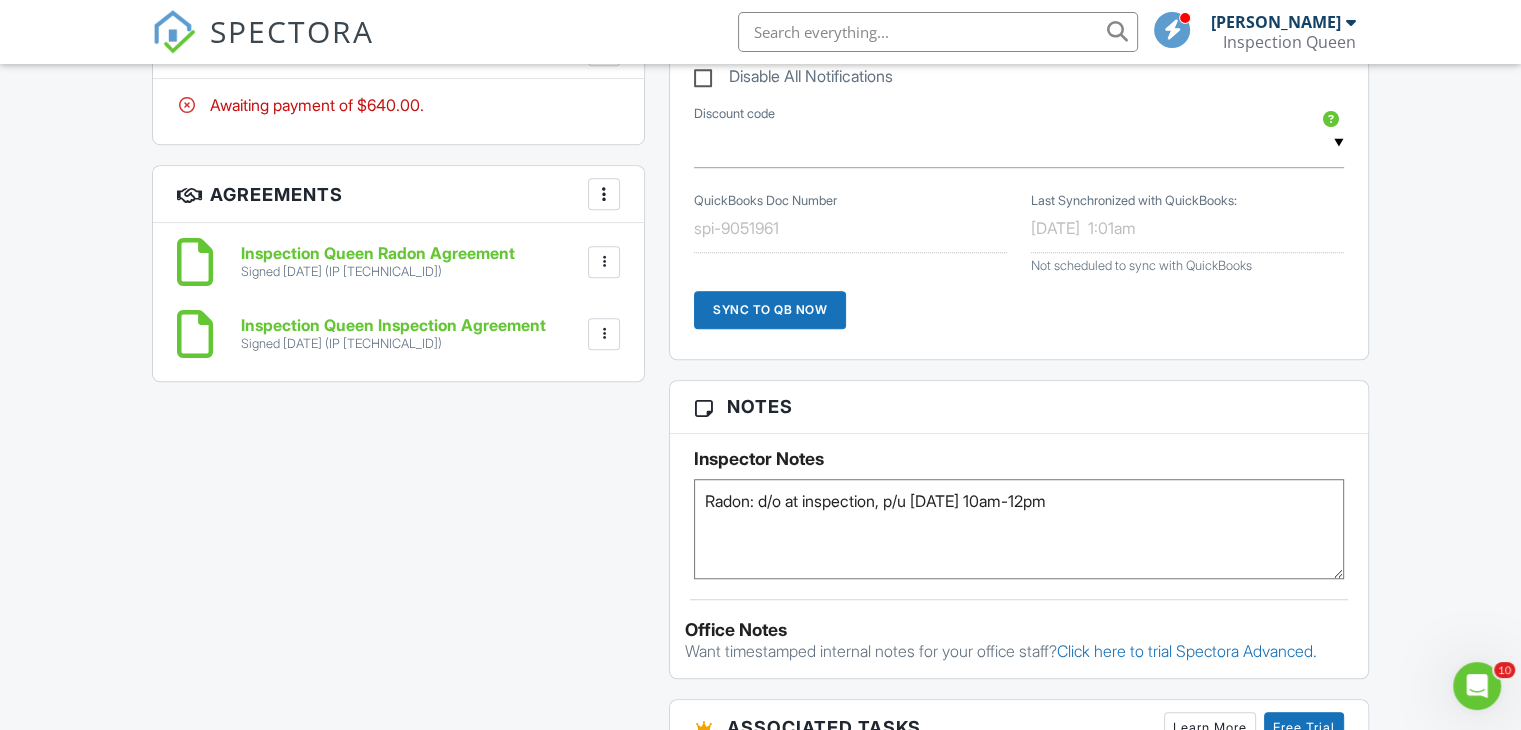 type on "Radon: d/o at inspection, p/u Mon 7/14 10am-12pm" 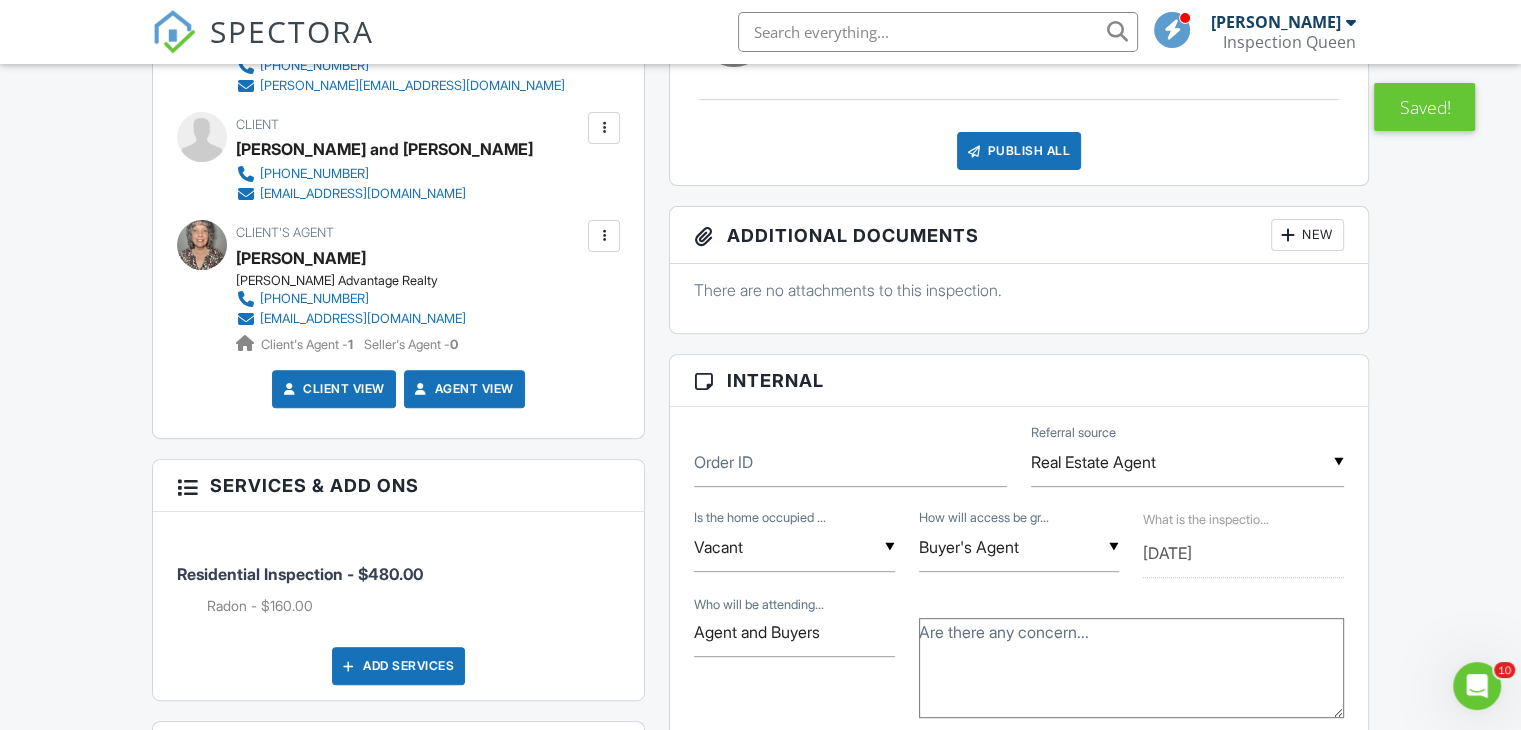 scroll, scrollTop: 0, scrollLeft: 0, axis: both 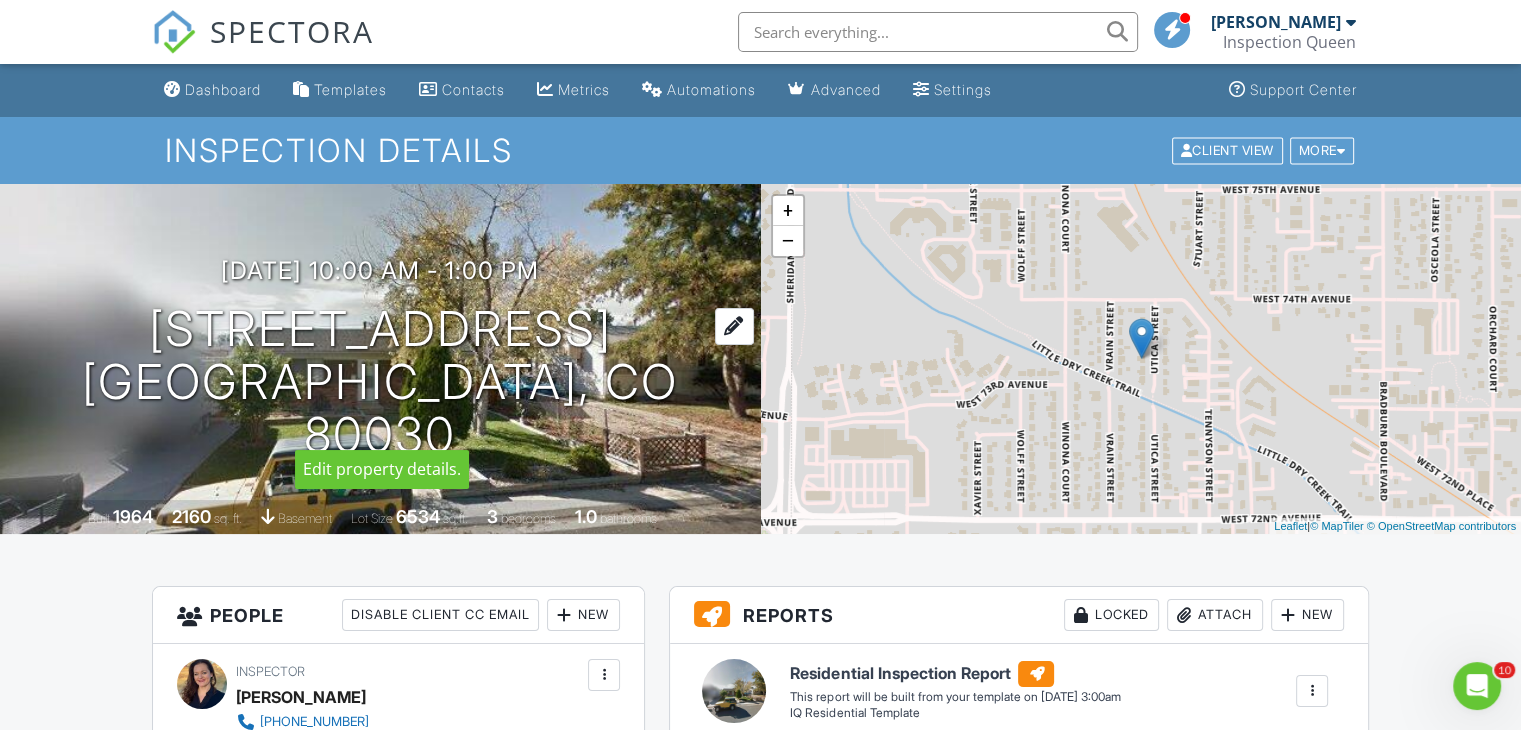 click on "7331 Utica St
Westminster, CO 80030" at bounding box center (380, 382) 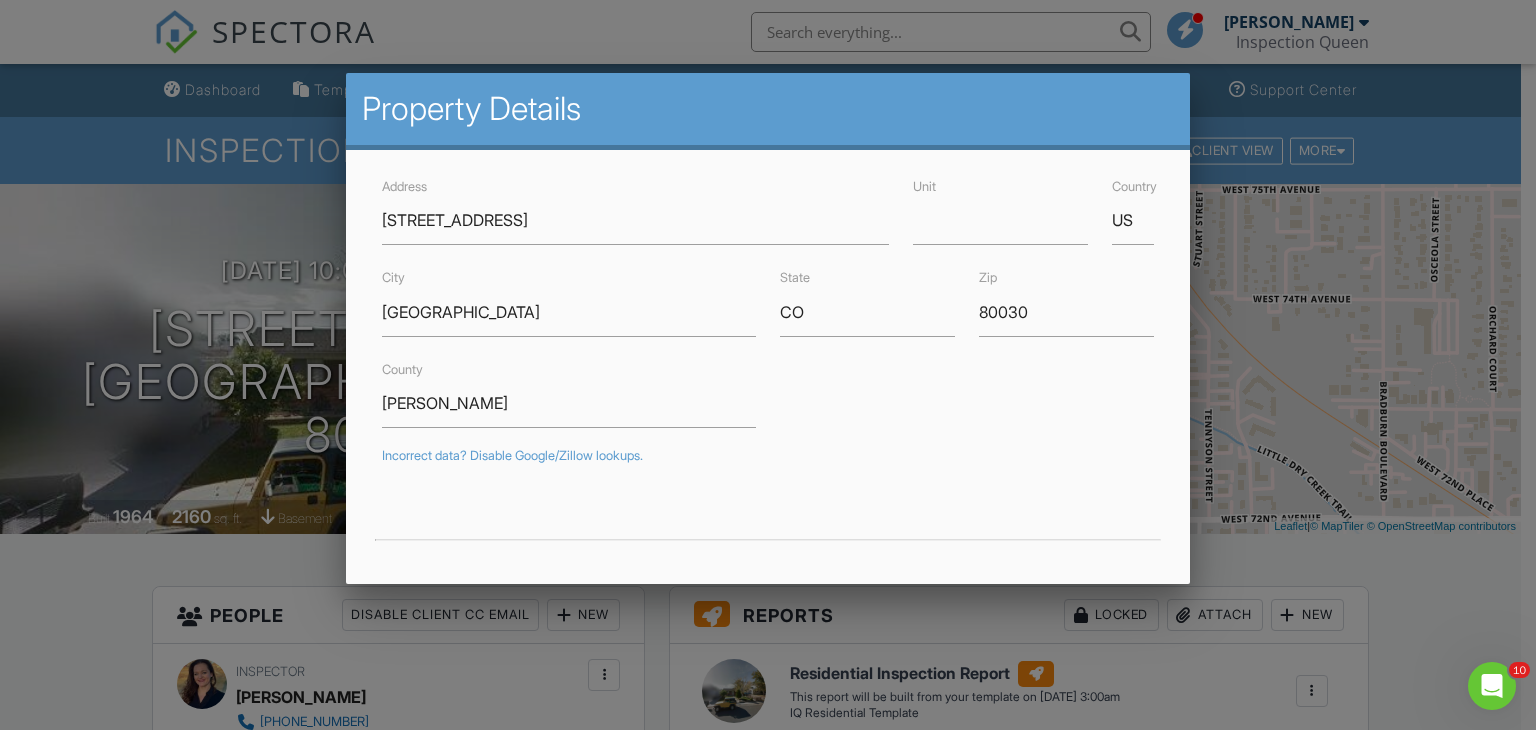 click at bounding box center [768, 356] 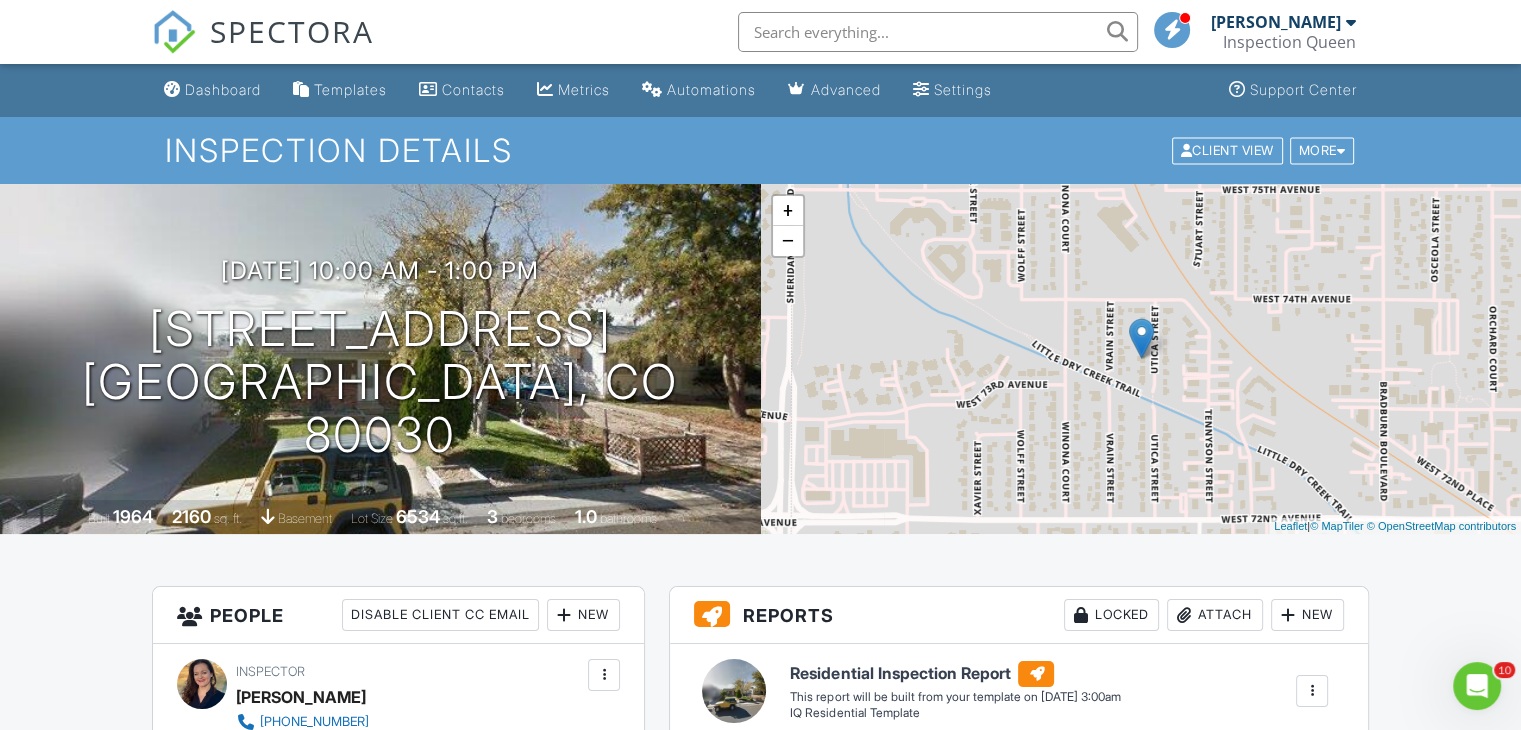 click on "Dashboard" at bounding box center (212, 90) 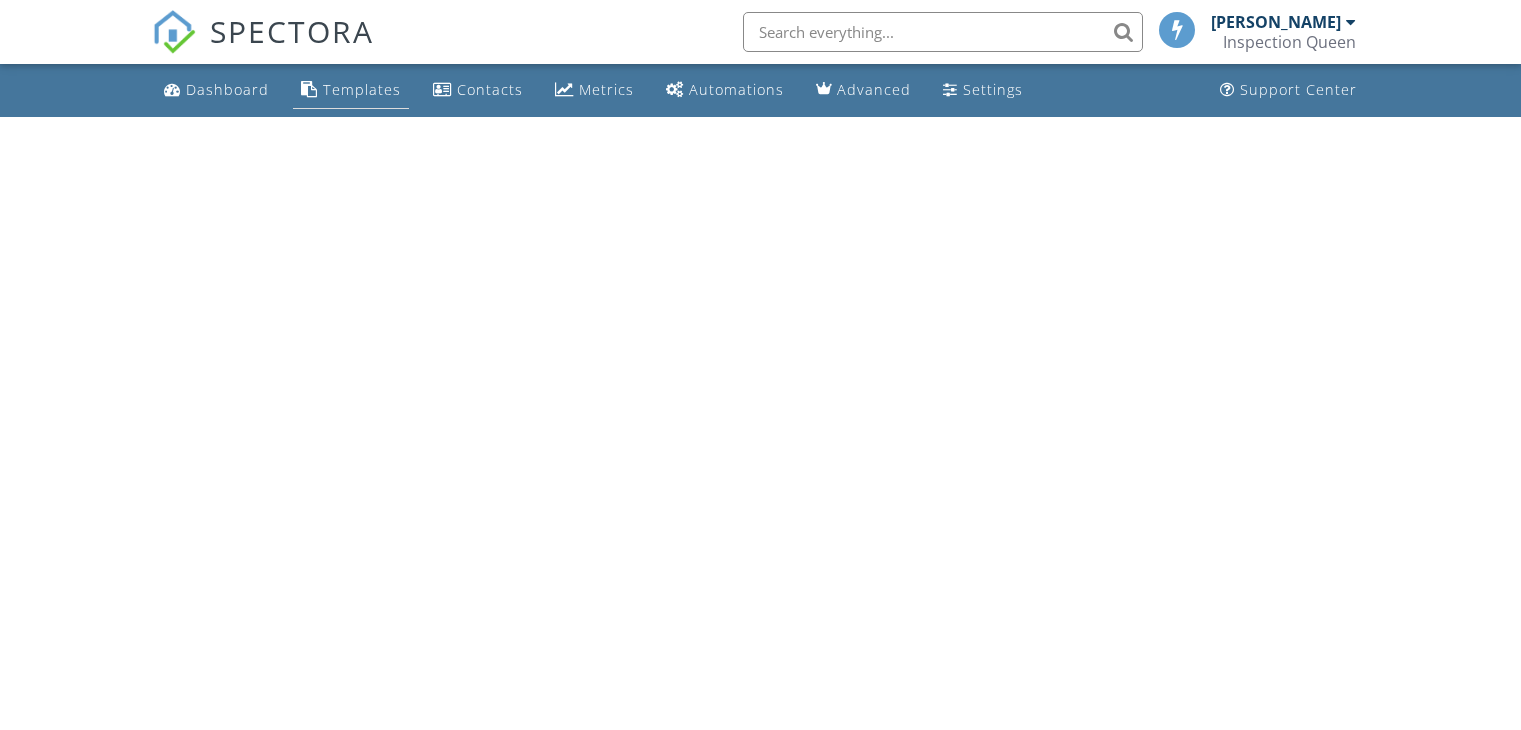 scroll, scrollTop: 0, scrollLeft: 0, axis: both 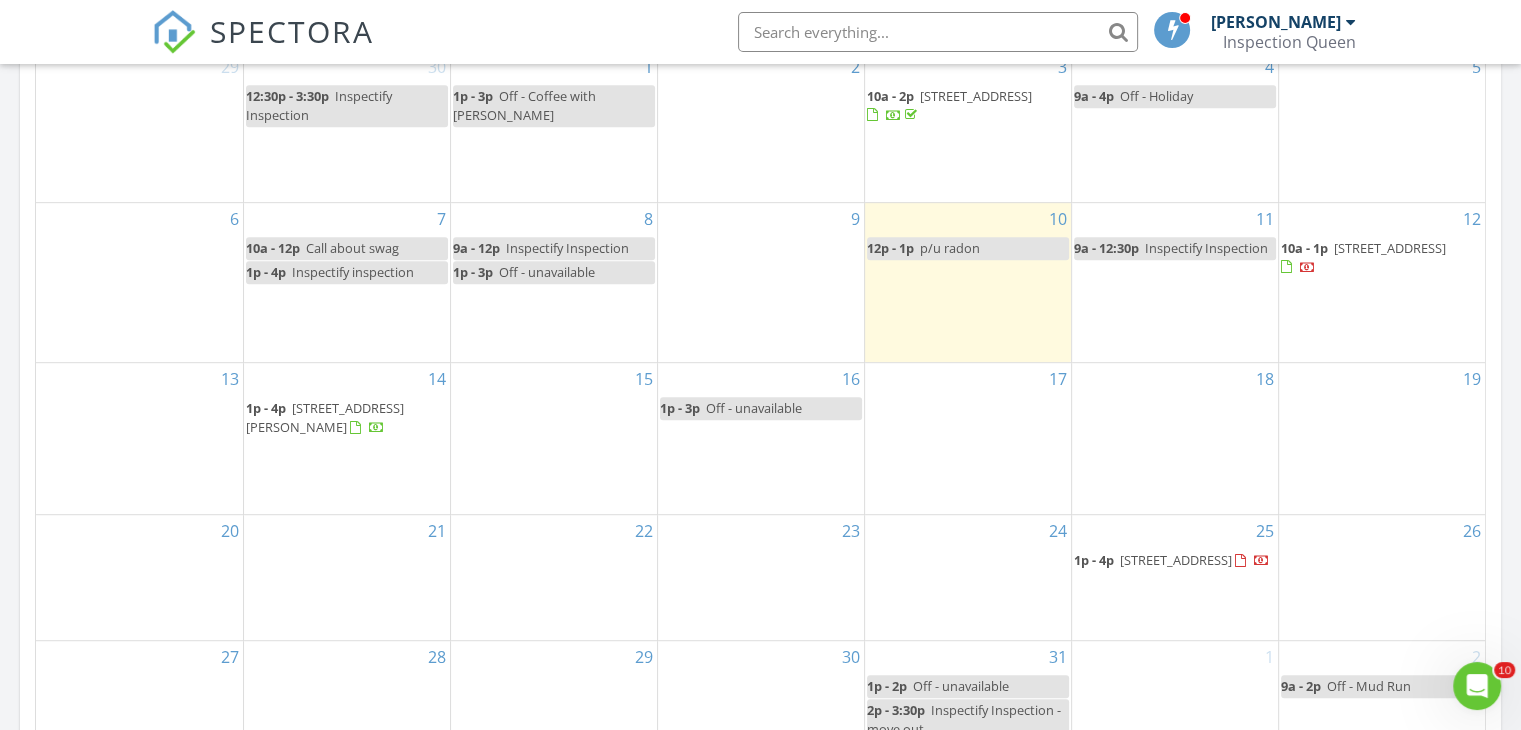 click on "14
1p - 4p
1201 N Williams St 3A, Denver 80218" at bounding box center (347, 438) 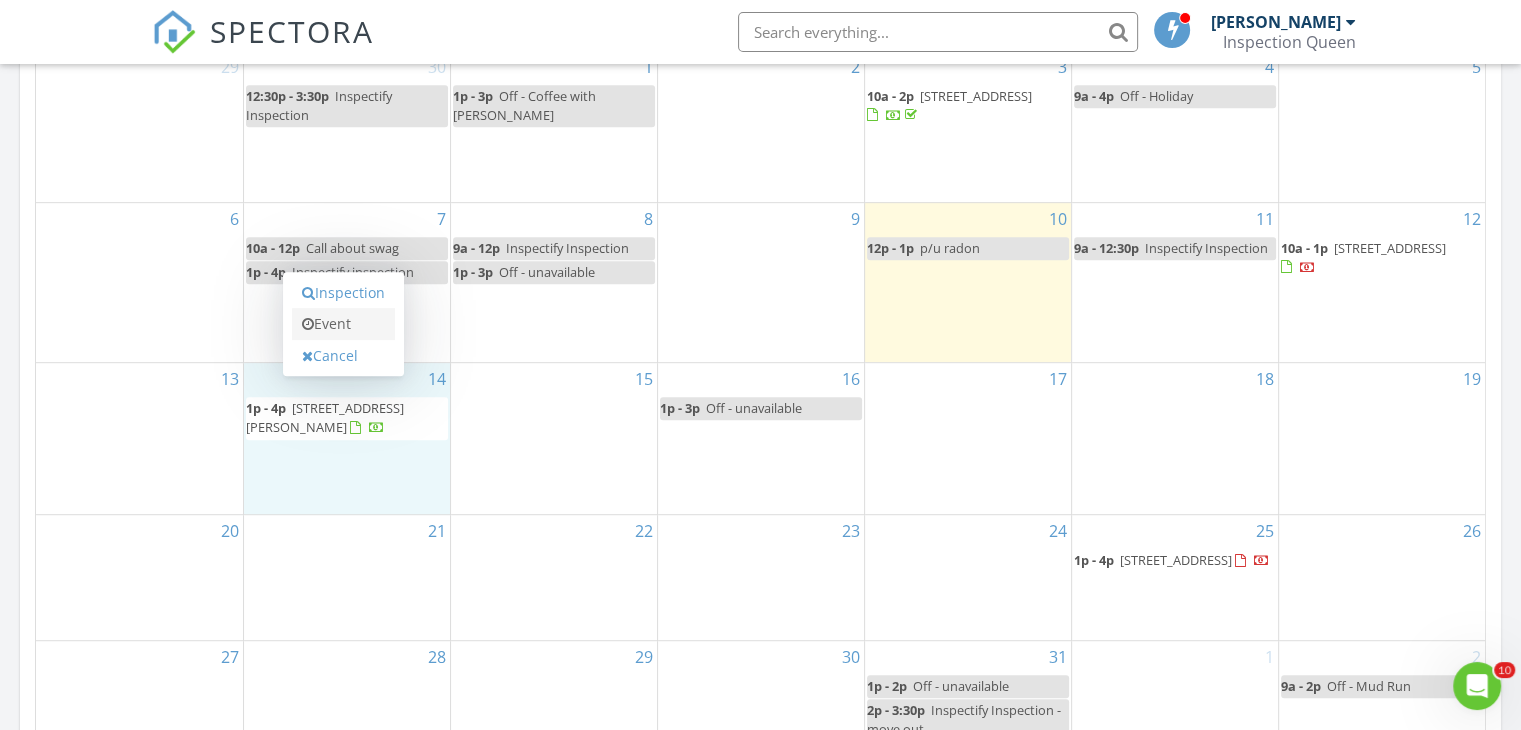 click on "Event" at bounding box center [343, 324] 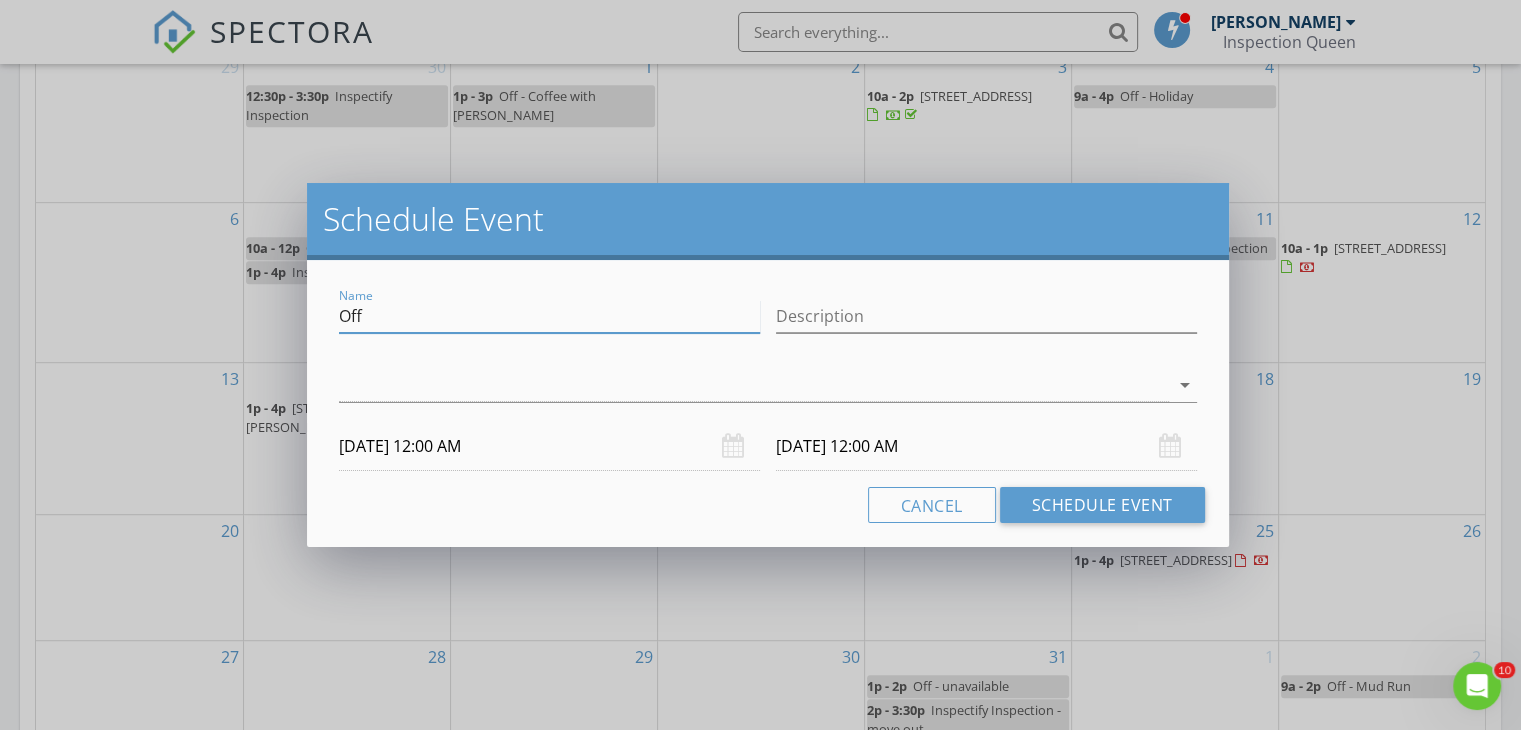 drag, startPoint x: 374, startPoint y: 311, endPoint x: 300, endPoint y: 313, distance: 74.02702 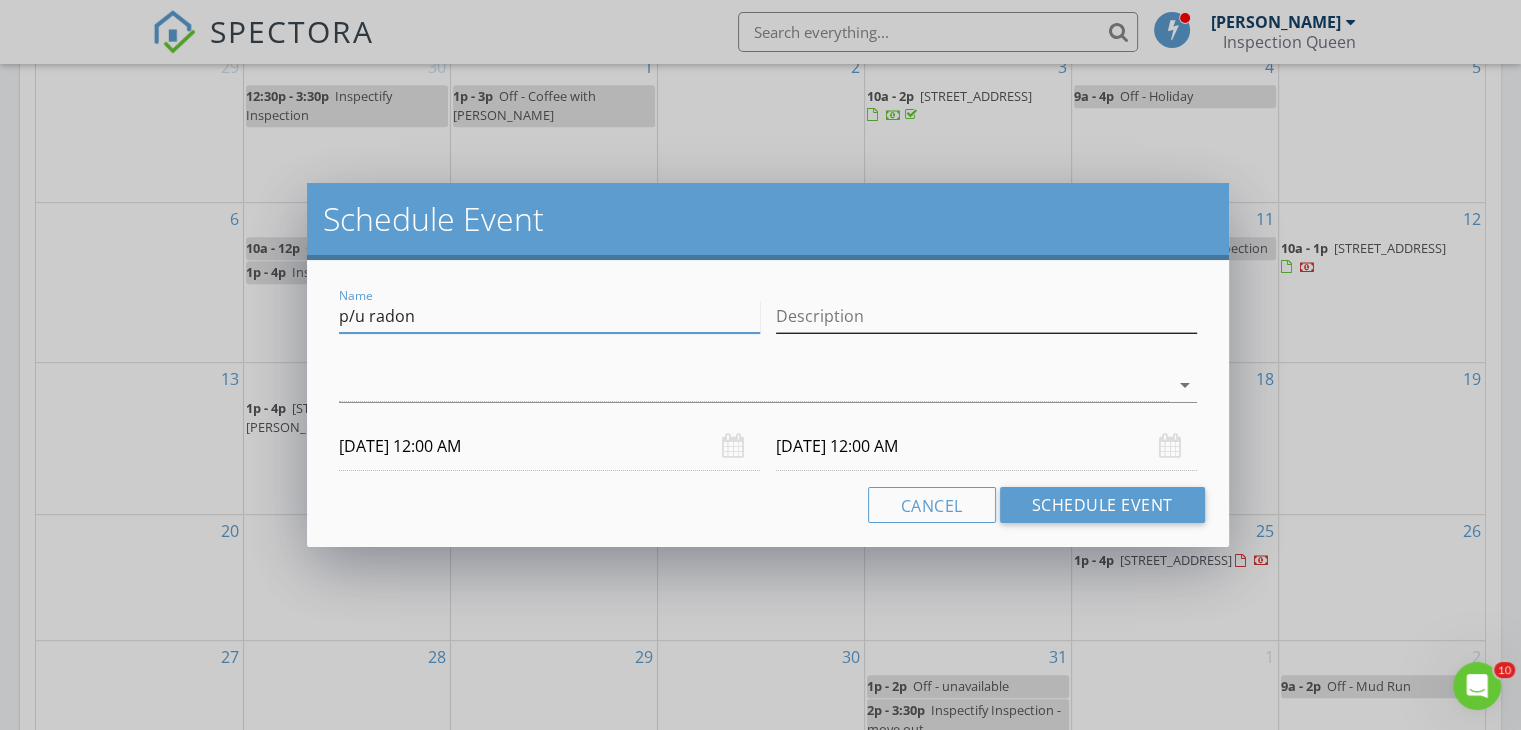 type on "p/u radon" 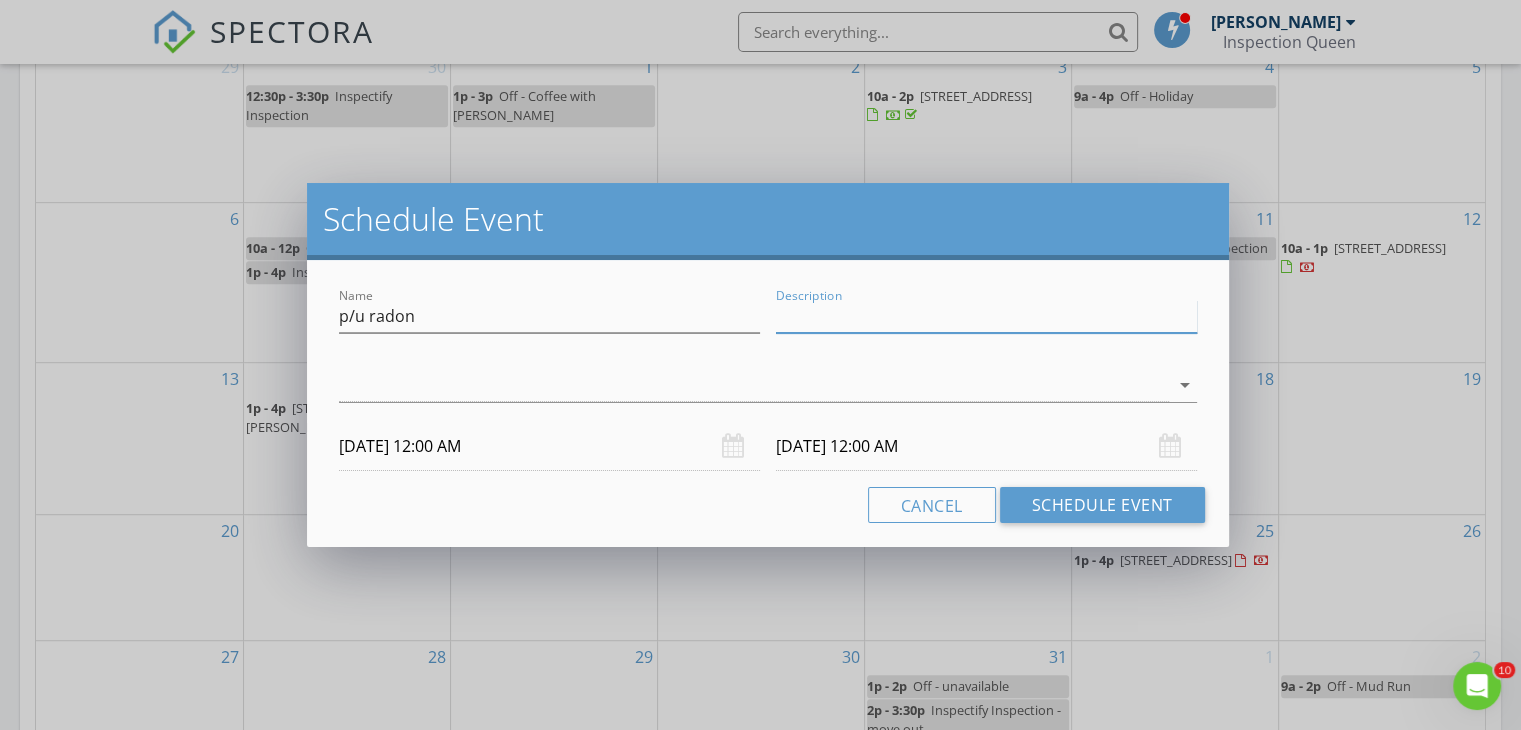 click on "Description" at bounding box center [986, 316] 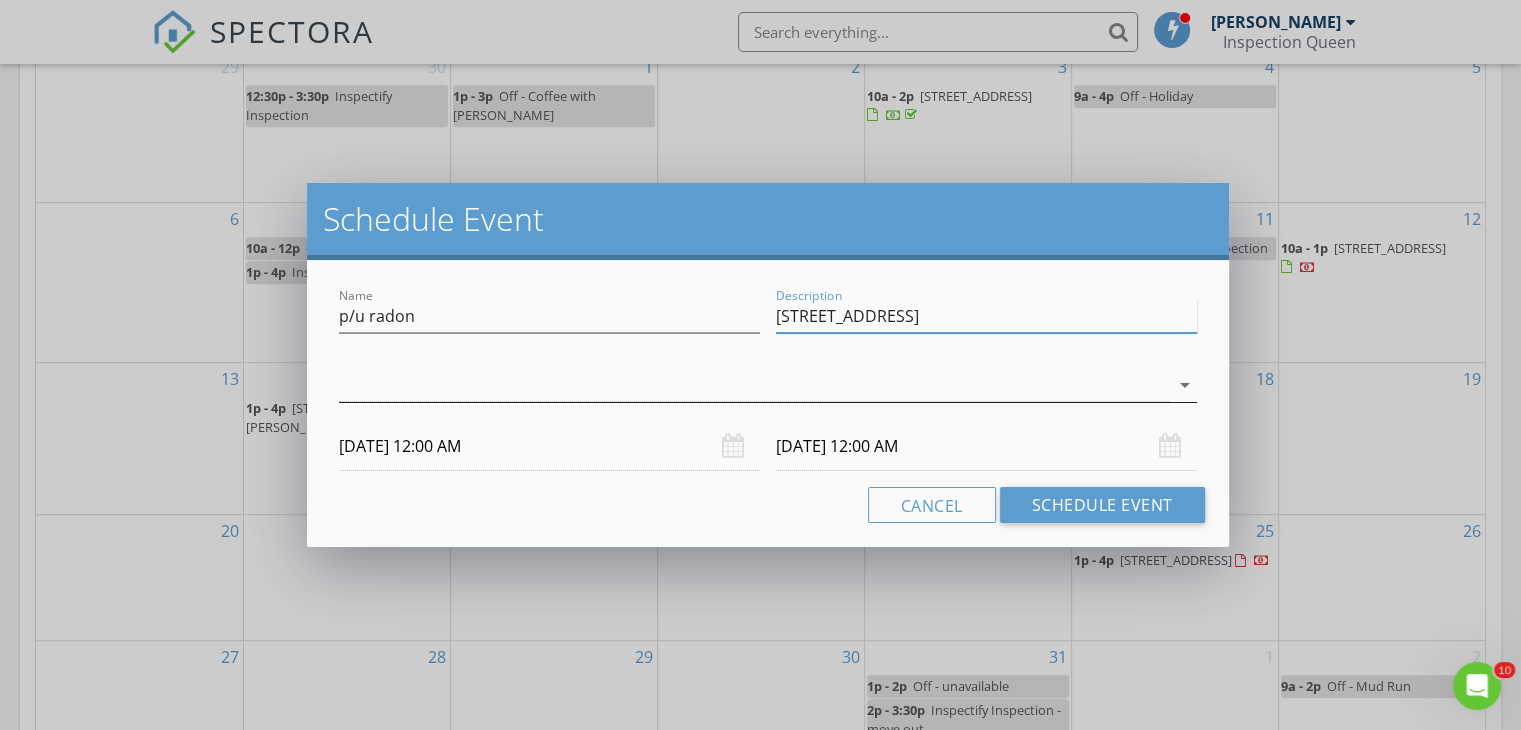 type on "[STREET_ADDRESS]" 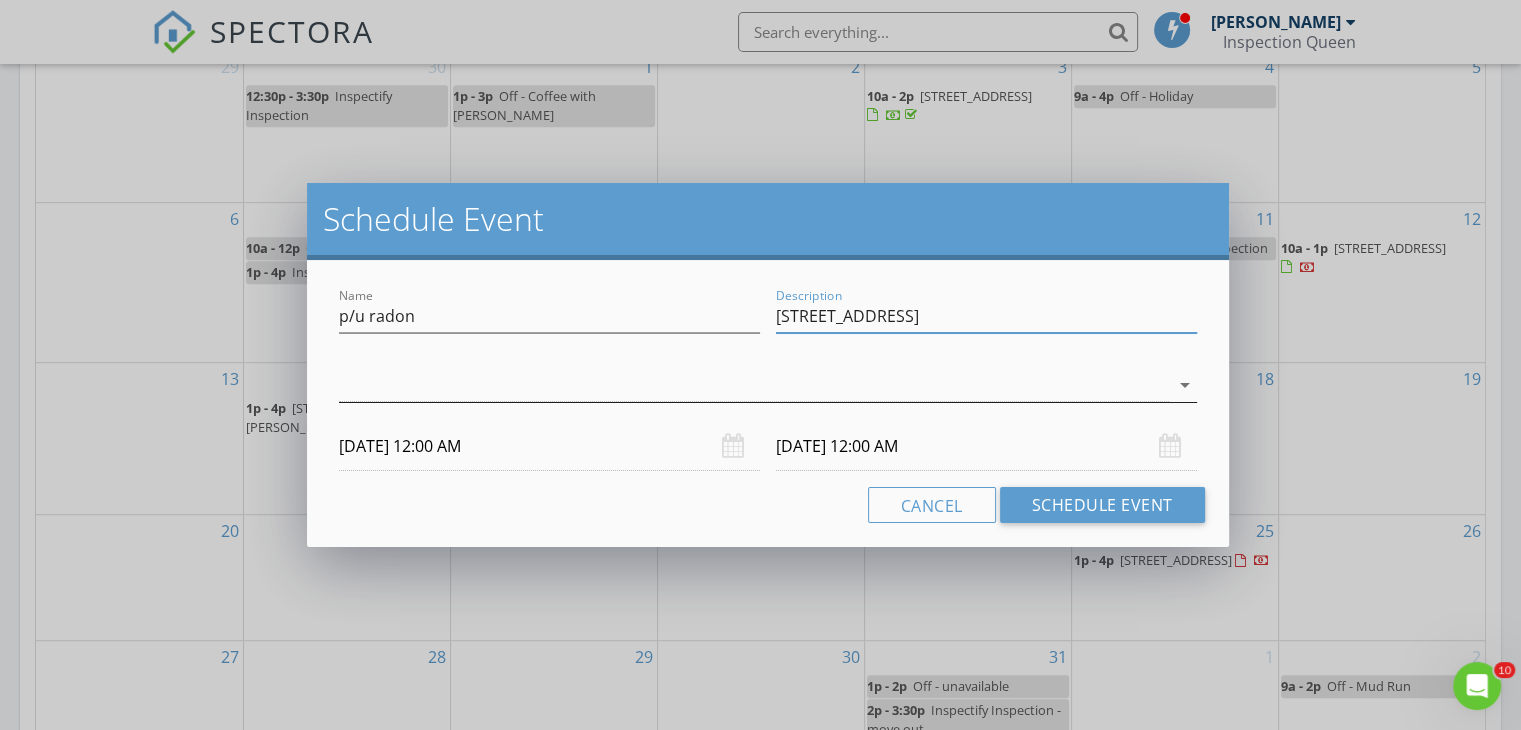 click at bounding box center (754, 385) 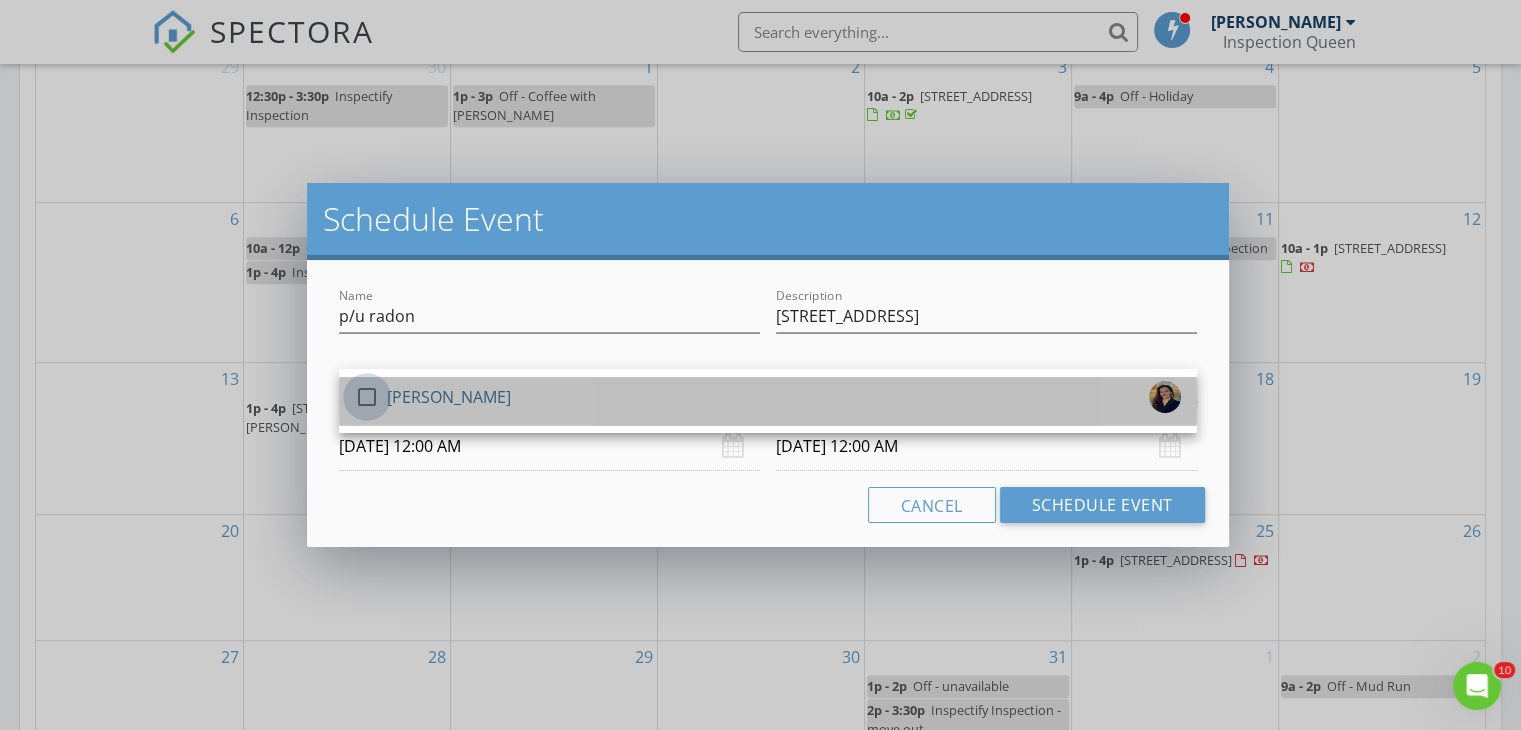 click at bounding box center (367, 397) 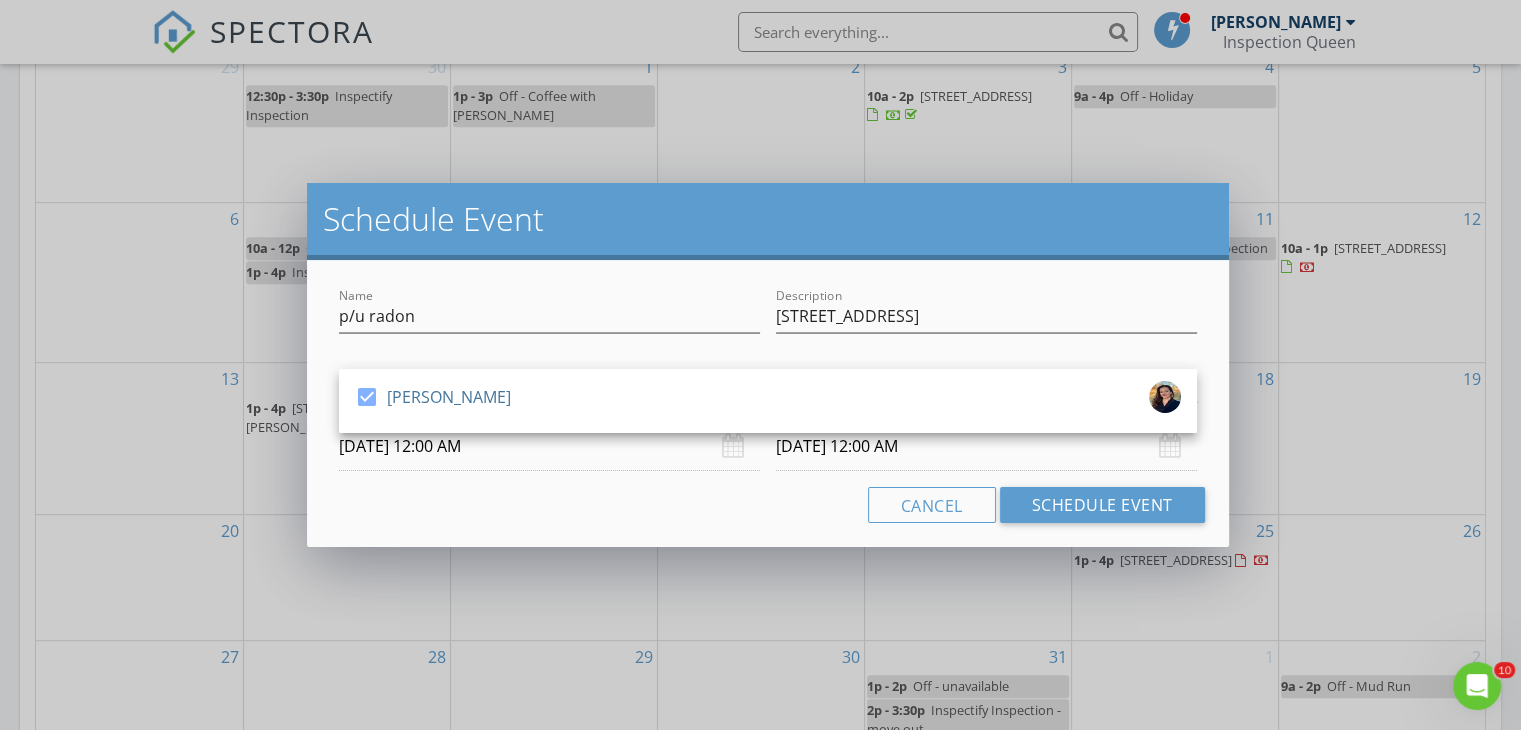 click on "07/14/2025 12:00 AM" at bounding box center [549, 446] 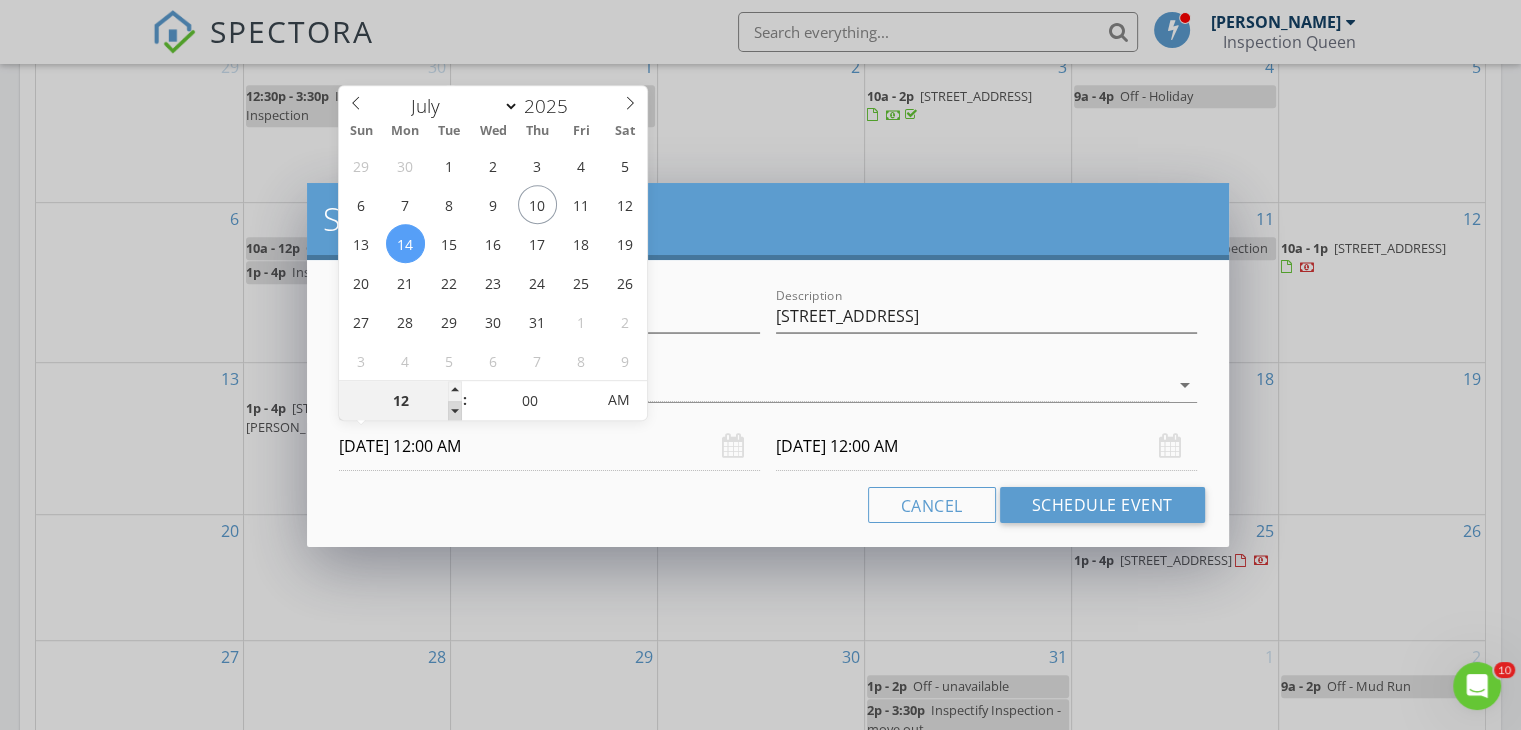 type on "11" 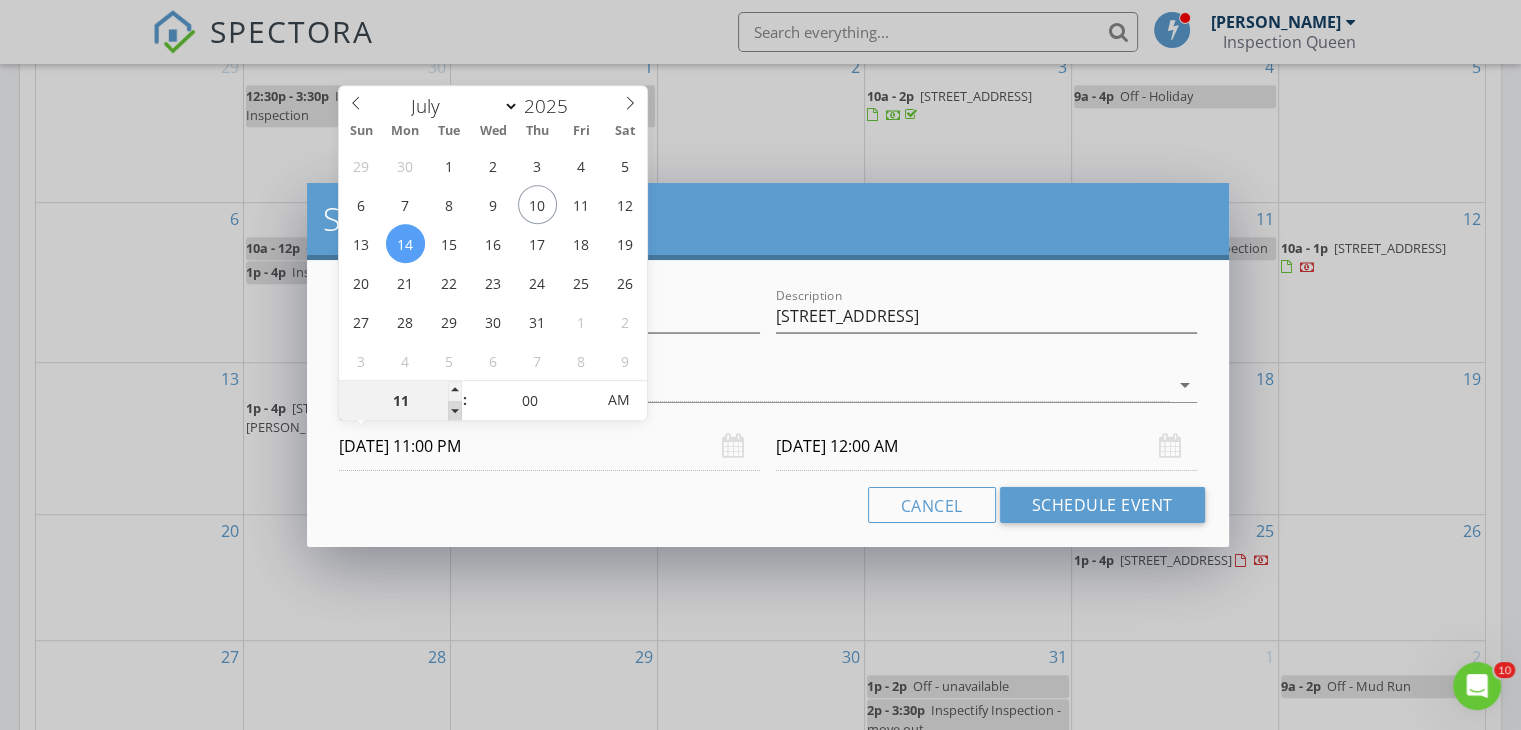 click at bounding box center (455, 411) 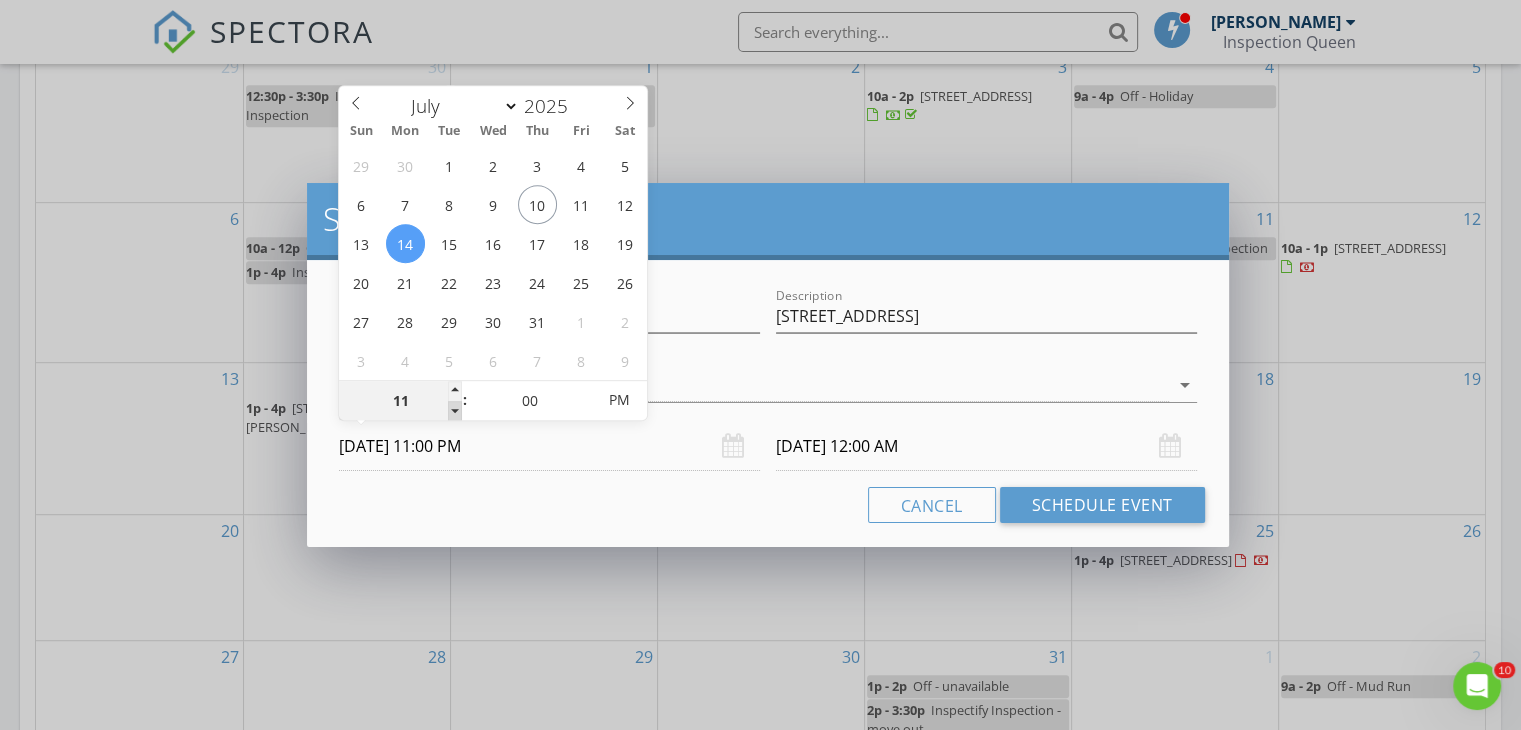 type on "11" 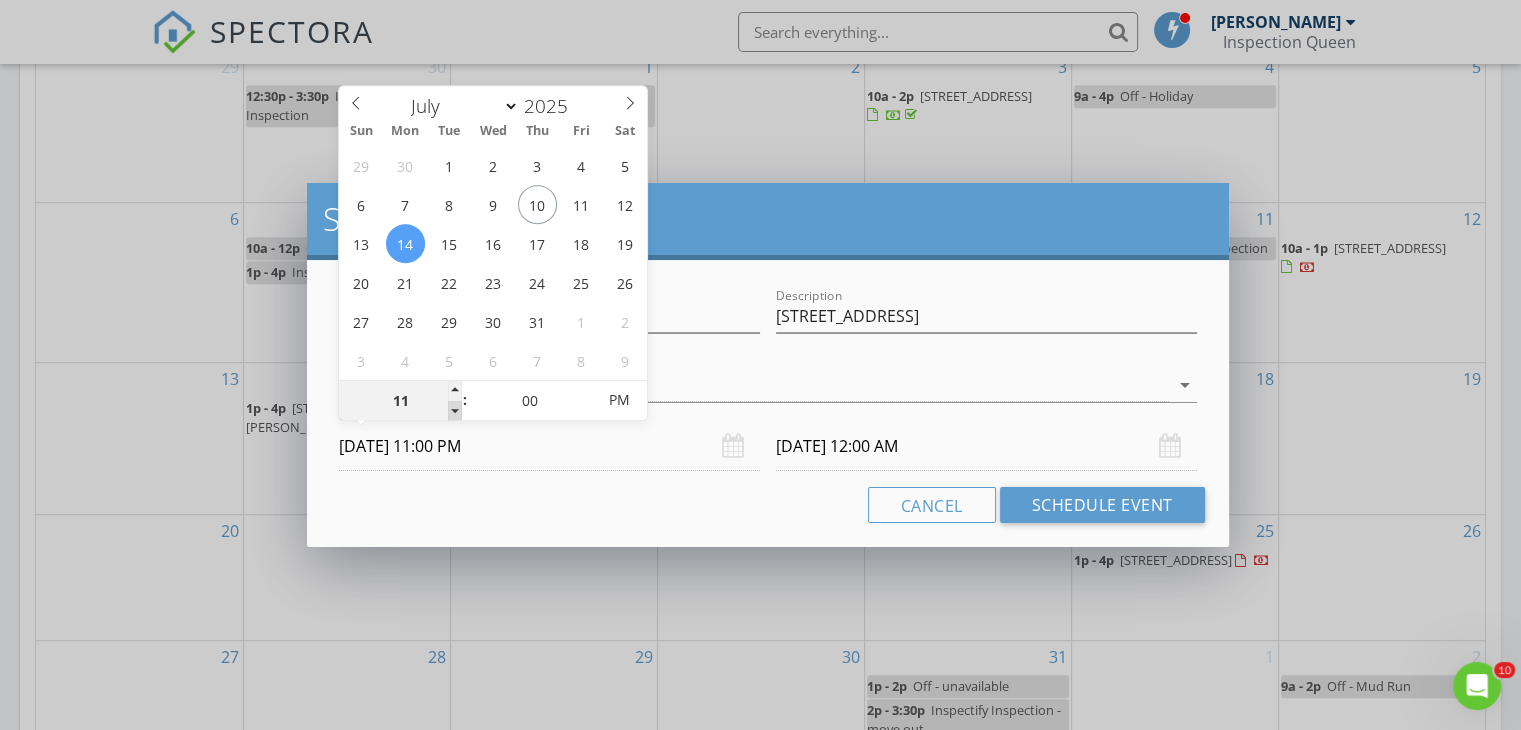 type on "07/15/2025 11:00 PM" 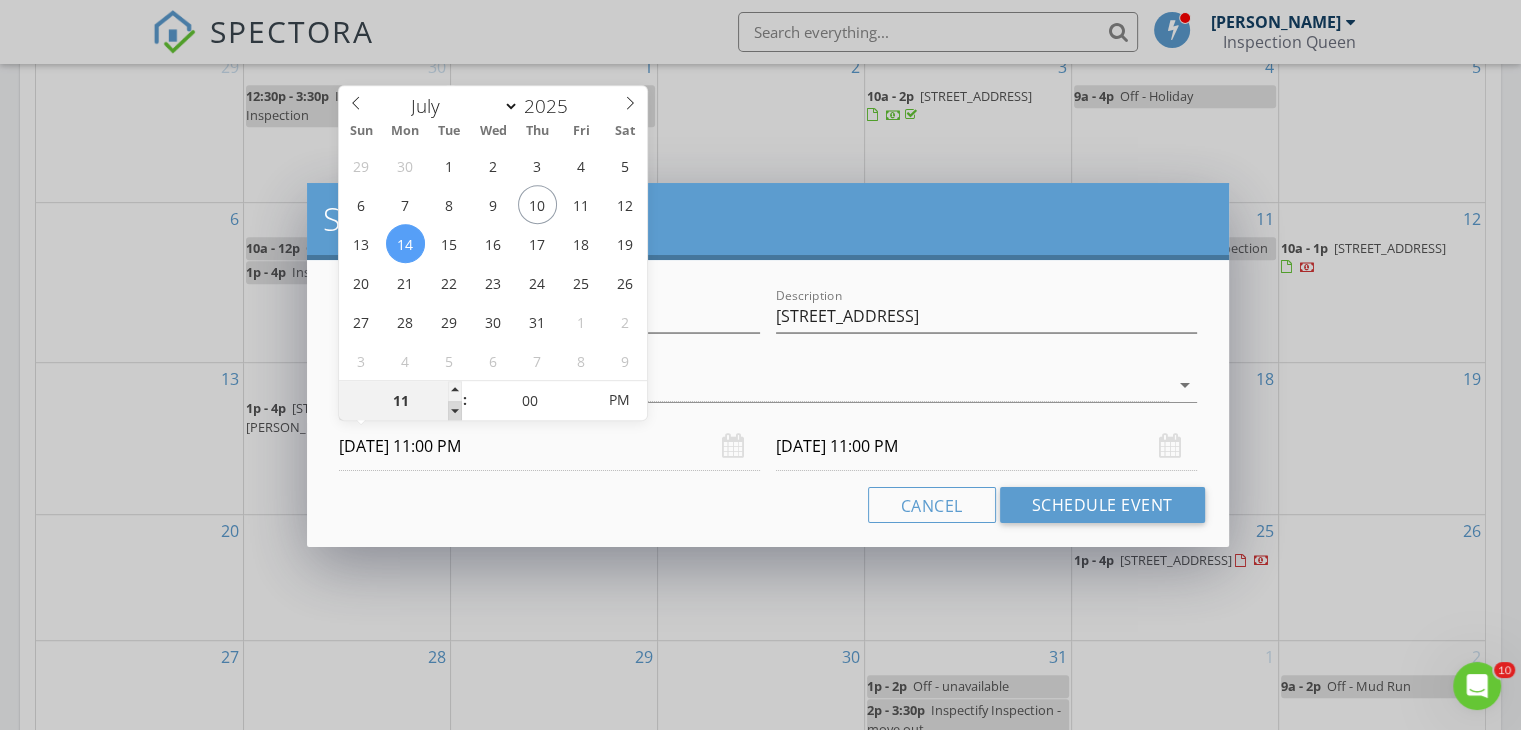 type on "10" 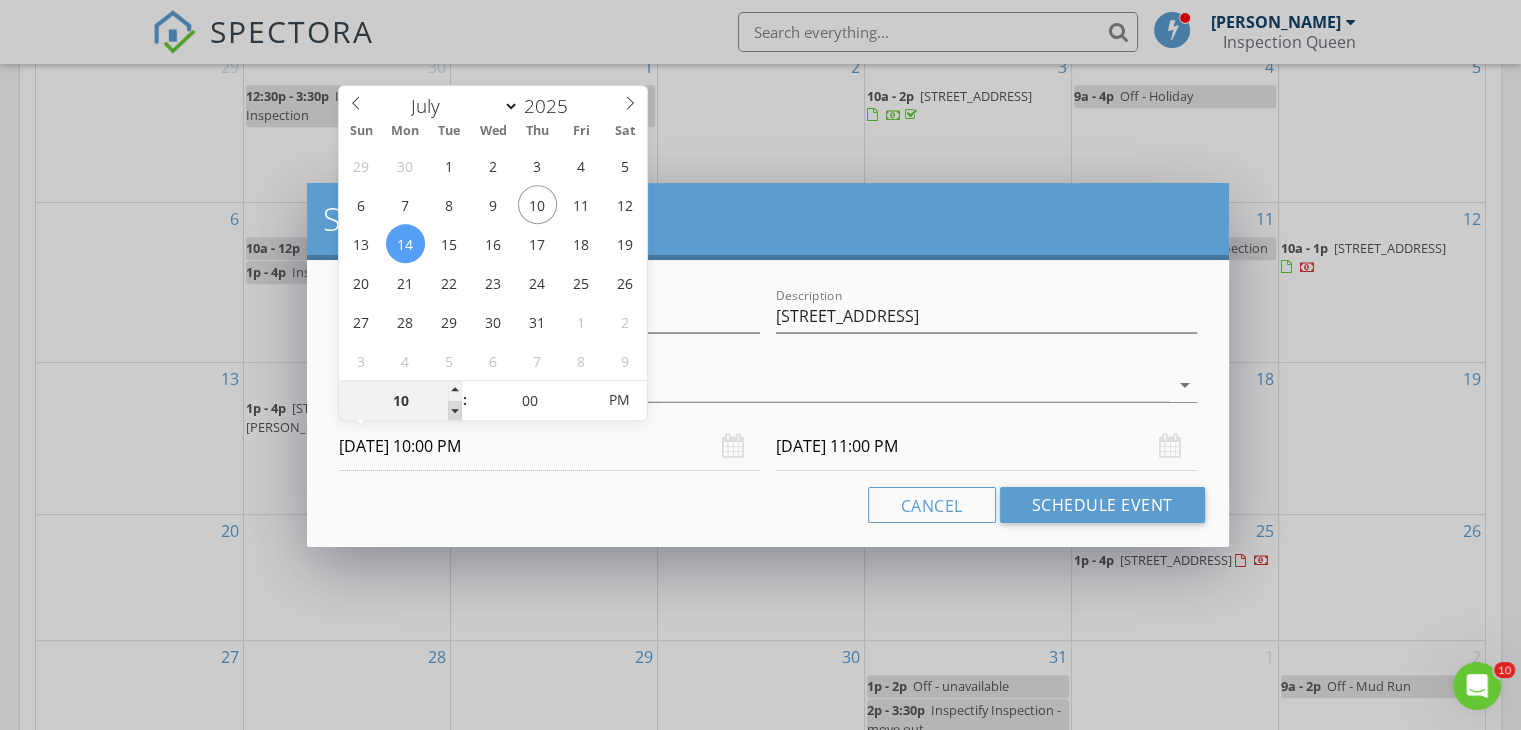 click at bounding box center (455, 411) 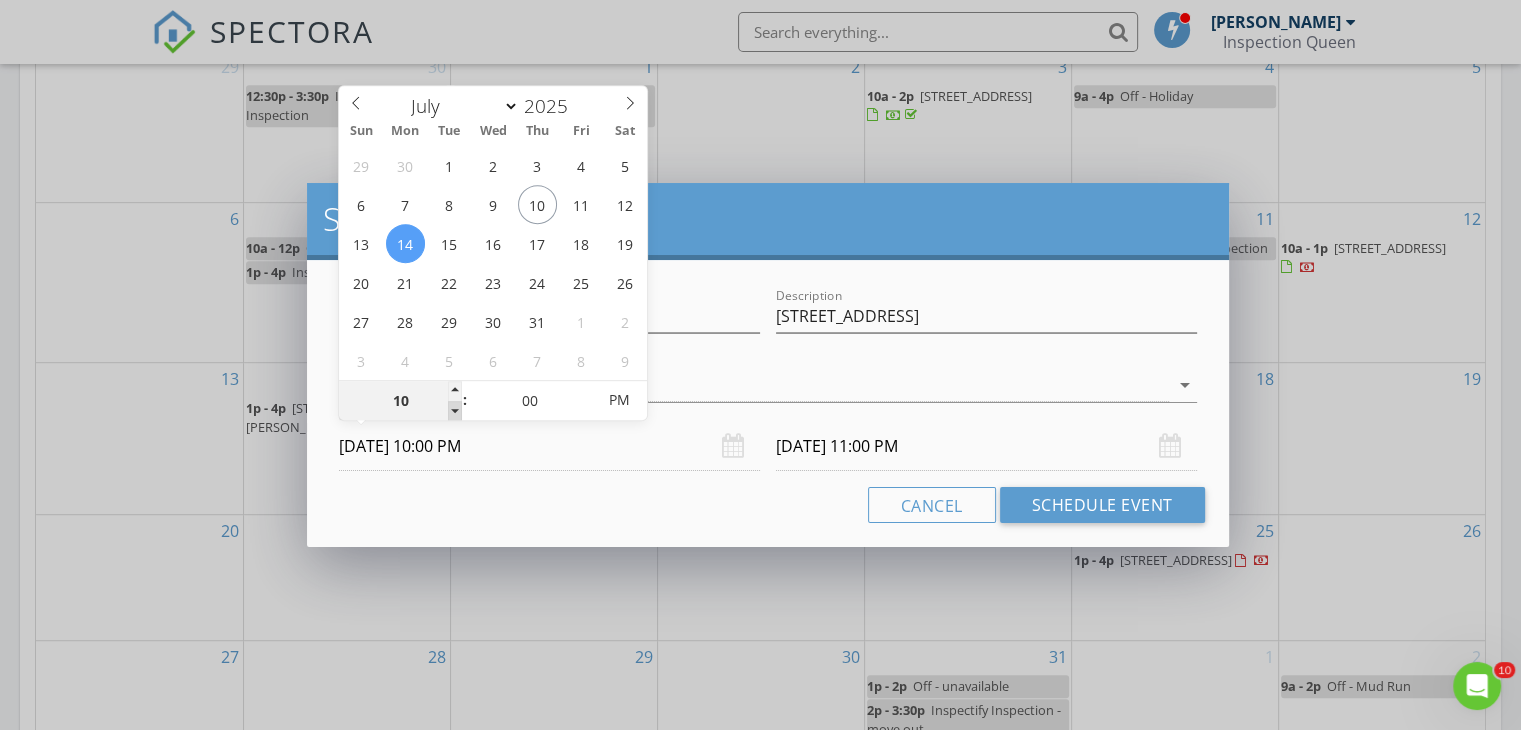 type on "10" 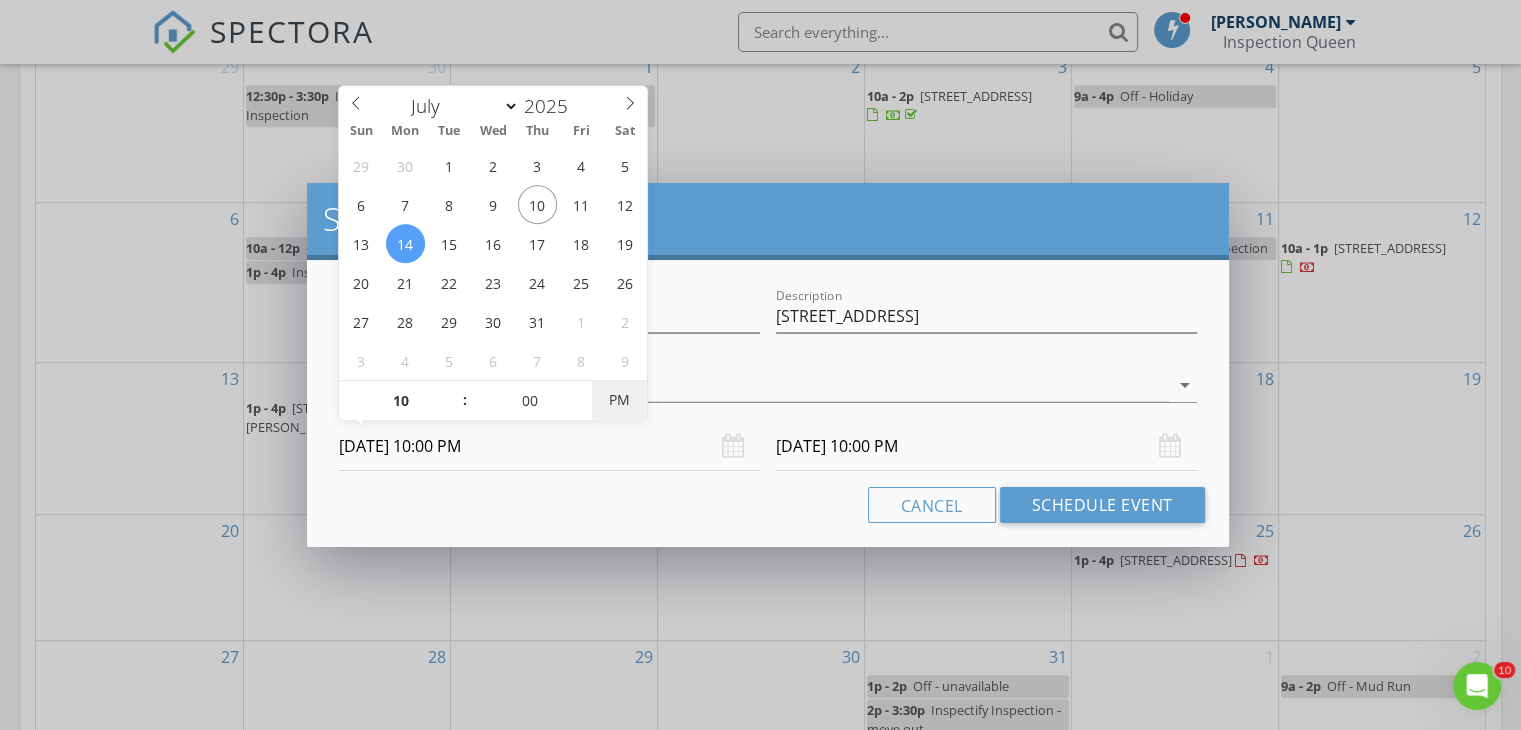 type on "07/14/2025 10:00 AM" 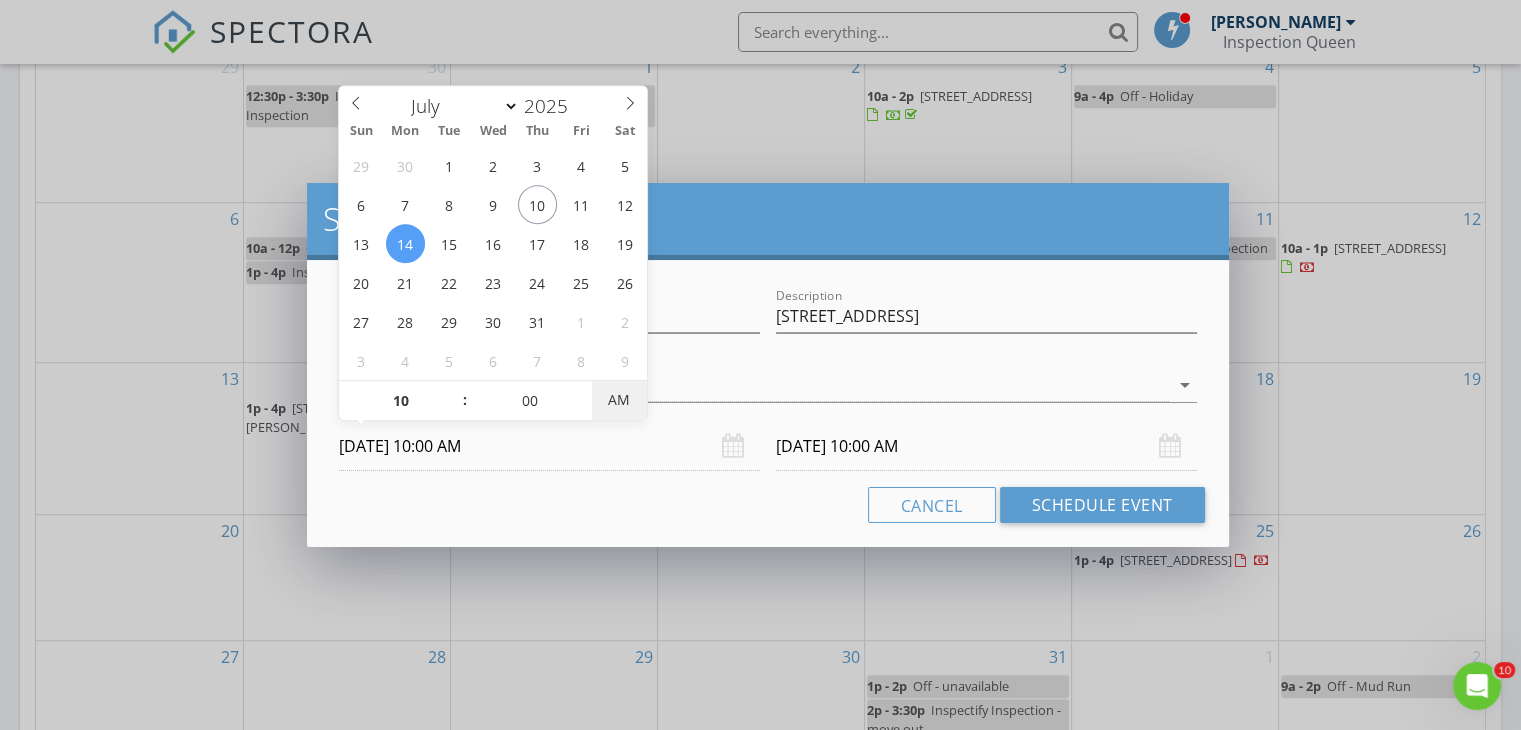 click on "AM" at bounding box center [619, 400] 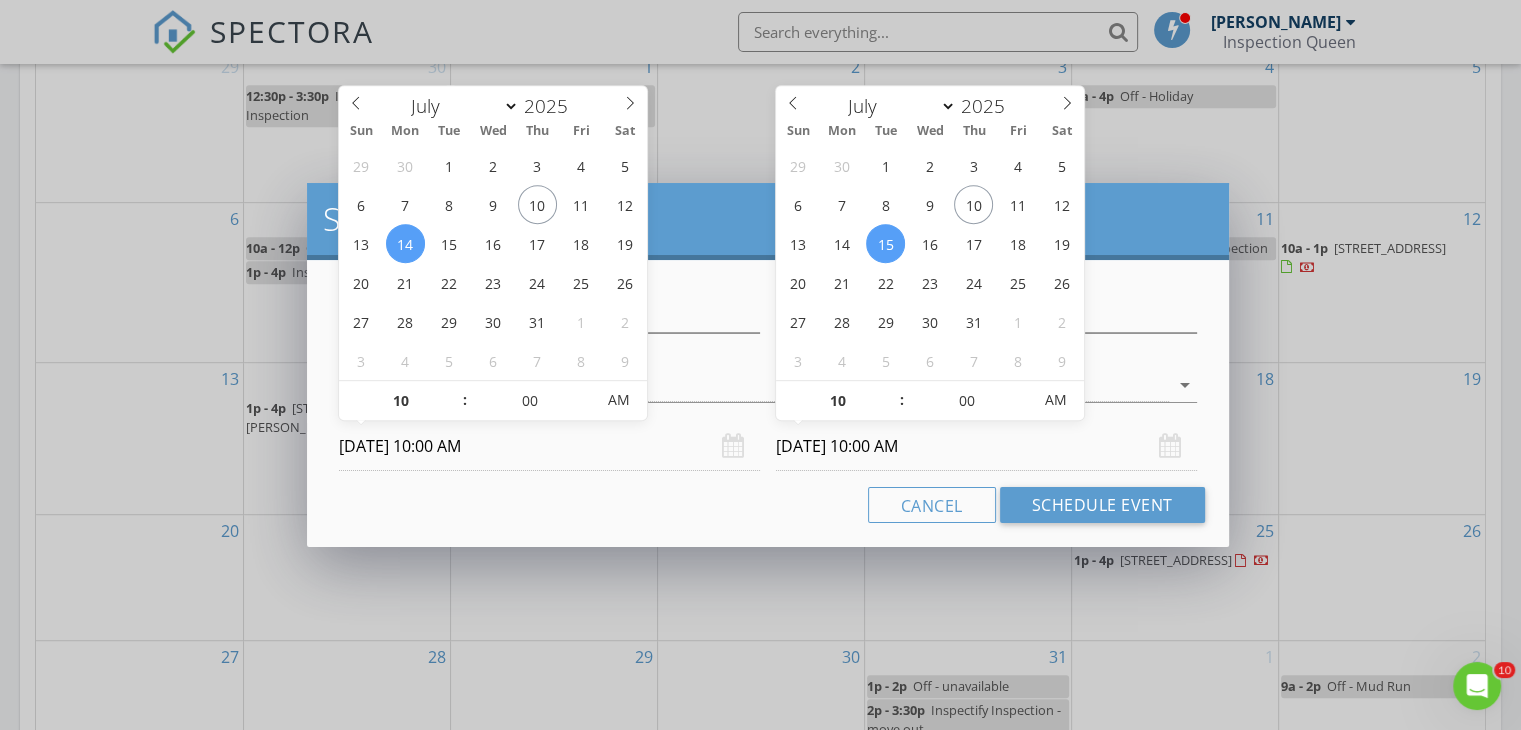 click on "07/15/2025 10:00 AM" at bounding box center [986, 446] 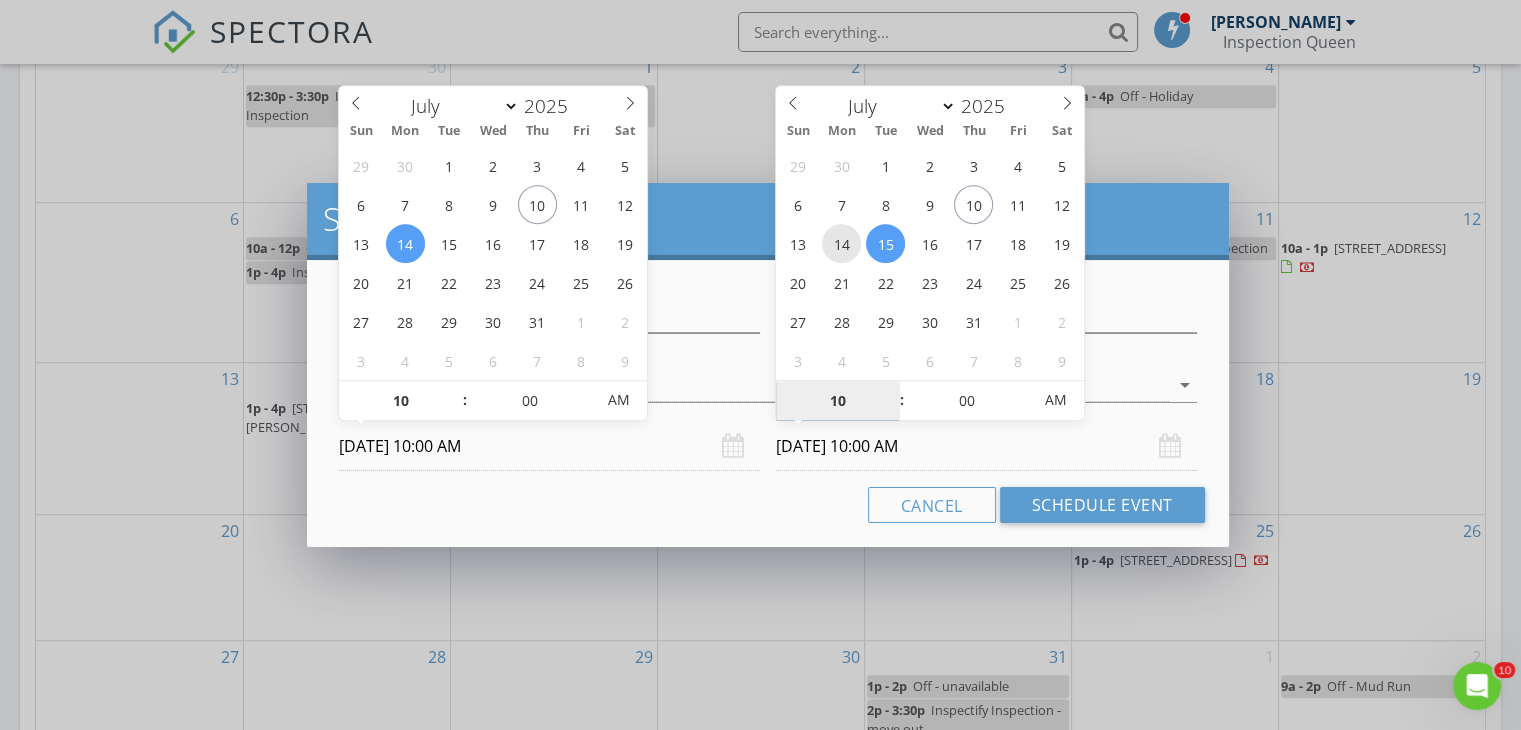type on "07/14/2025 10:00 AM" 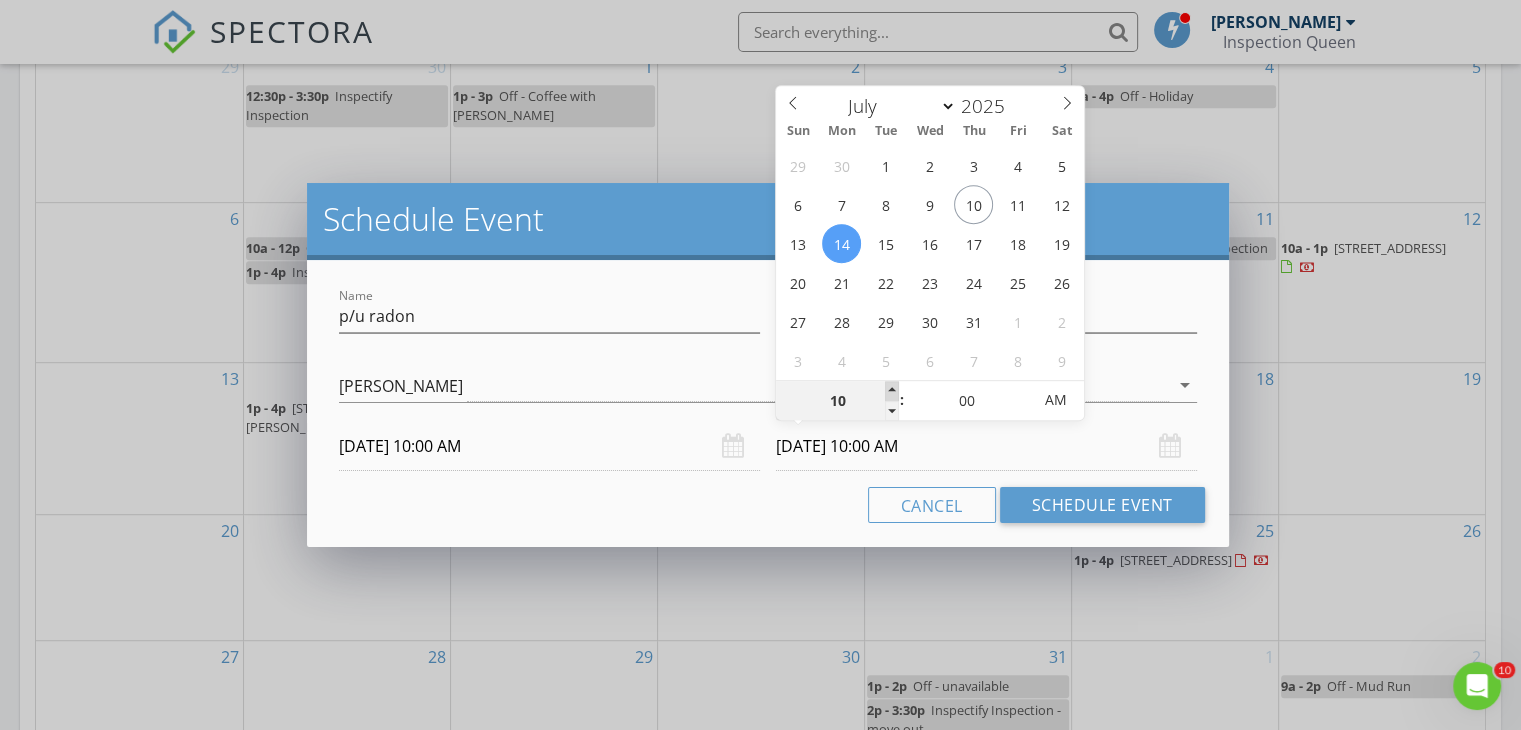 type on "11" 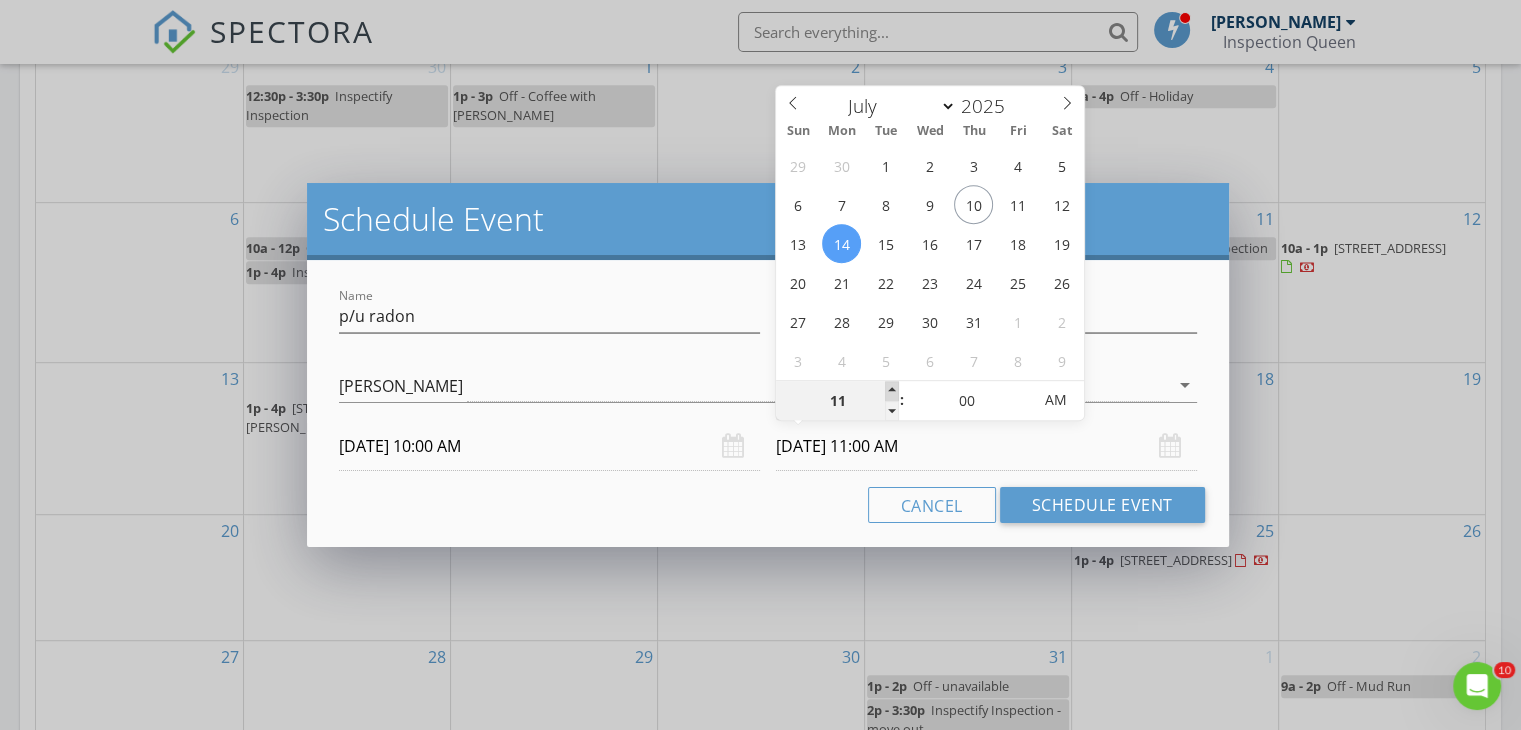 click at bounding box center (892, 391) 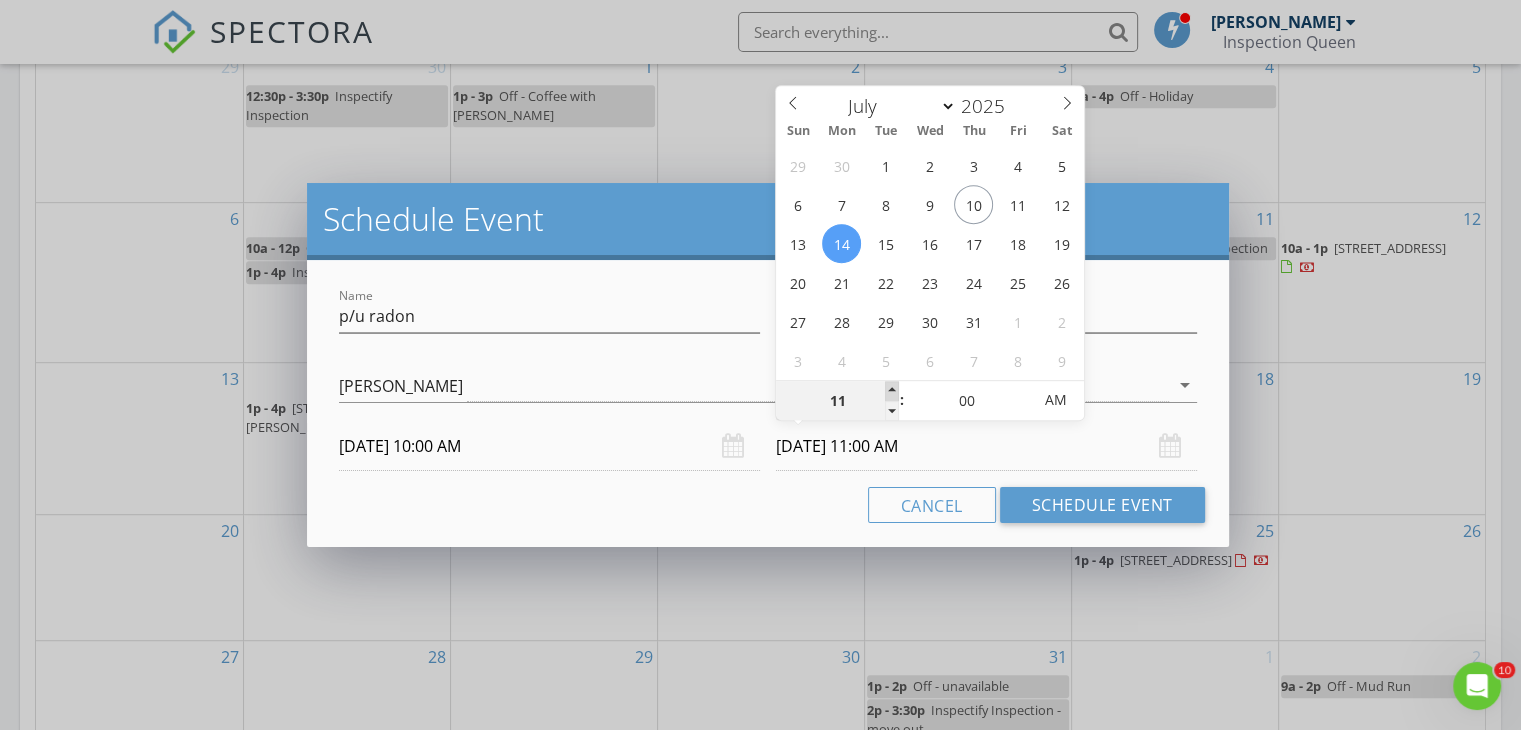 type on "12" 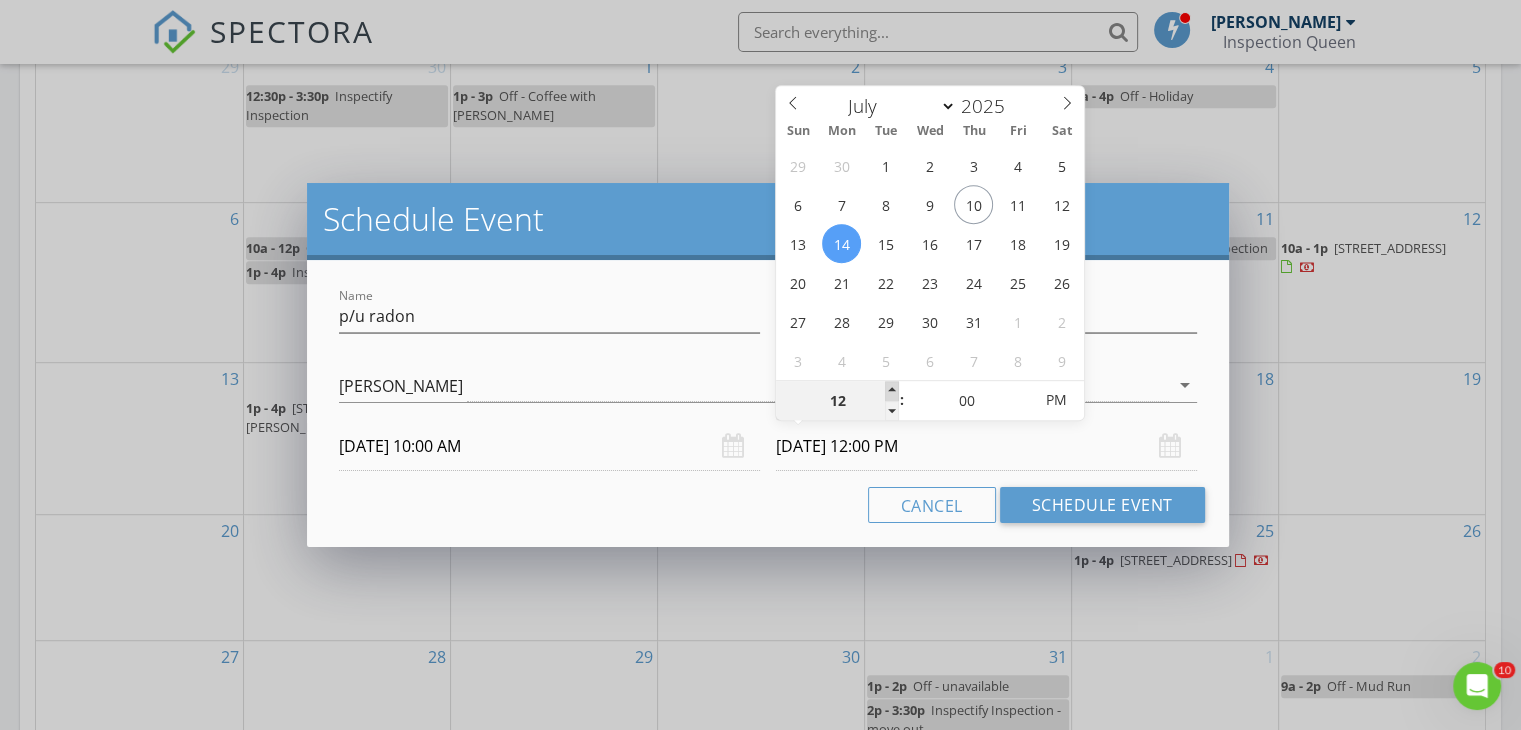 click at bounding box center [892, 391] 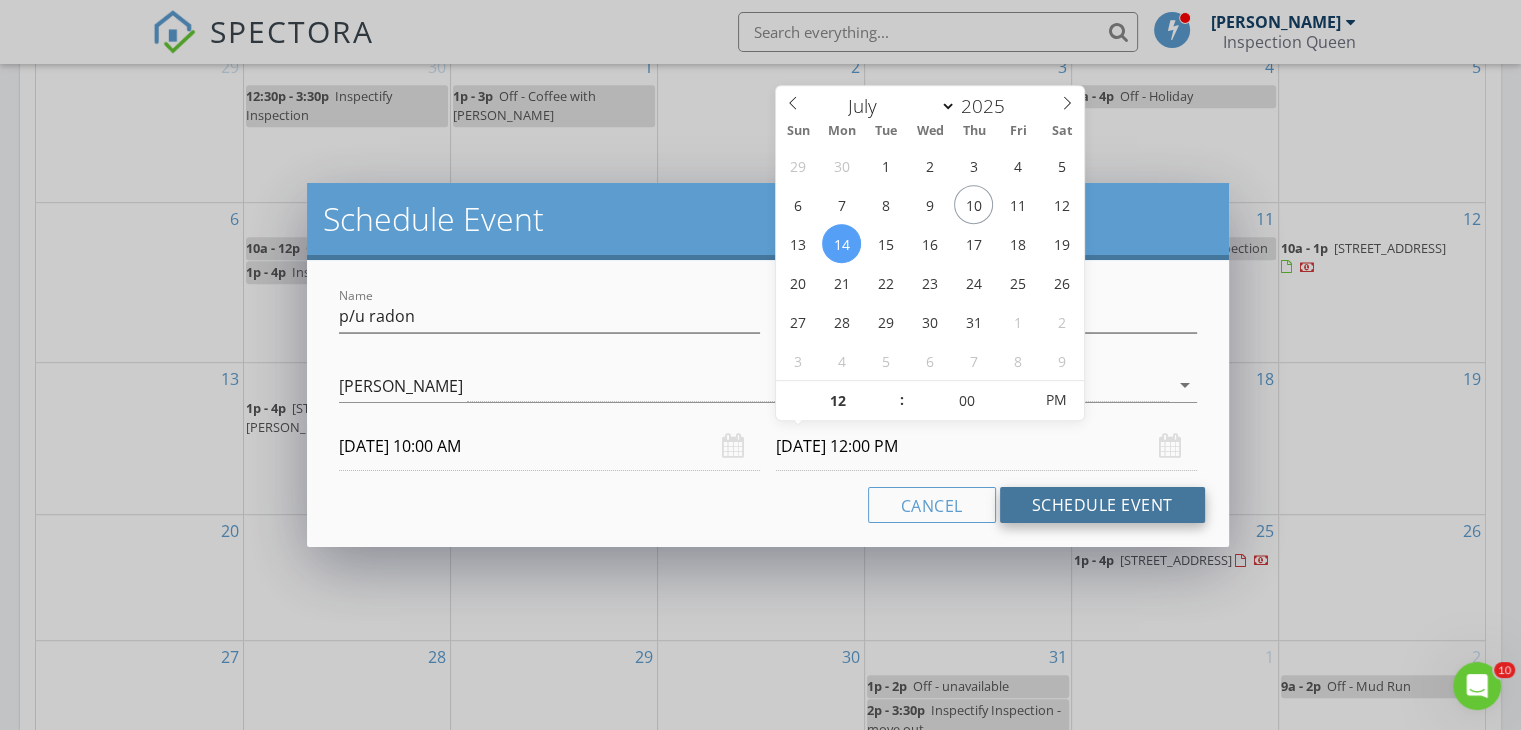 click on "Schedule Event" at bounding box center [1102, 505] 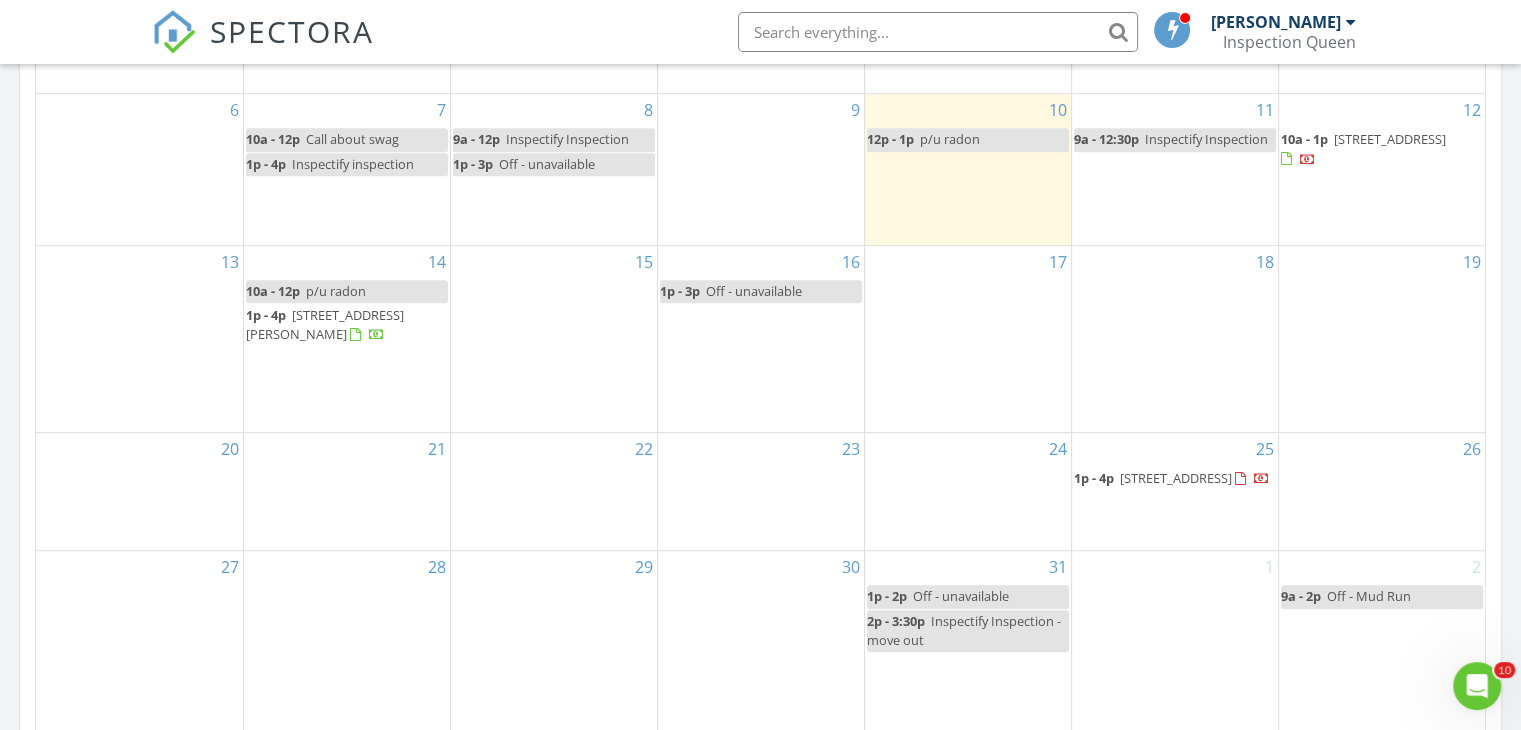 scroll, scrollTop: 1200, scrollLeft: 0, axis: vertical 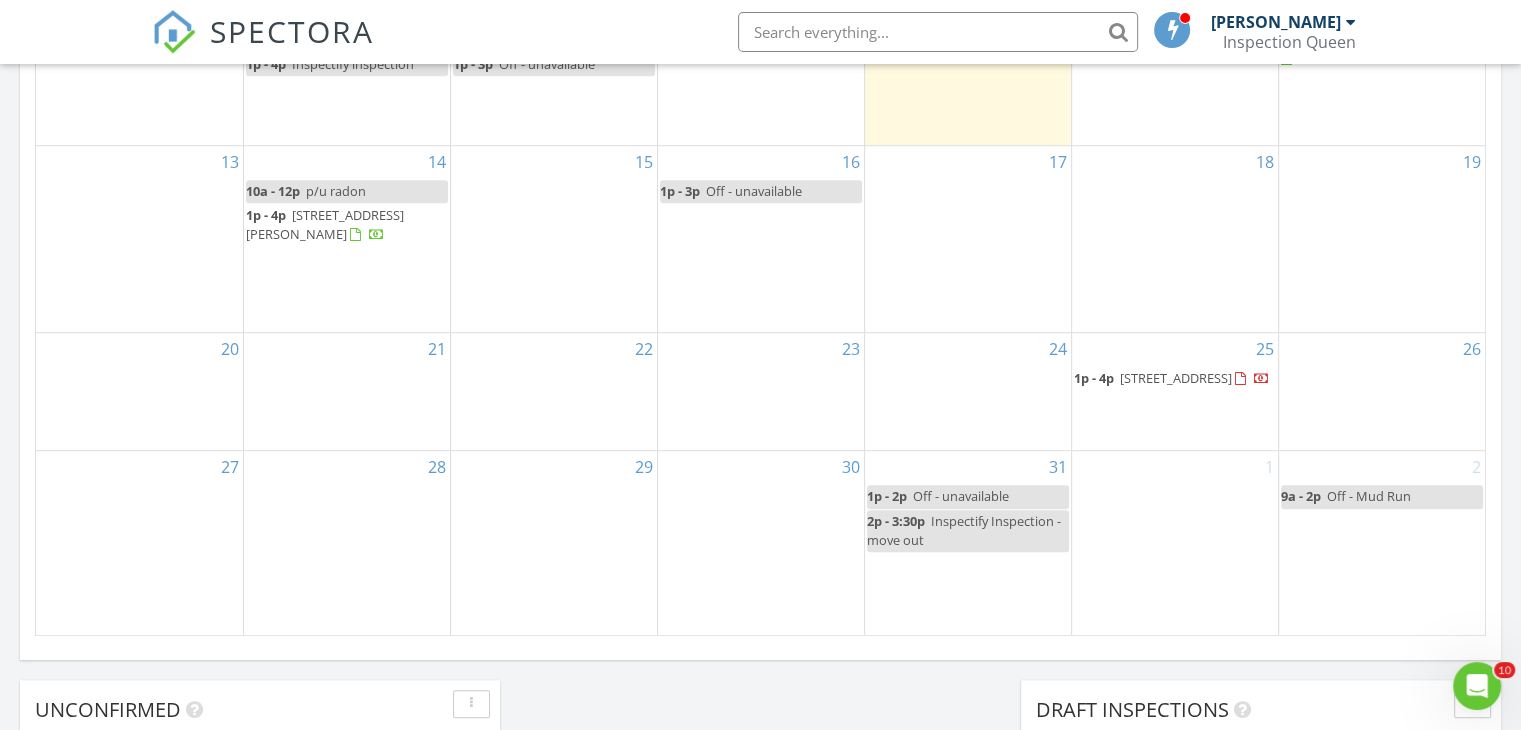 click on "Inspectify Inspection - move out" at bounding box center (964, 530) 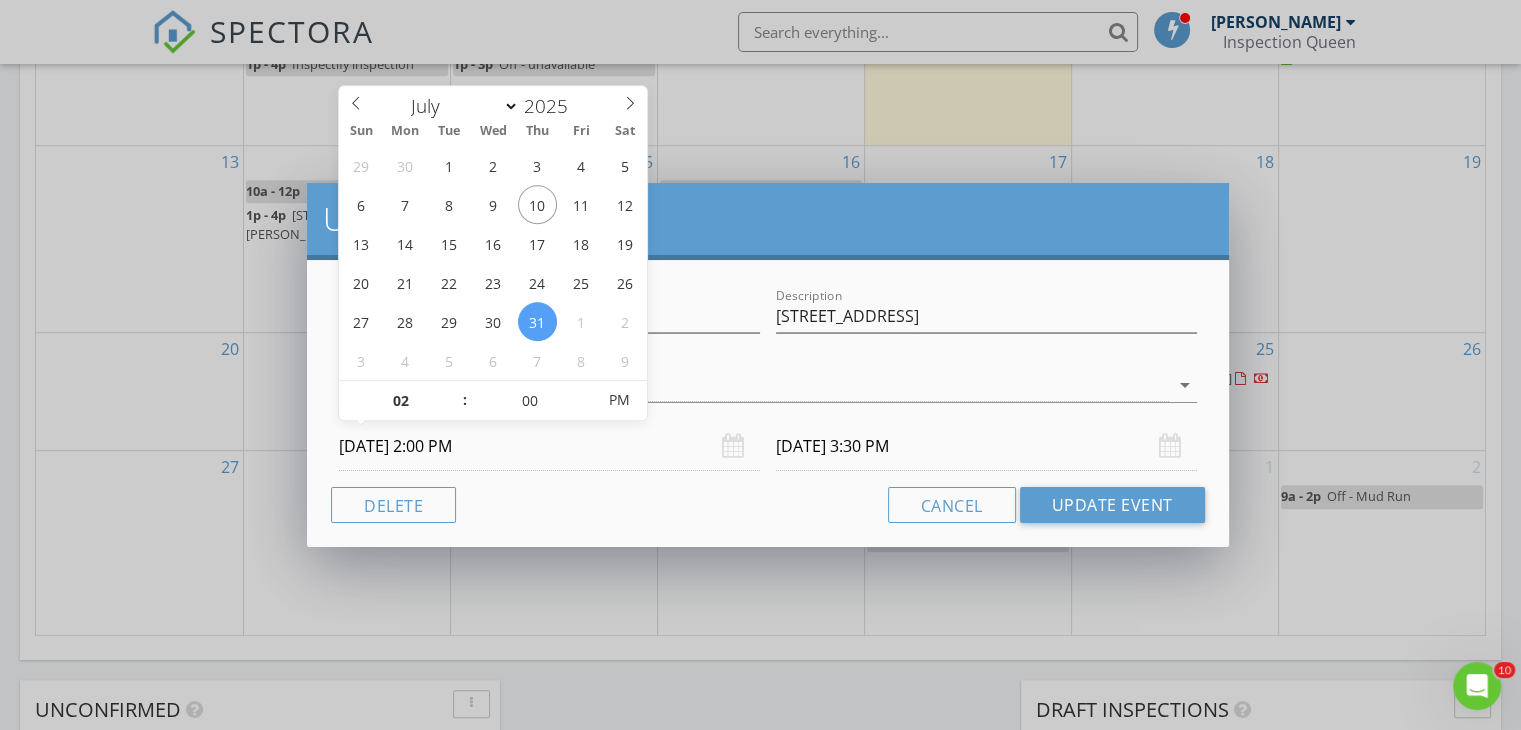 click on "07/31/2025 2:00 PM" at bounding box center [549, 446] 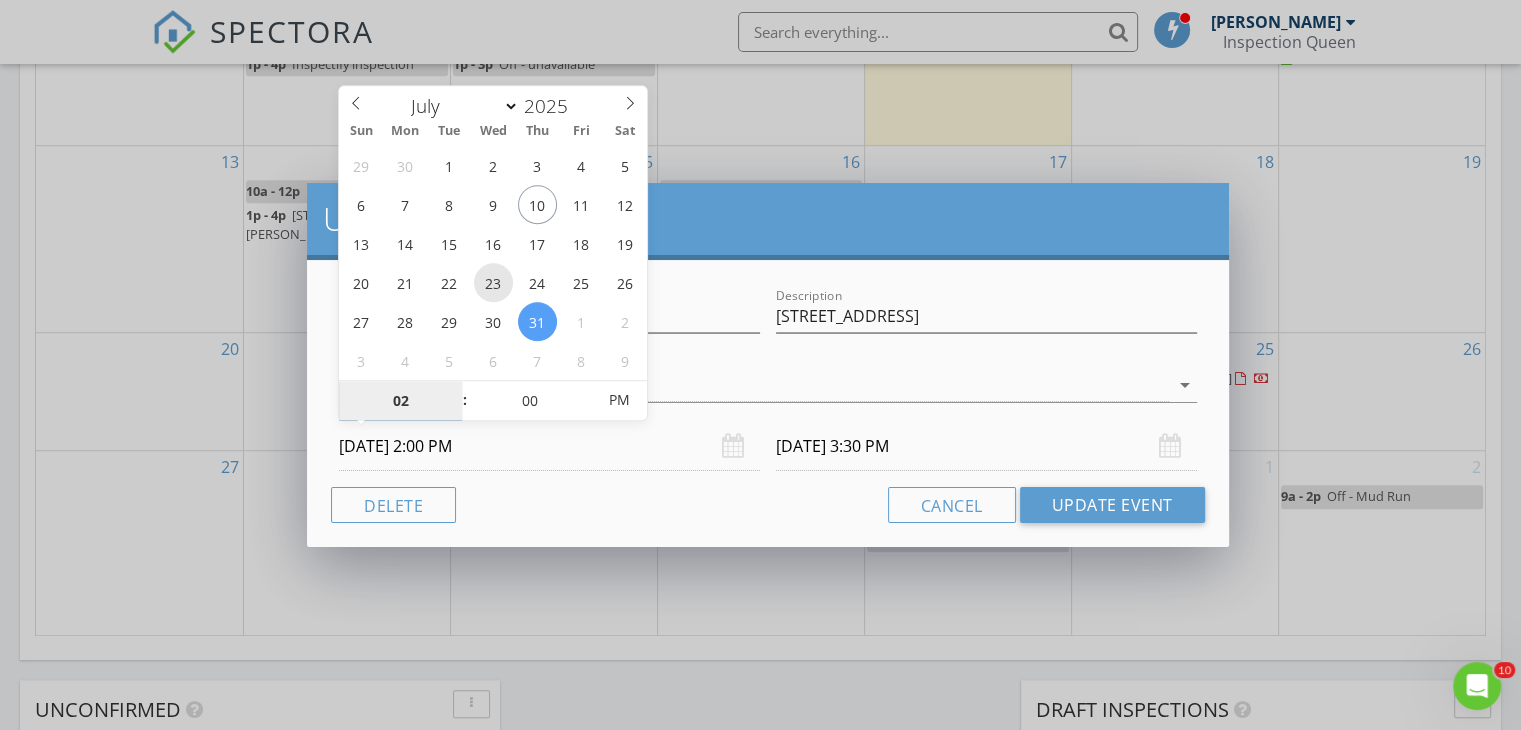 type on "07/23/2025 2:00 PM" 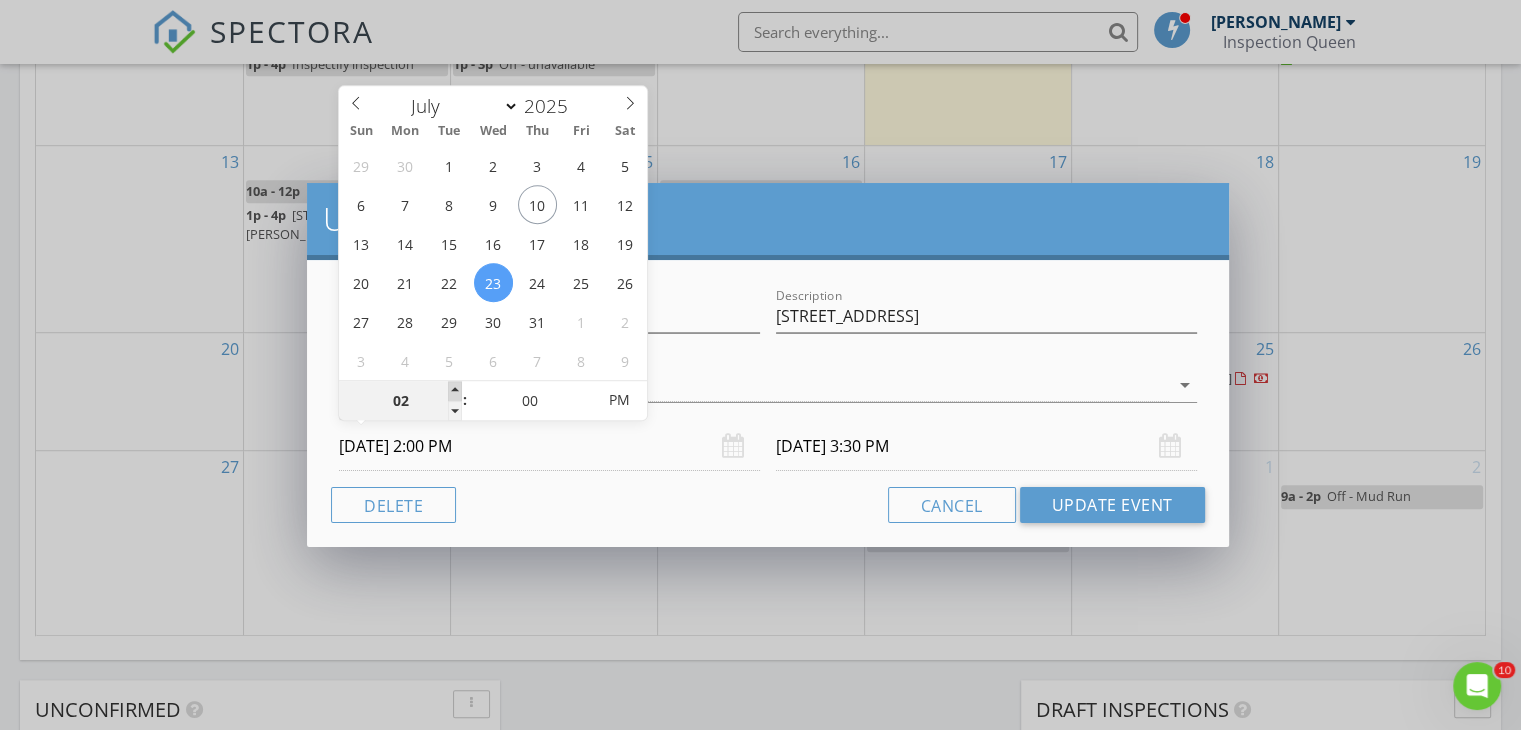type on "03" 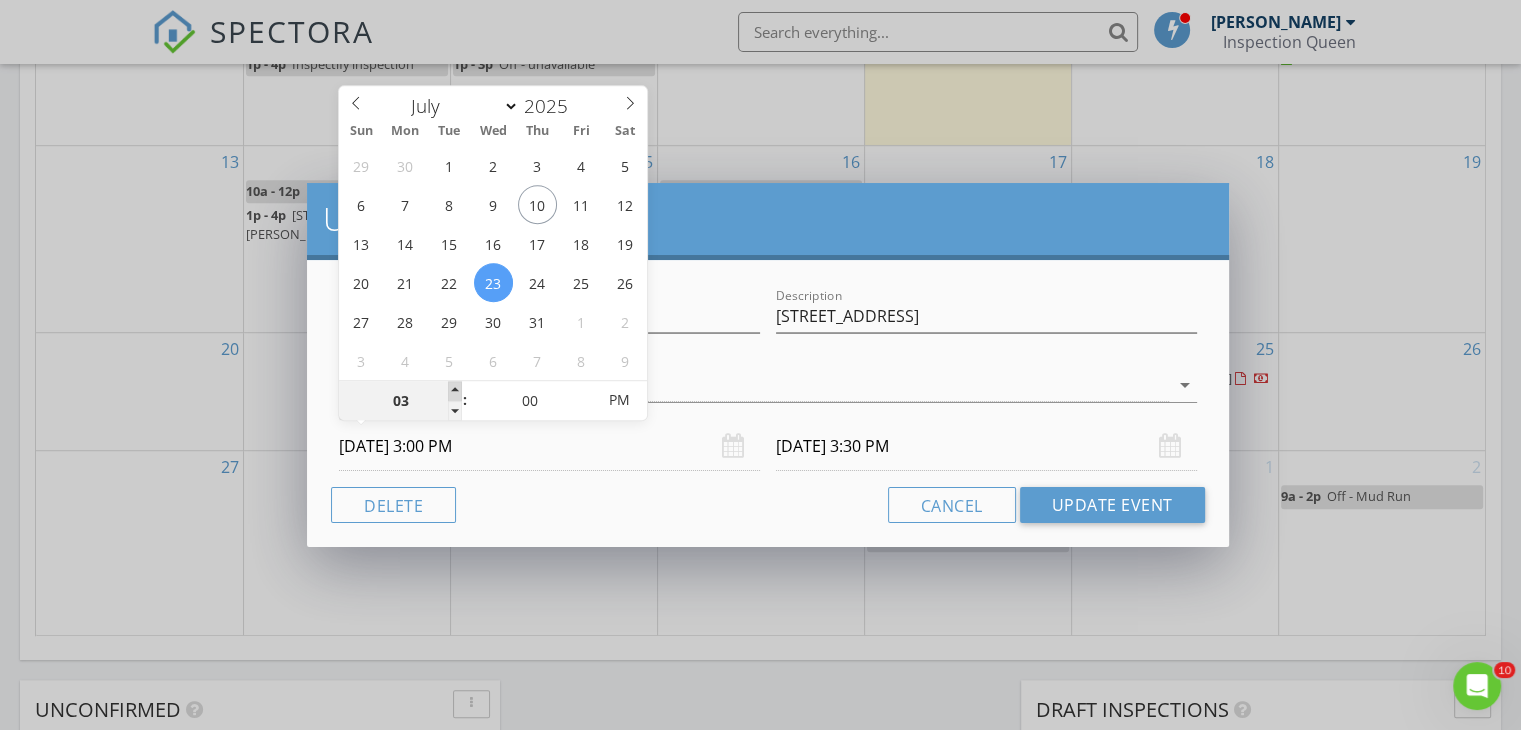 click at bounding box center (455, 391) 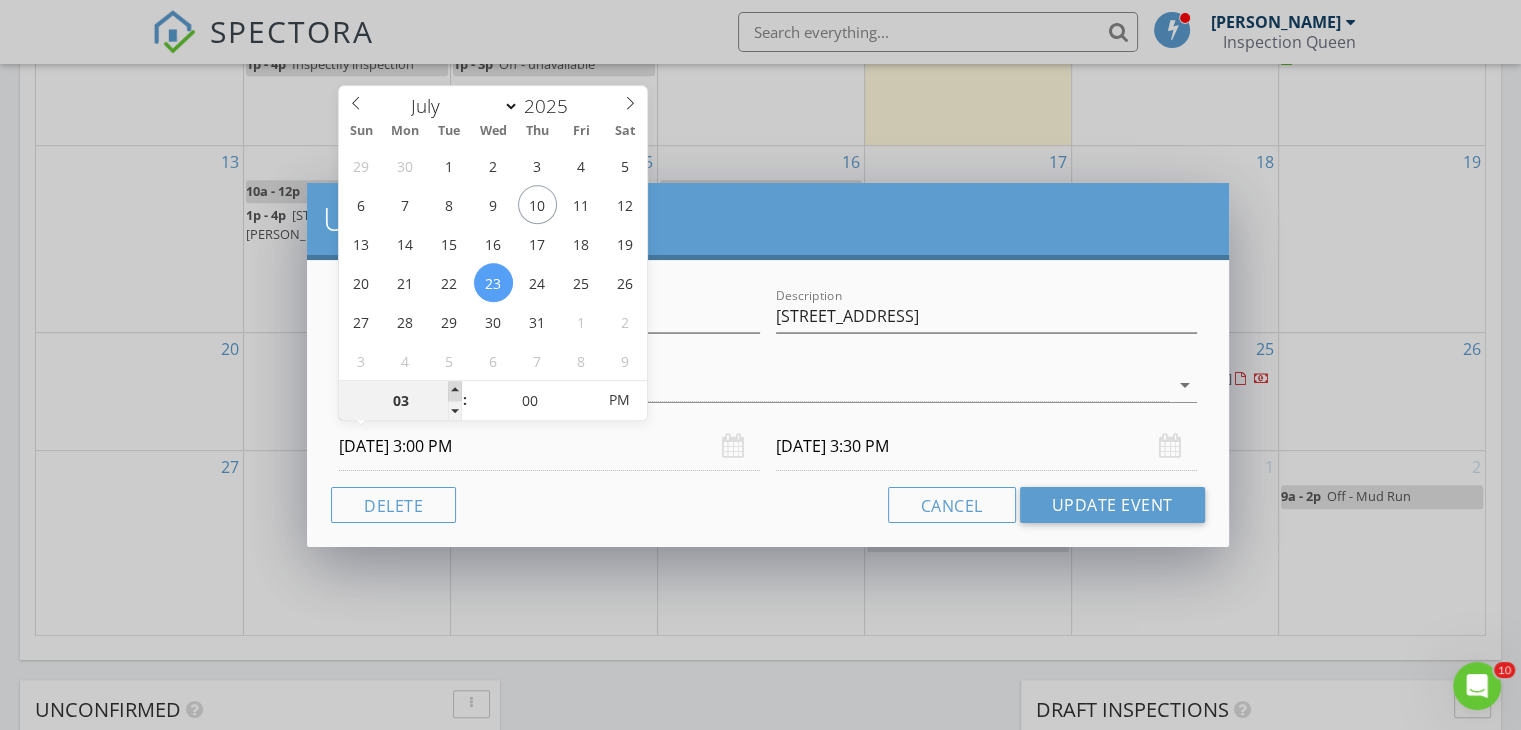 type on "07/23/2025 4:30 PM" 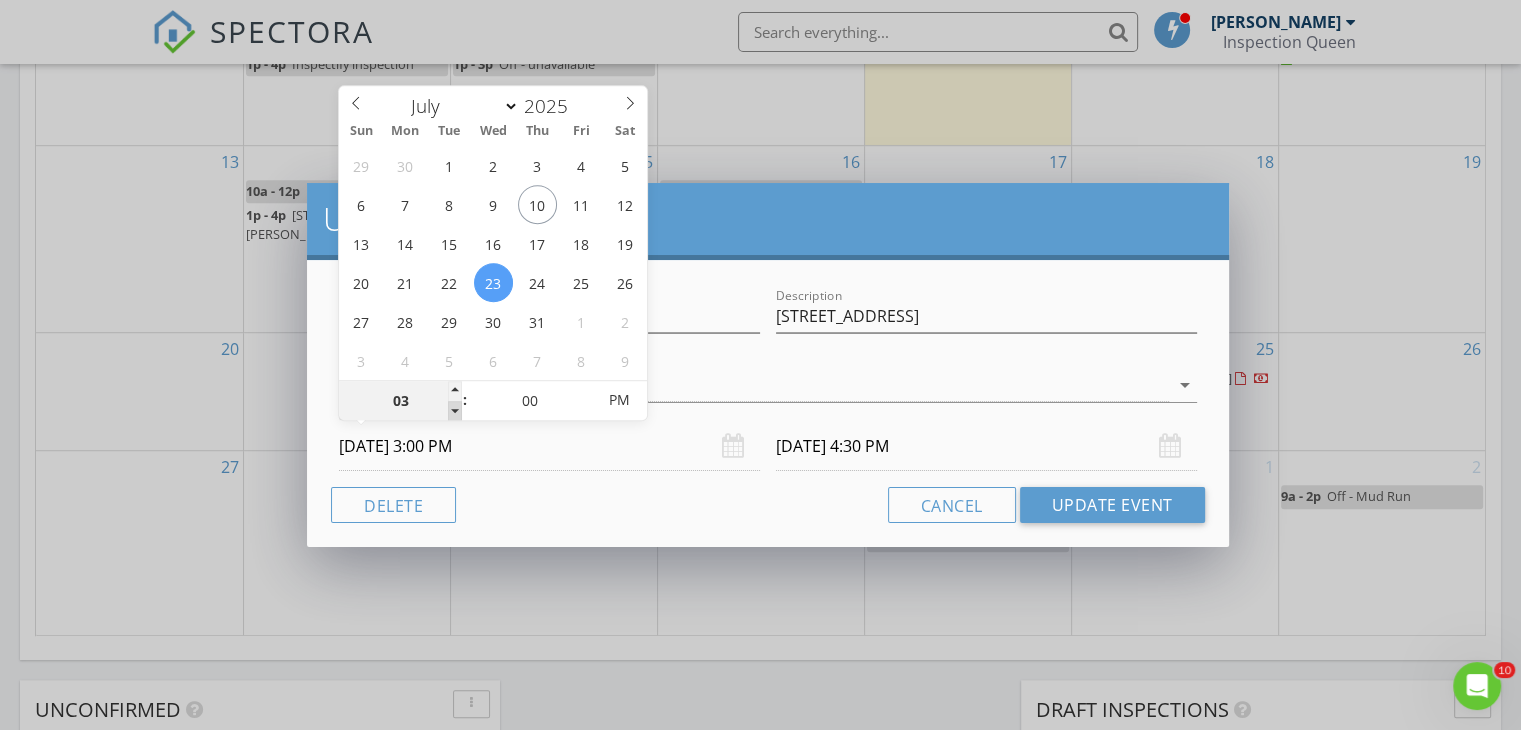 type on "02" 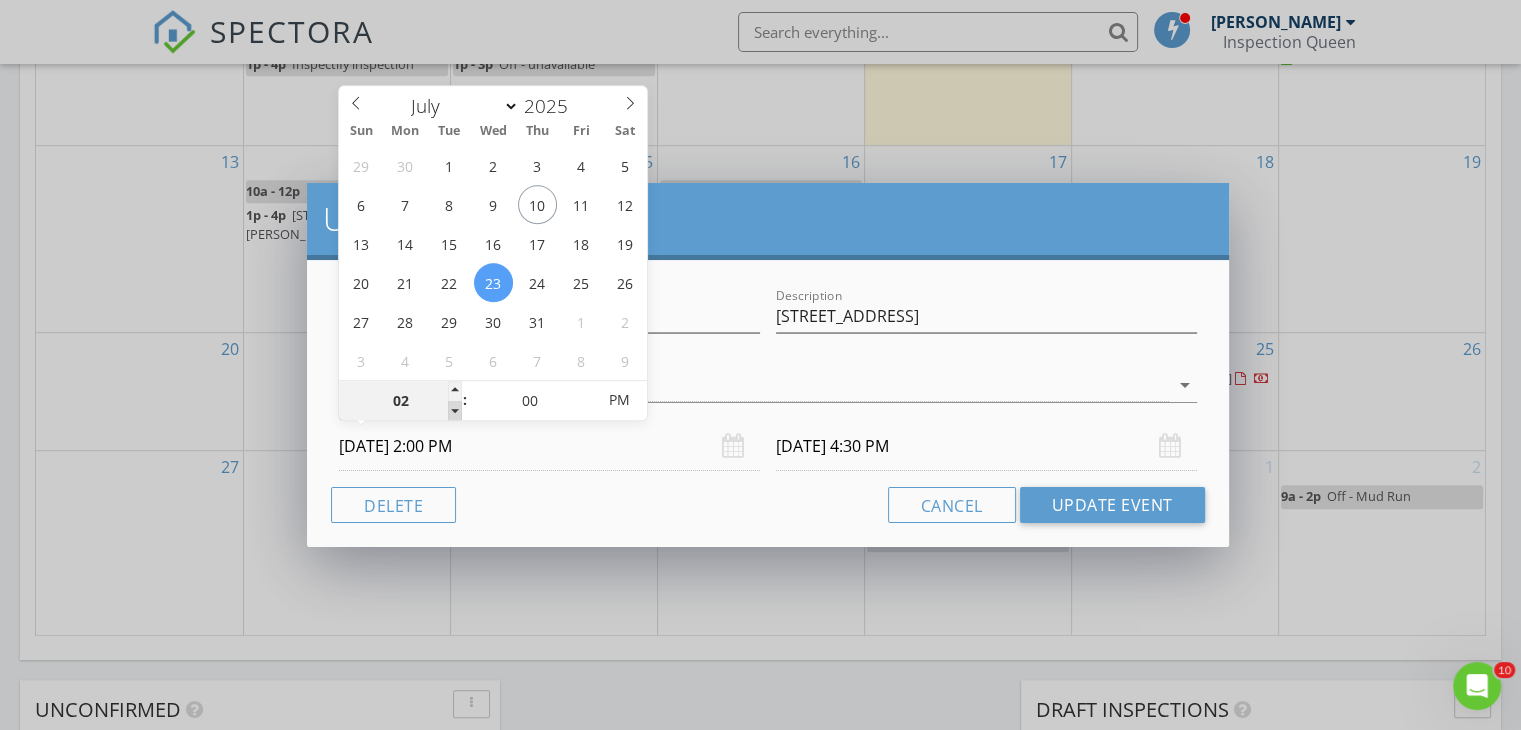 click at bounding box center [455, 411] 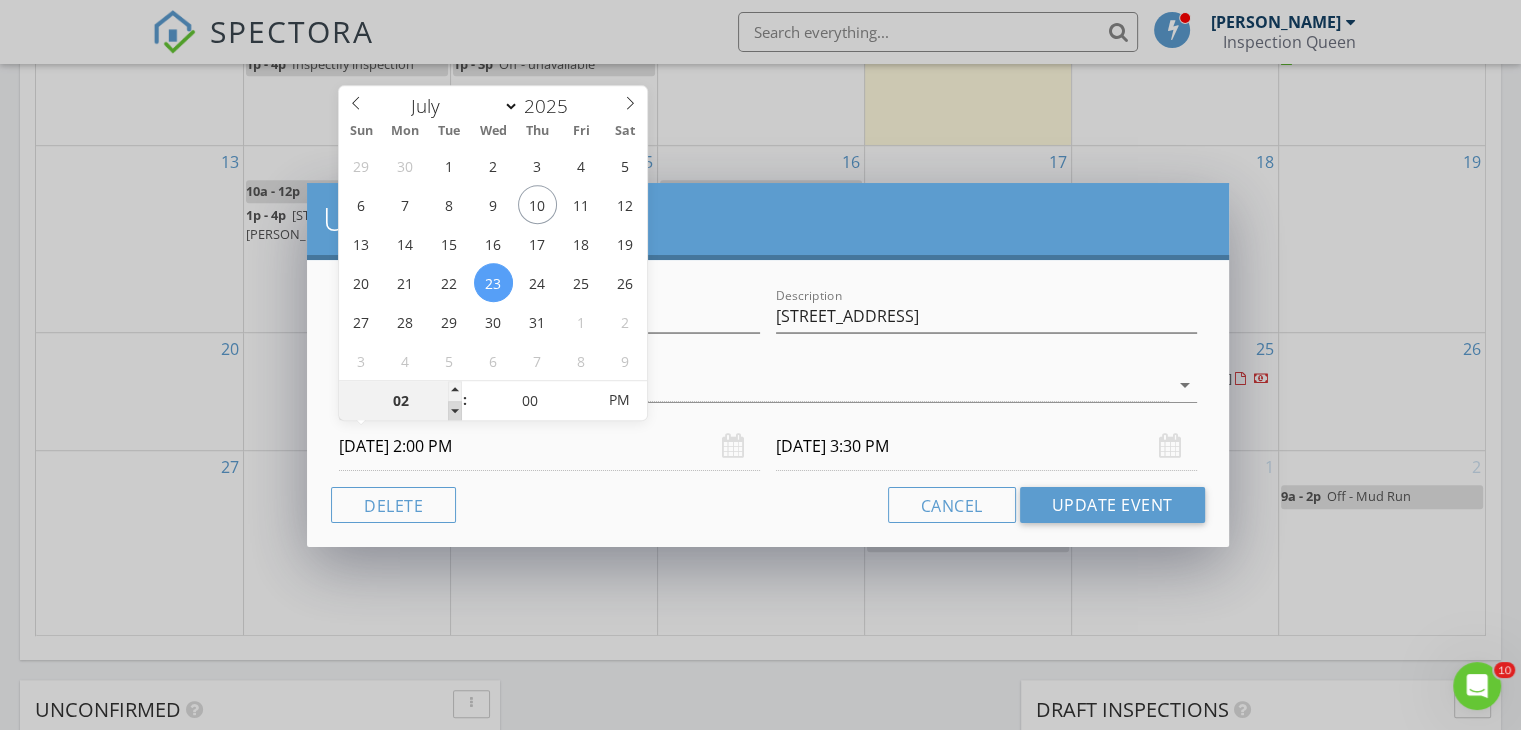 type on "01" 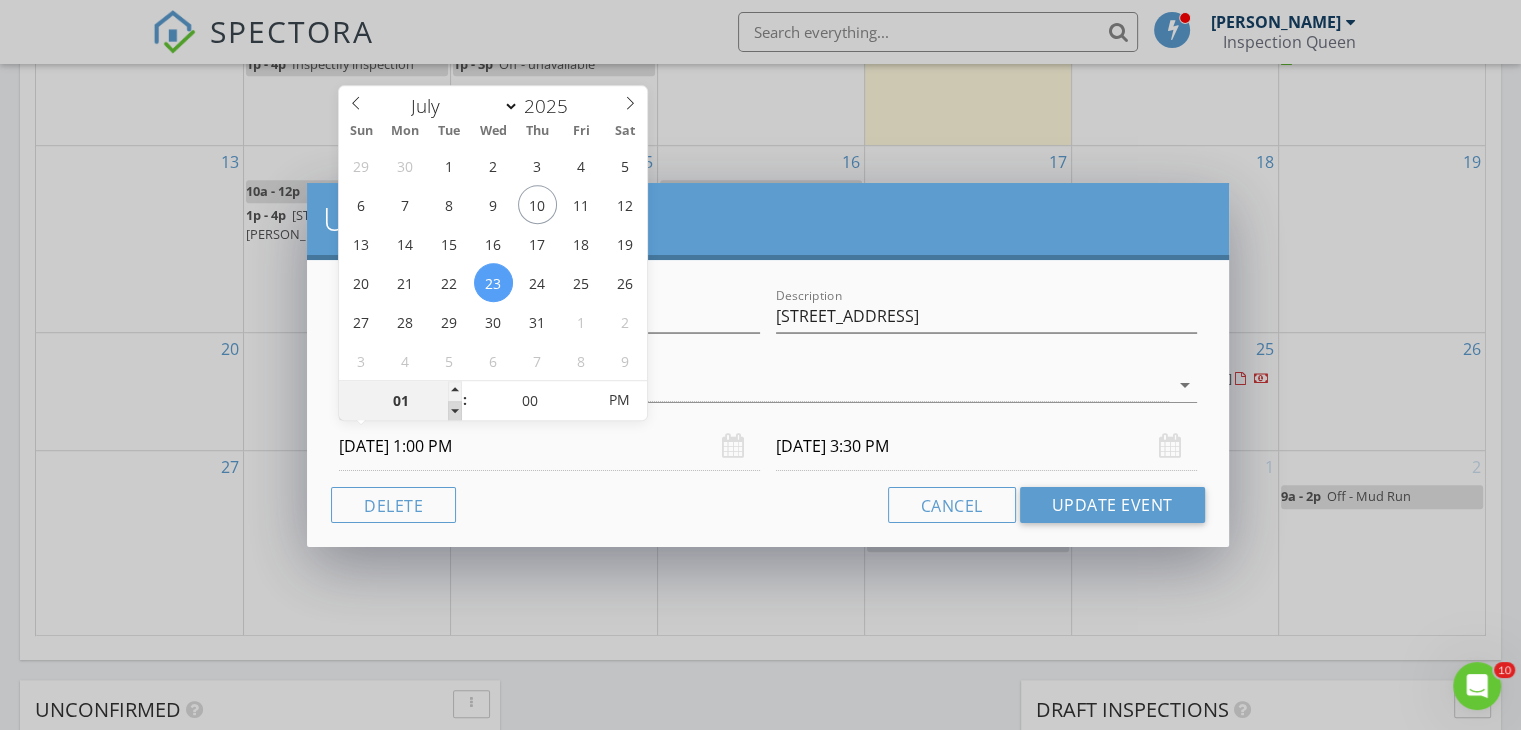 click at bounding box center (455, 411) 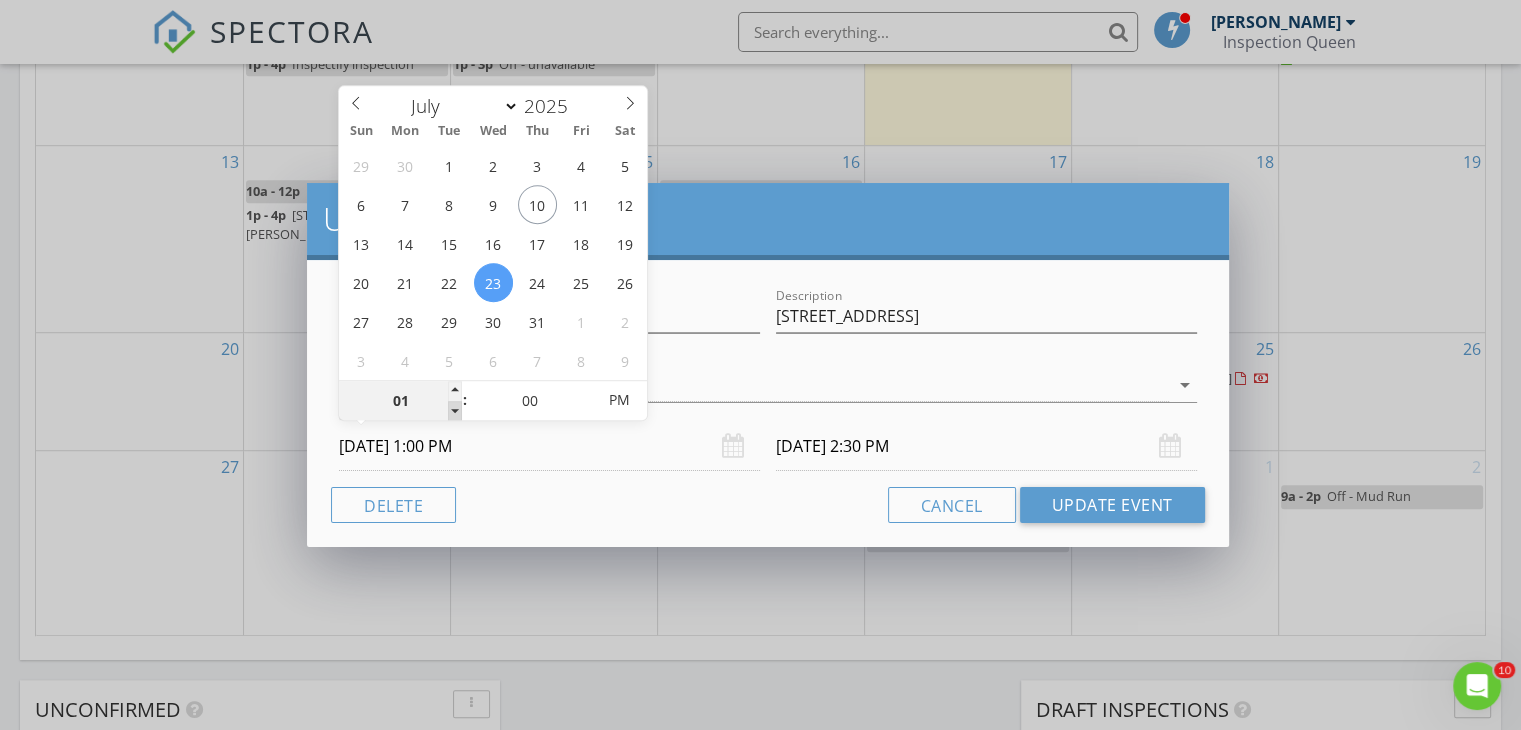 type on "12" 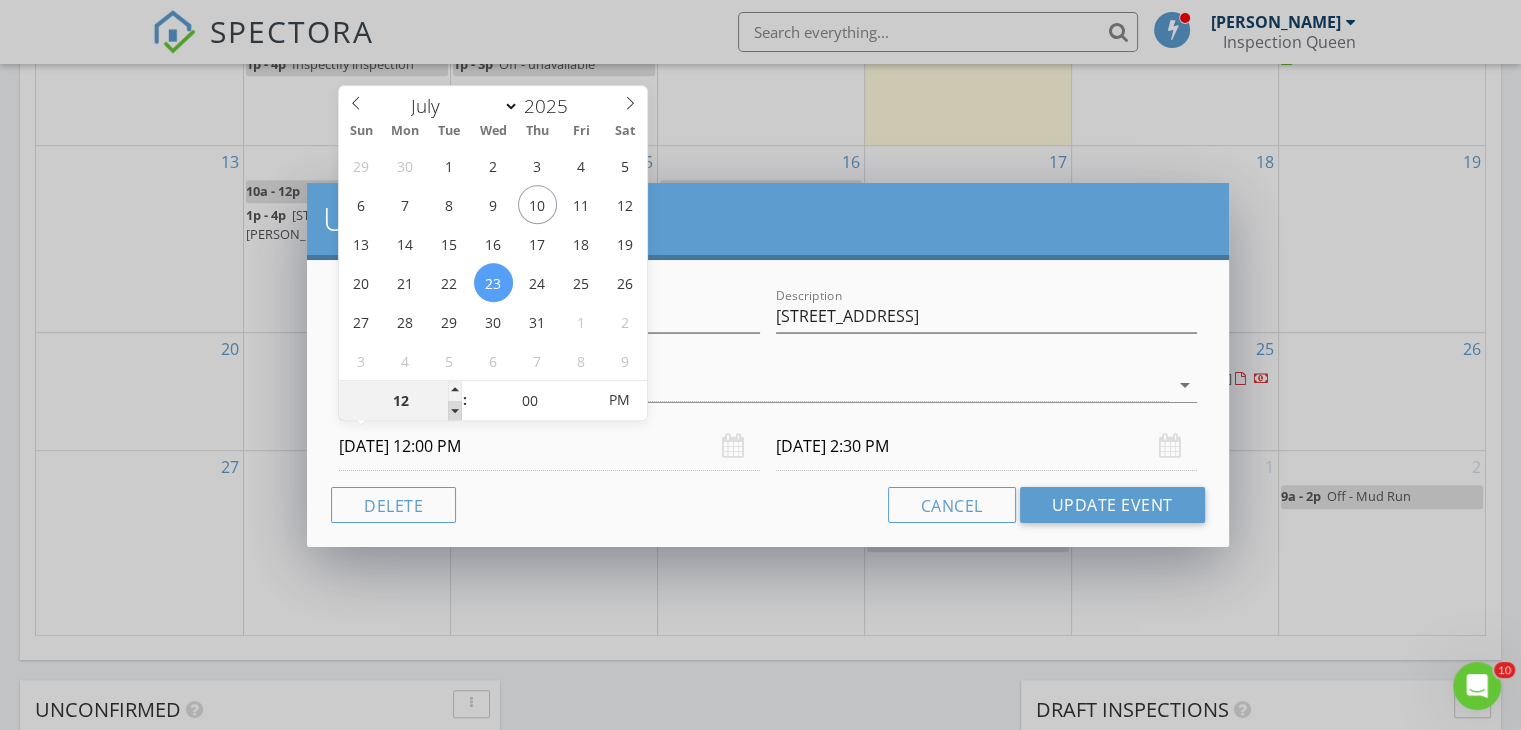 click at bounding box center (455, 411) 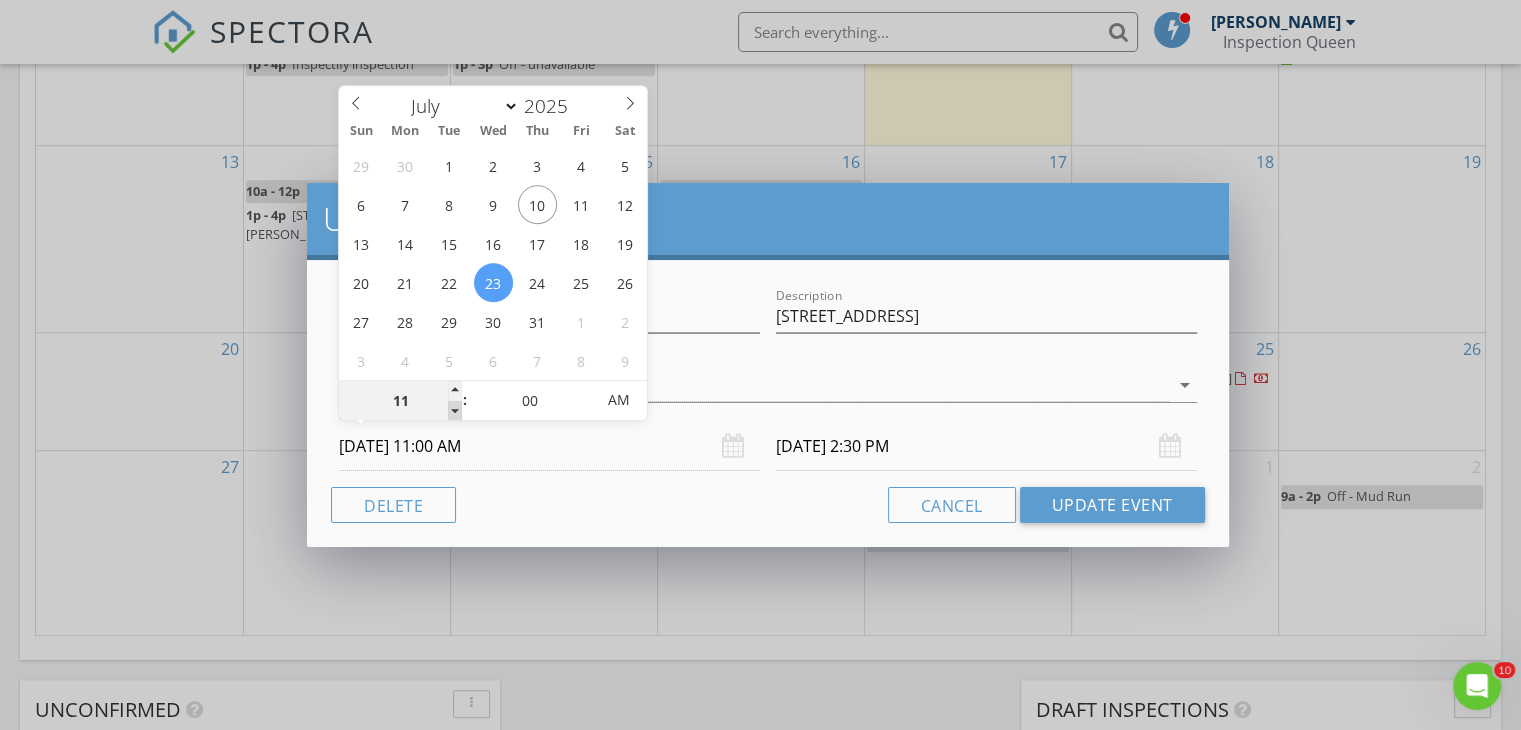 click at bounding box center (455, 411) 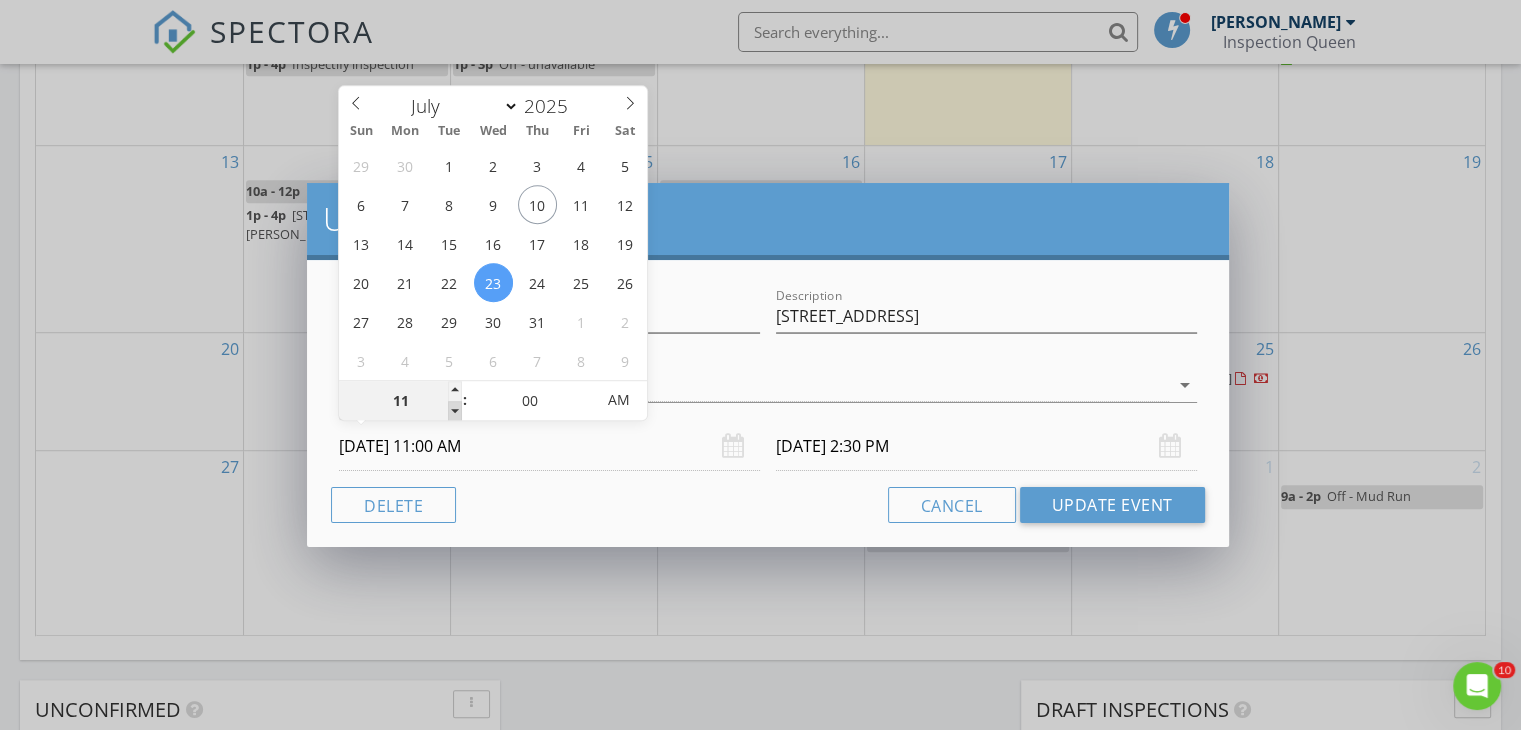 type on "07/23/2025 12:30 PM" 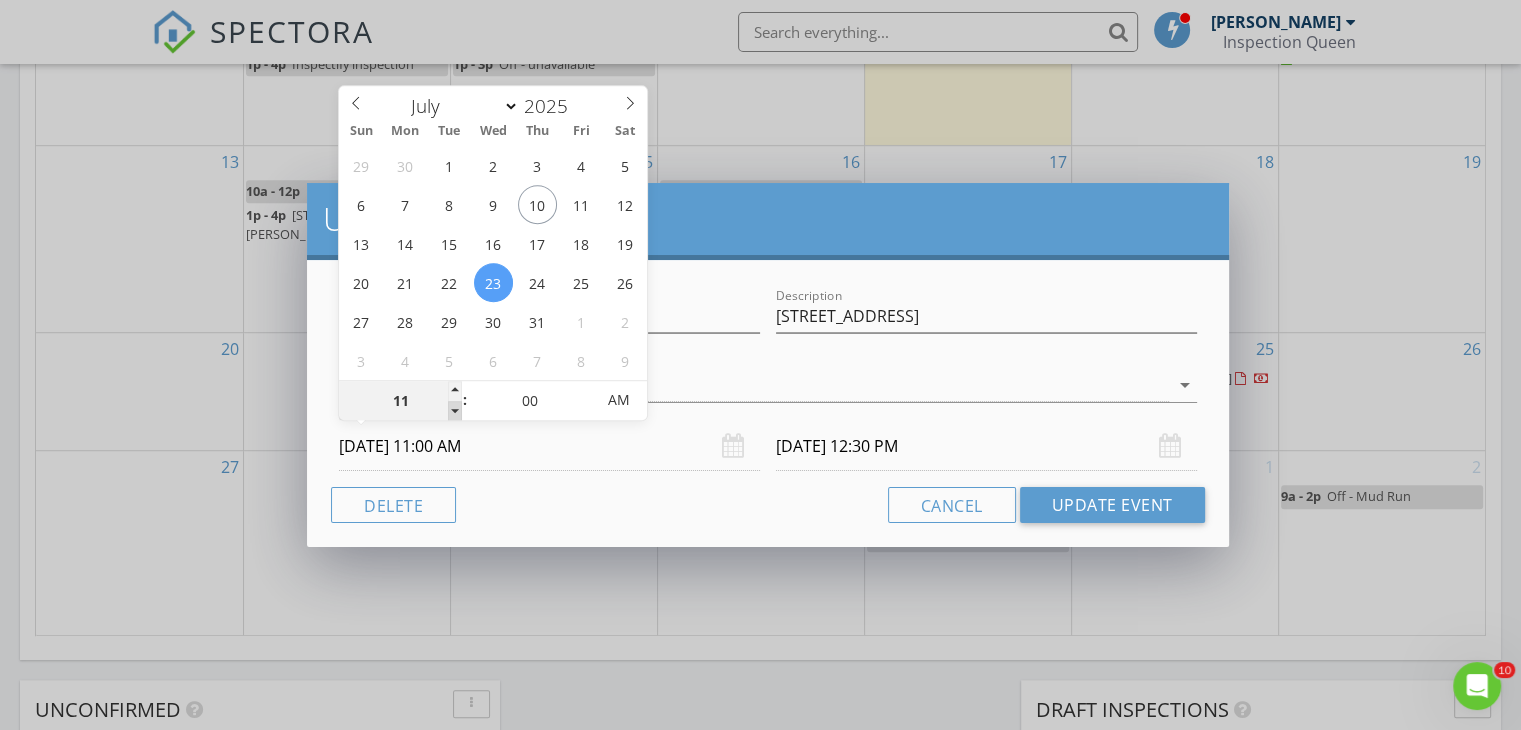 type on "10" 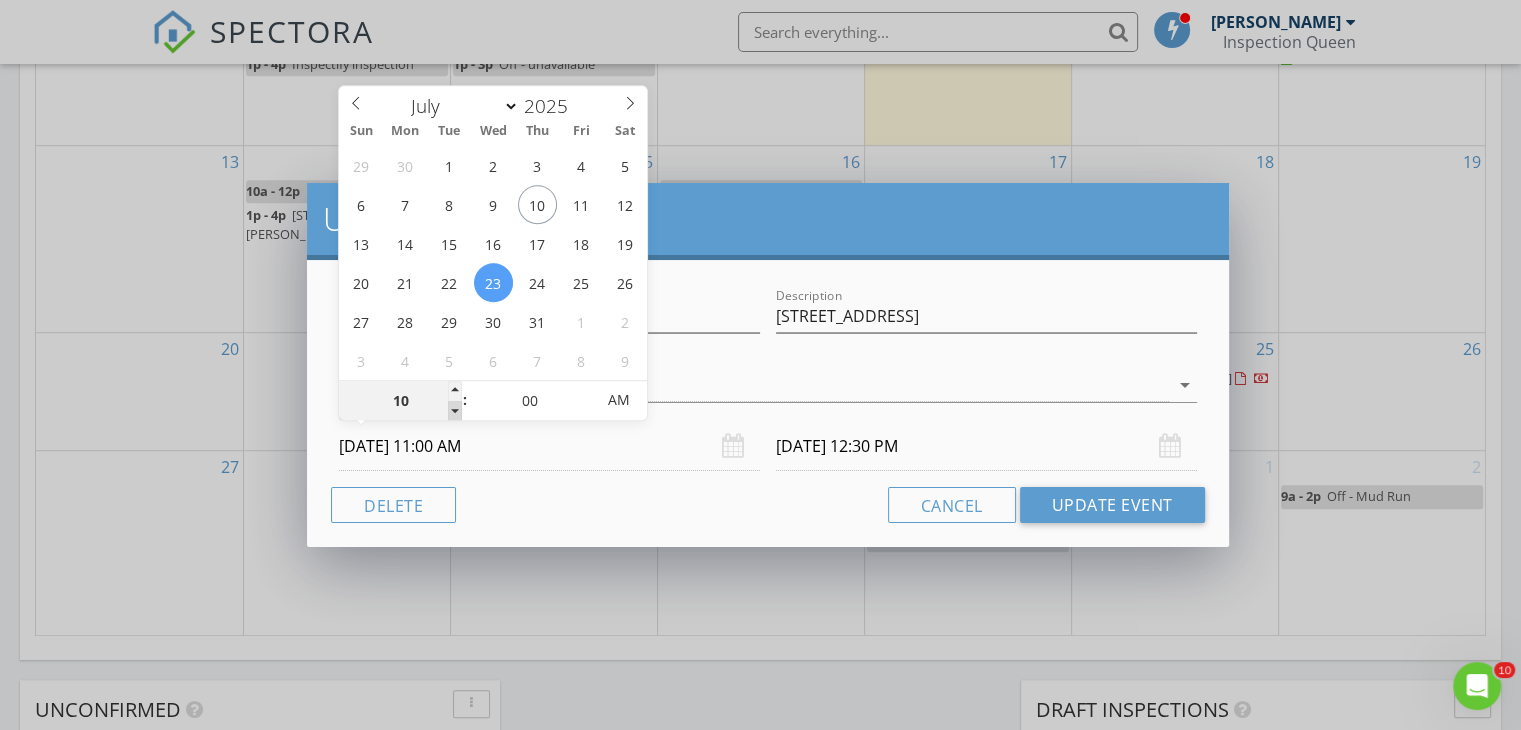 type on "07/23/2025 10:00 AM" 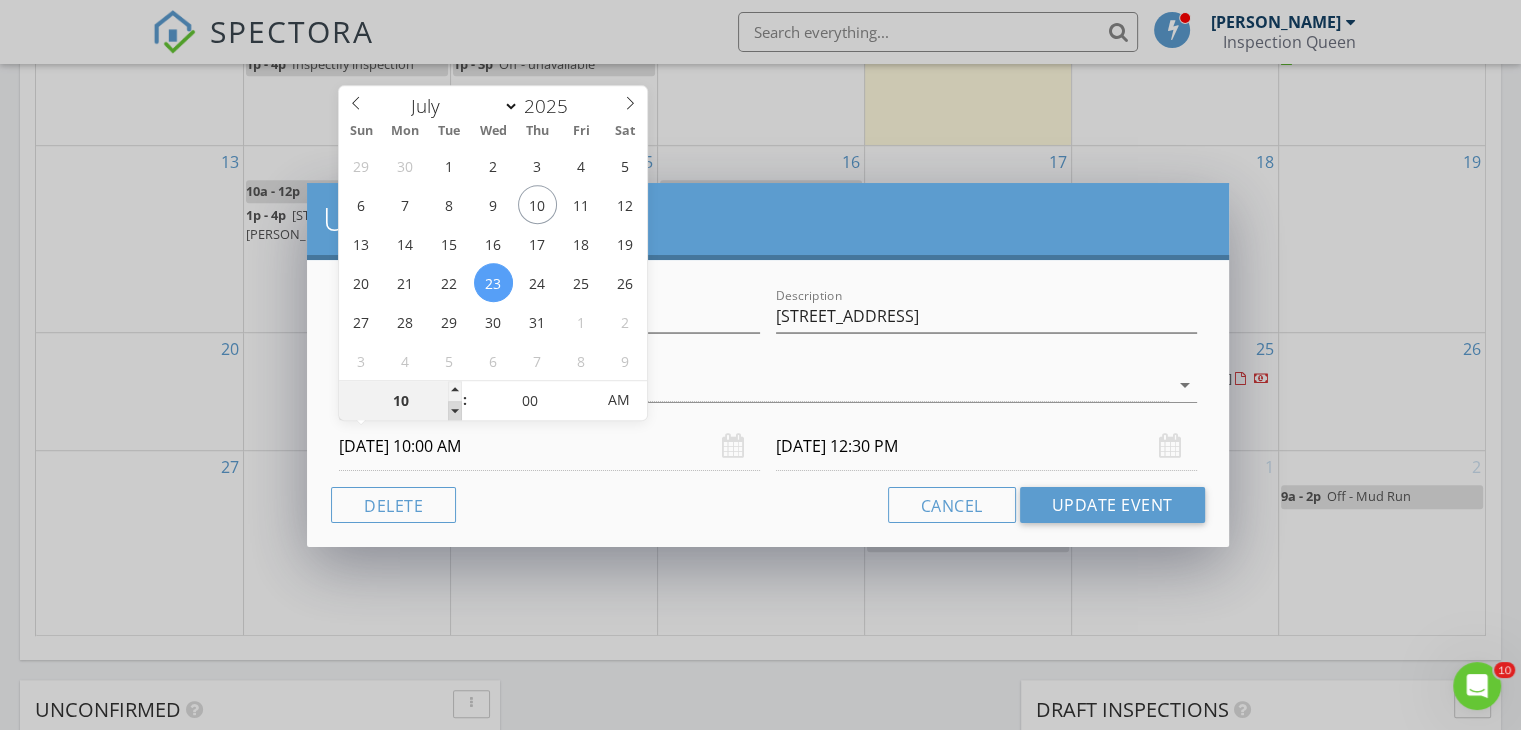 click at bounding box center (455, 411) 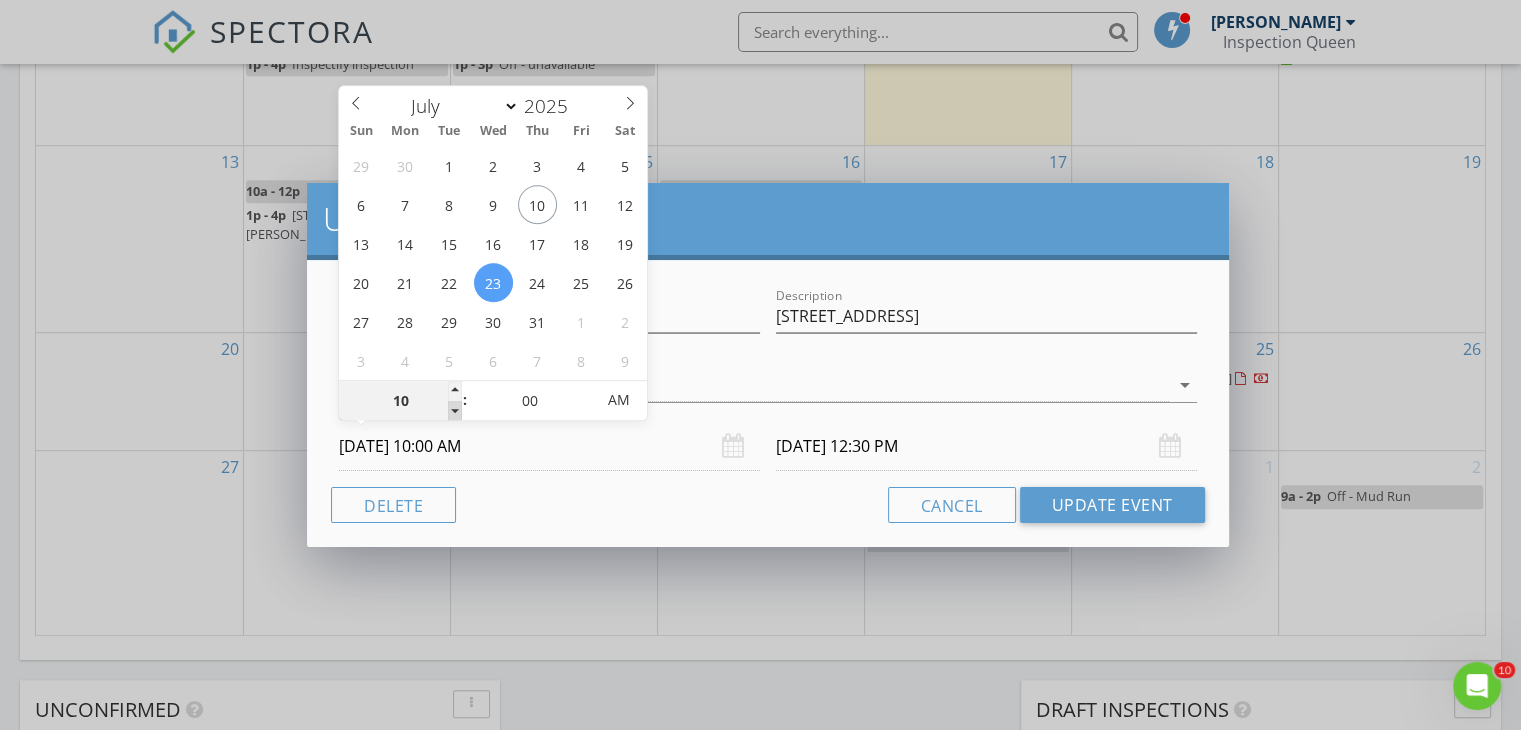 type on "07/23/2025 11:30 AM" 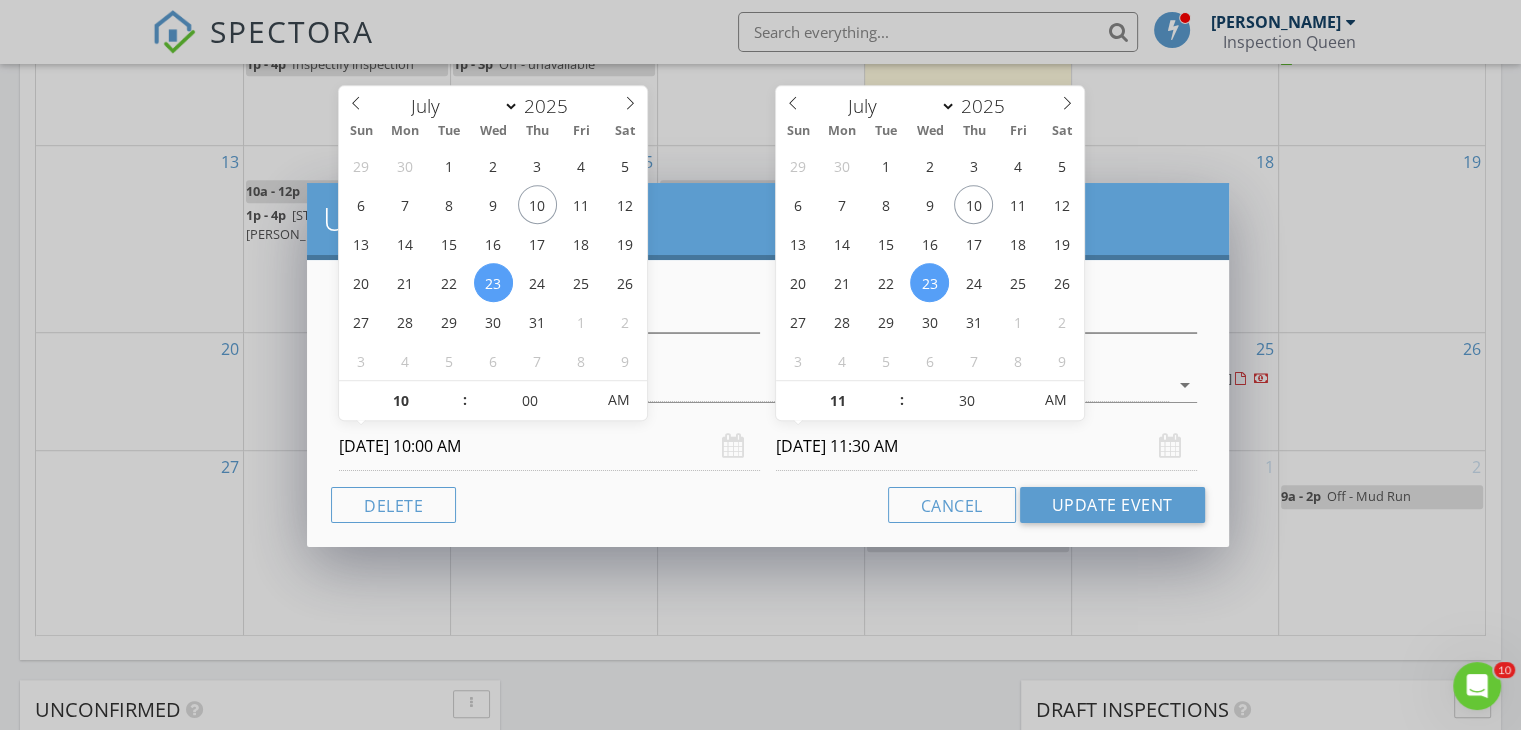 click on "07/23/2025 11:30 AM" at bounding box center (986, 446) 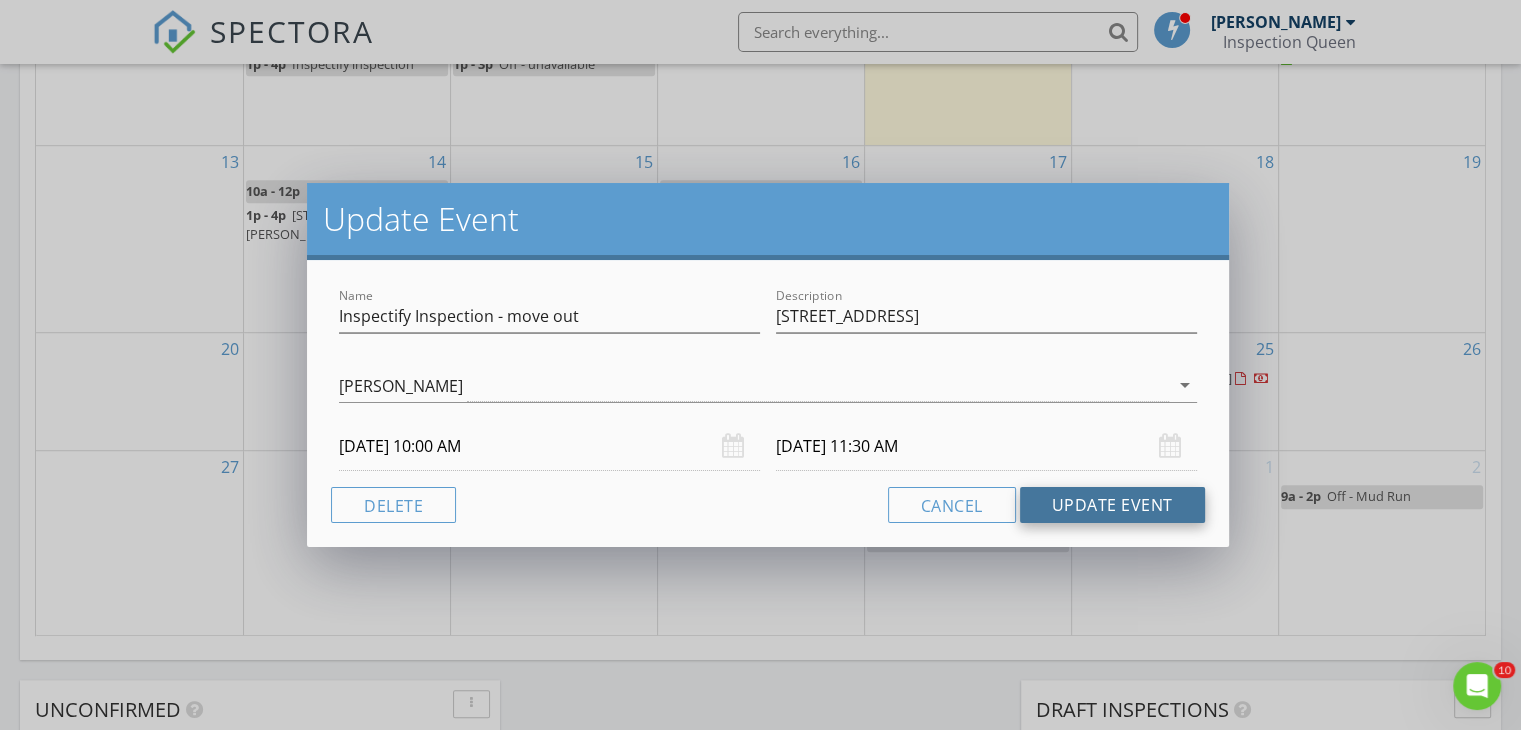 click on "Update Event" at bounding box center [1112, 505] 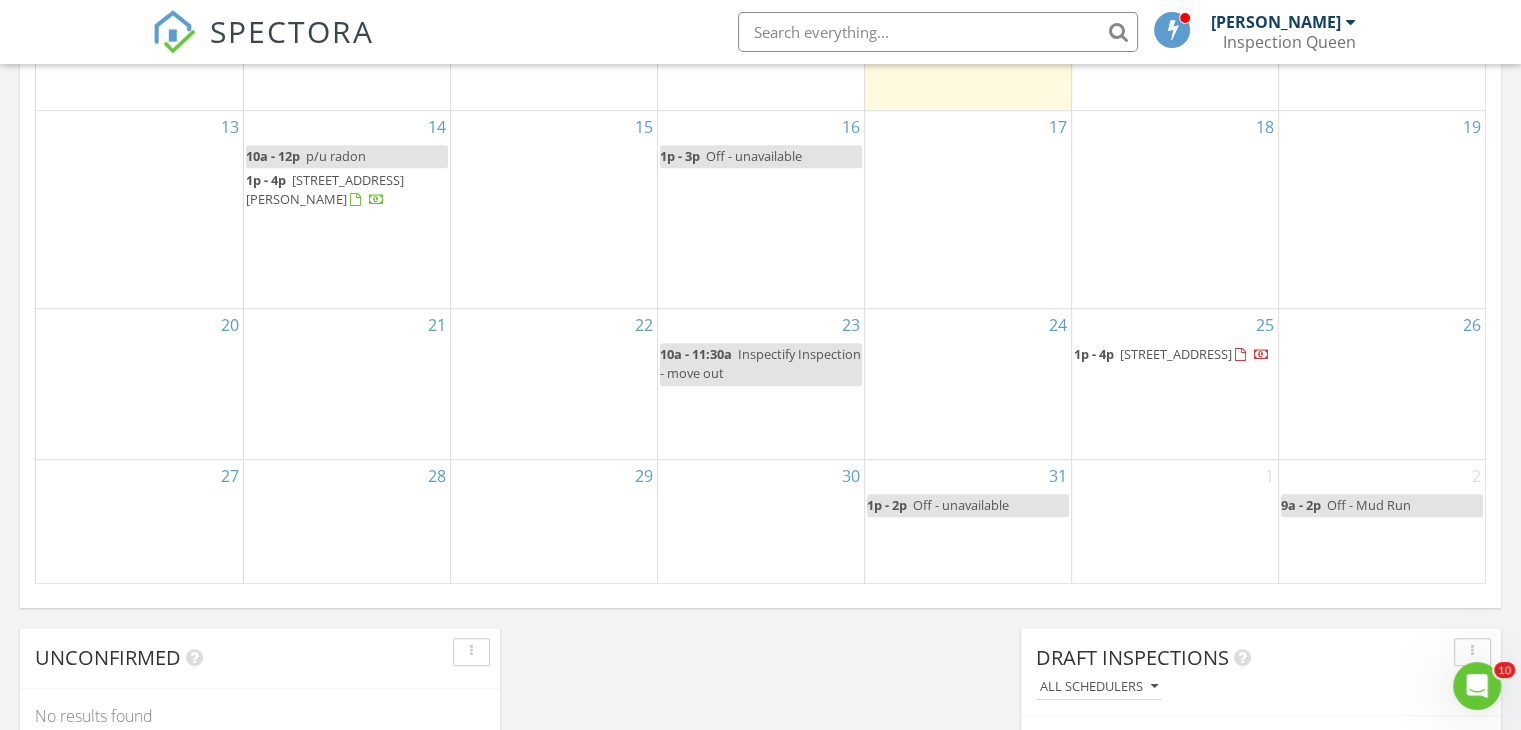 scroll, scrollTop: 1300, scrollLeft: 0, axis: vertical 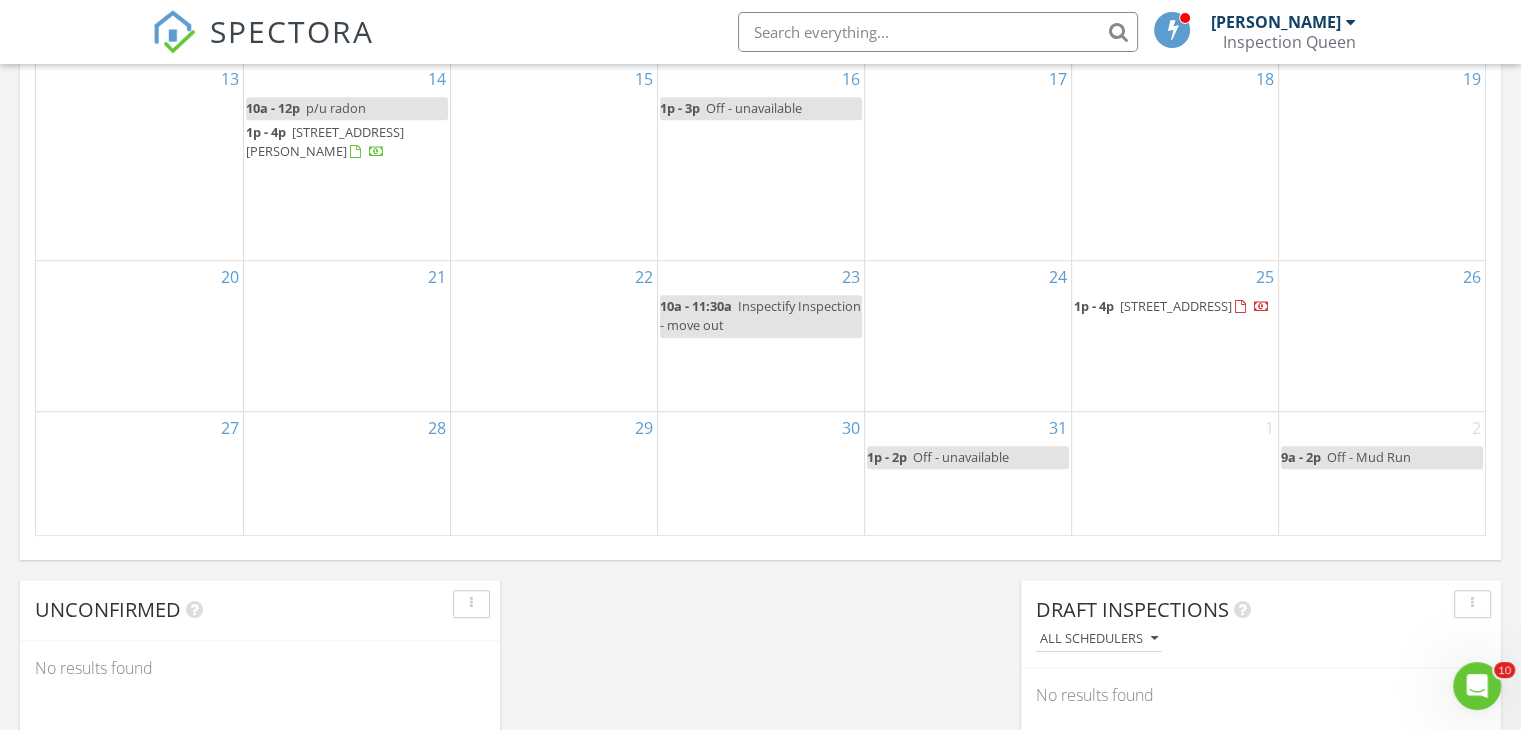 click on "Off - unavailable" at bounding box center (961, 457) 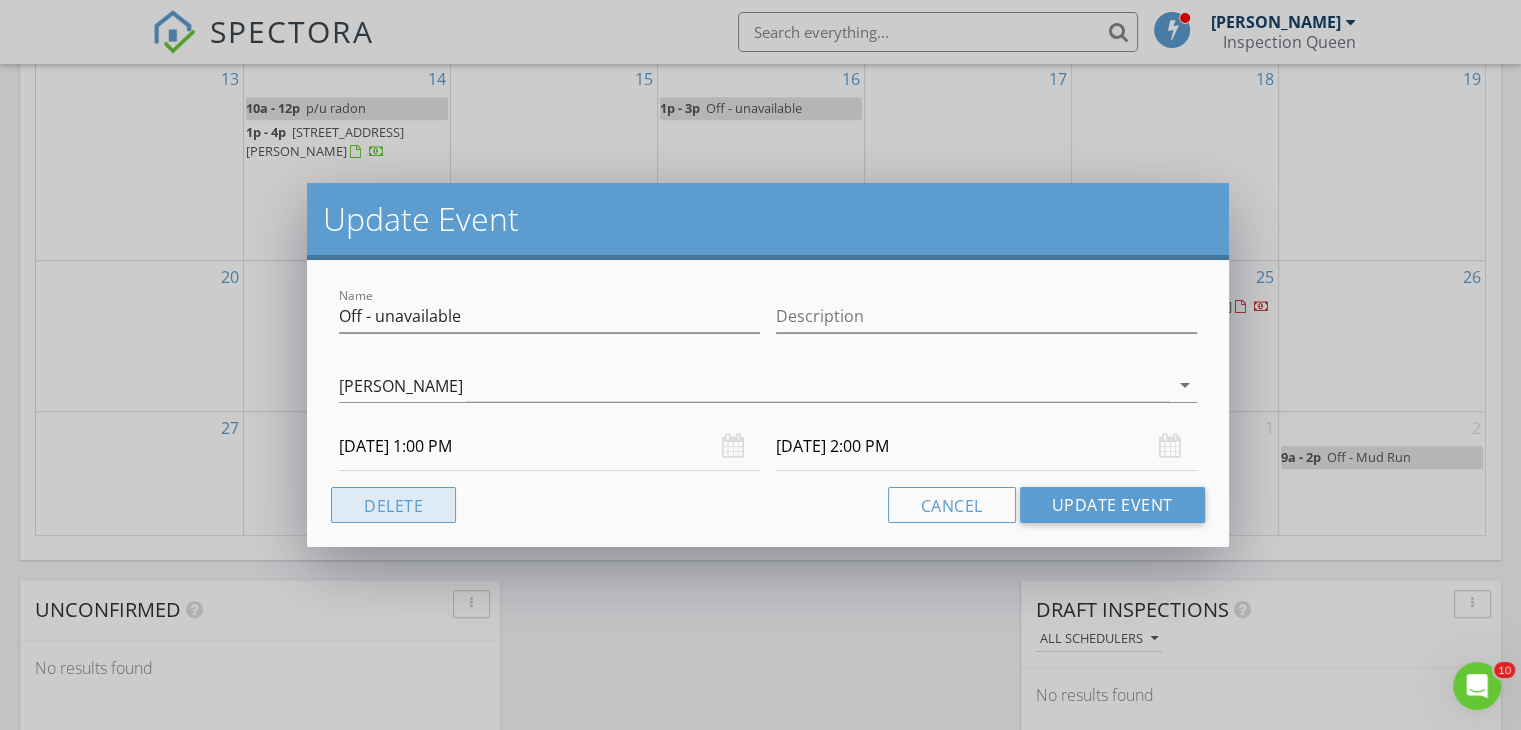 click on "Delete" at bounding box center (393, 505) 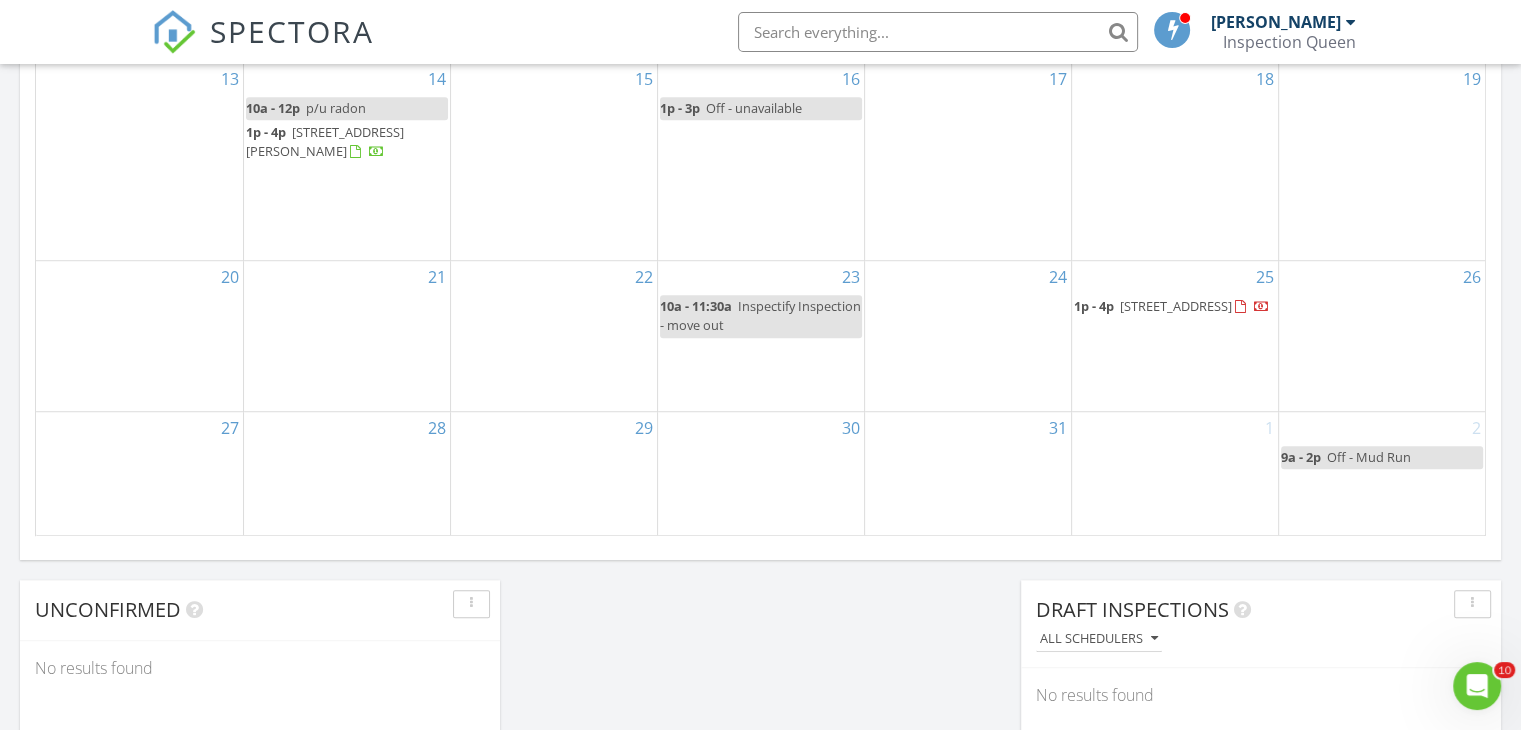 click on "23
10a - 11:30a
Inspectify Inspection - move out" at bounding box center (761, 336) 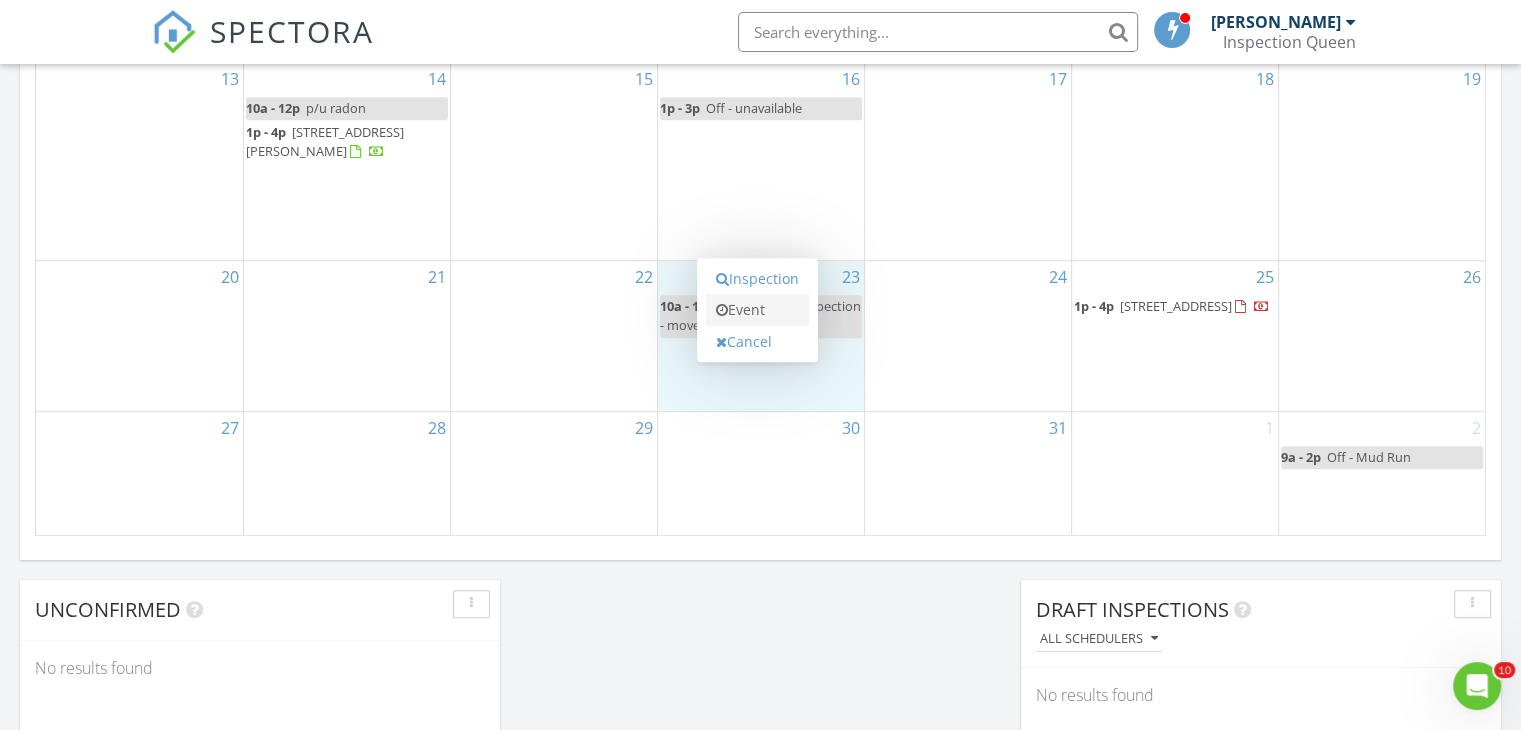 click on "Event" at bounding box center (757, 310) 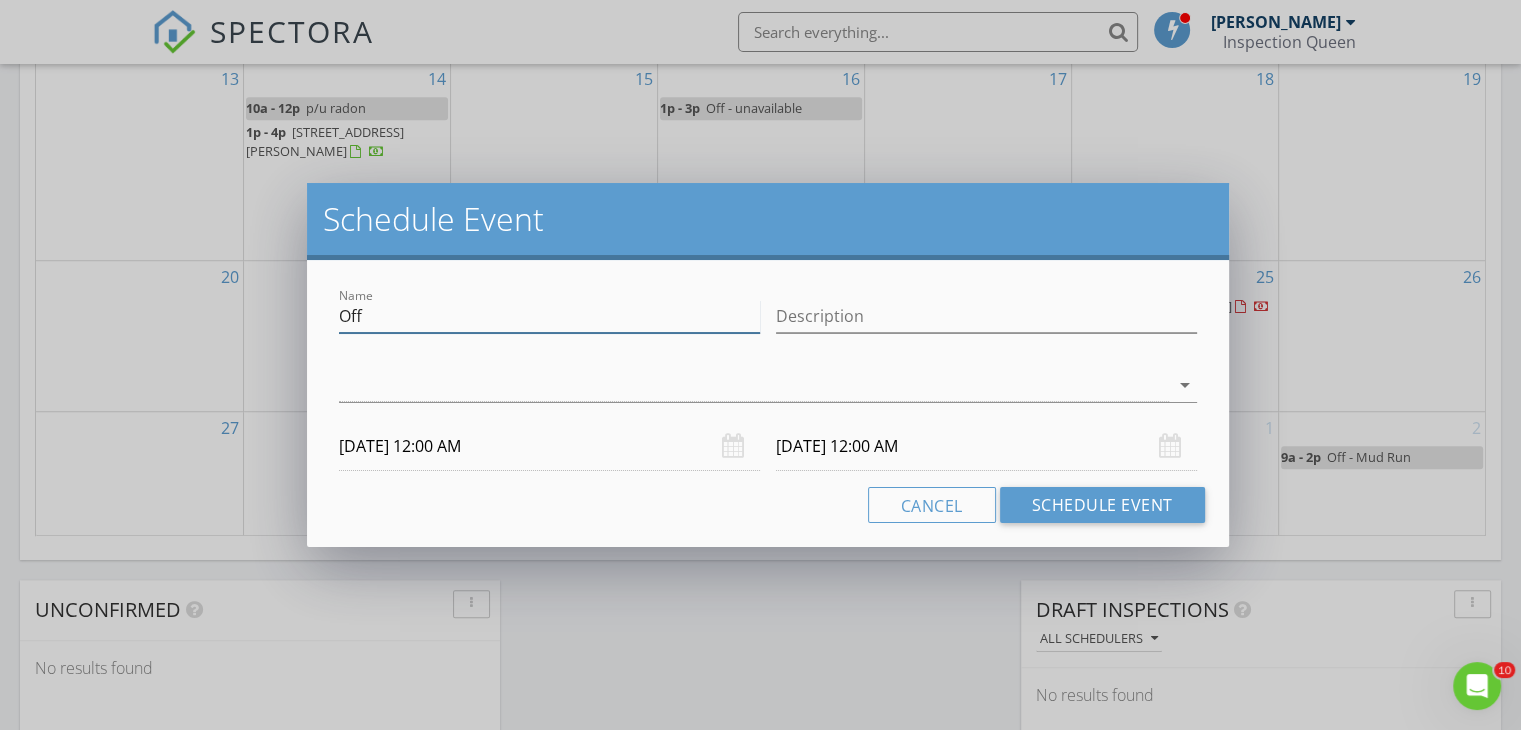 click on "Off" at bounding box center [549, 316] 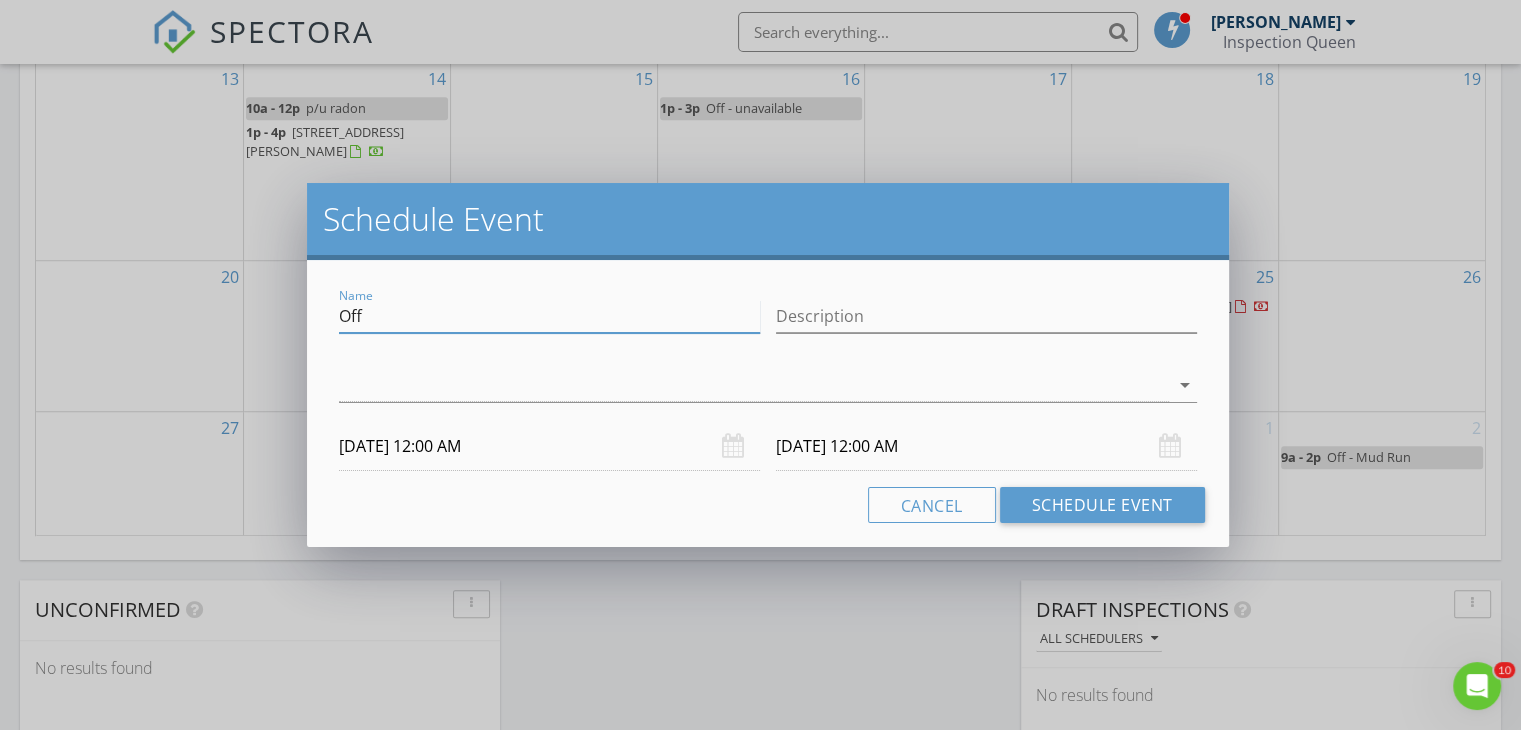 type on "Off - unavailable" 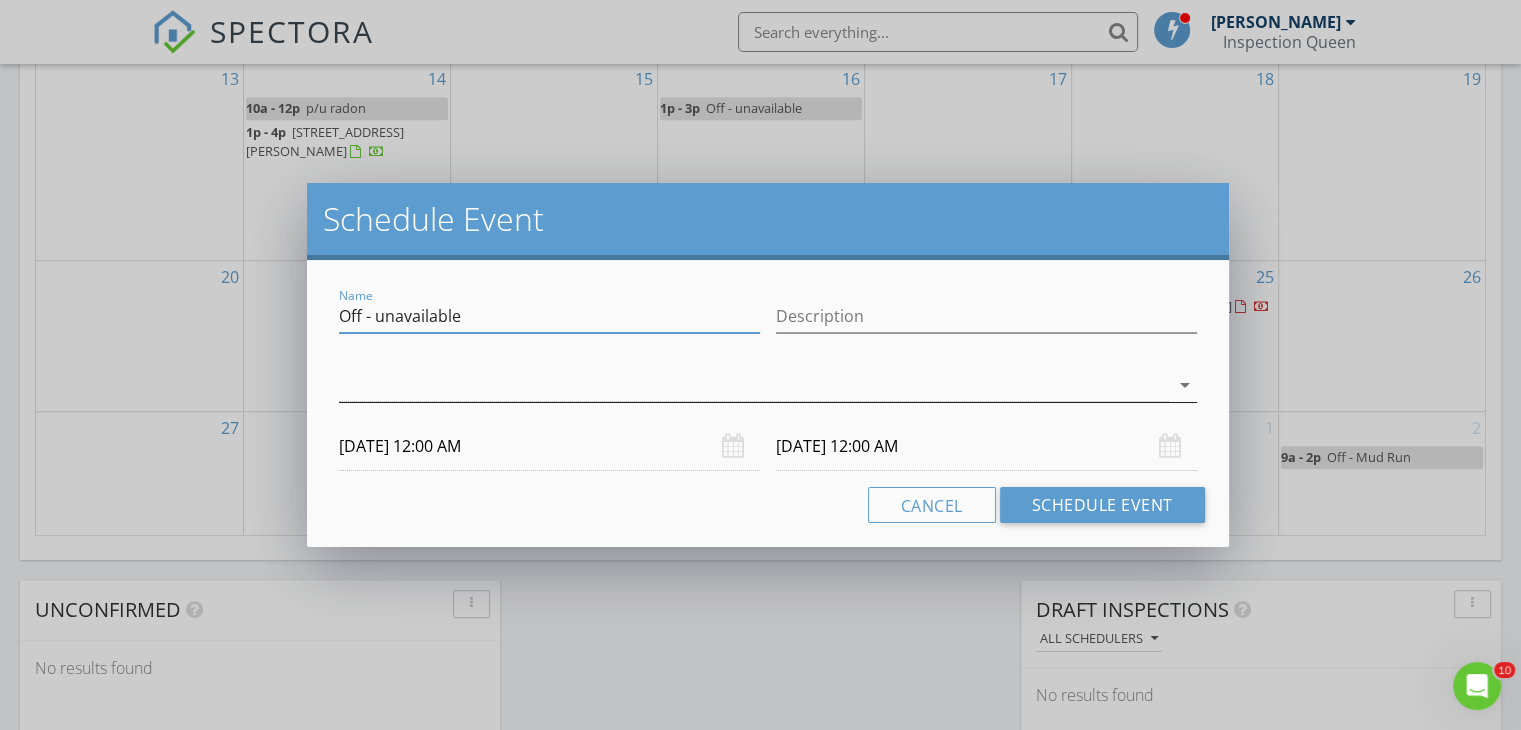 click at bounding box center [754, 385] 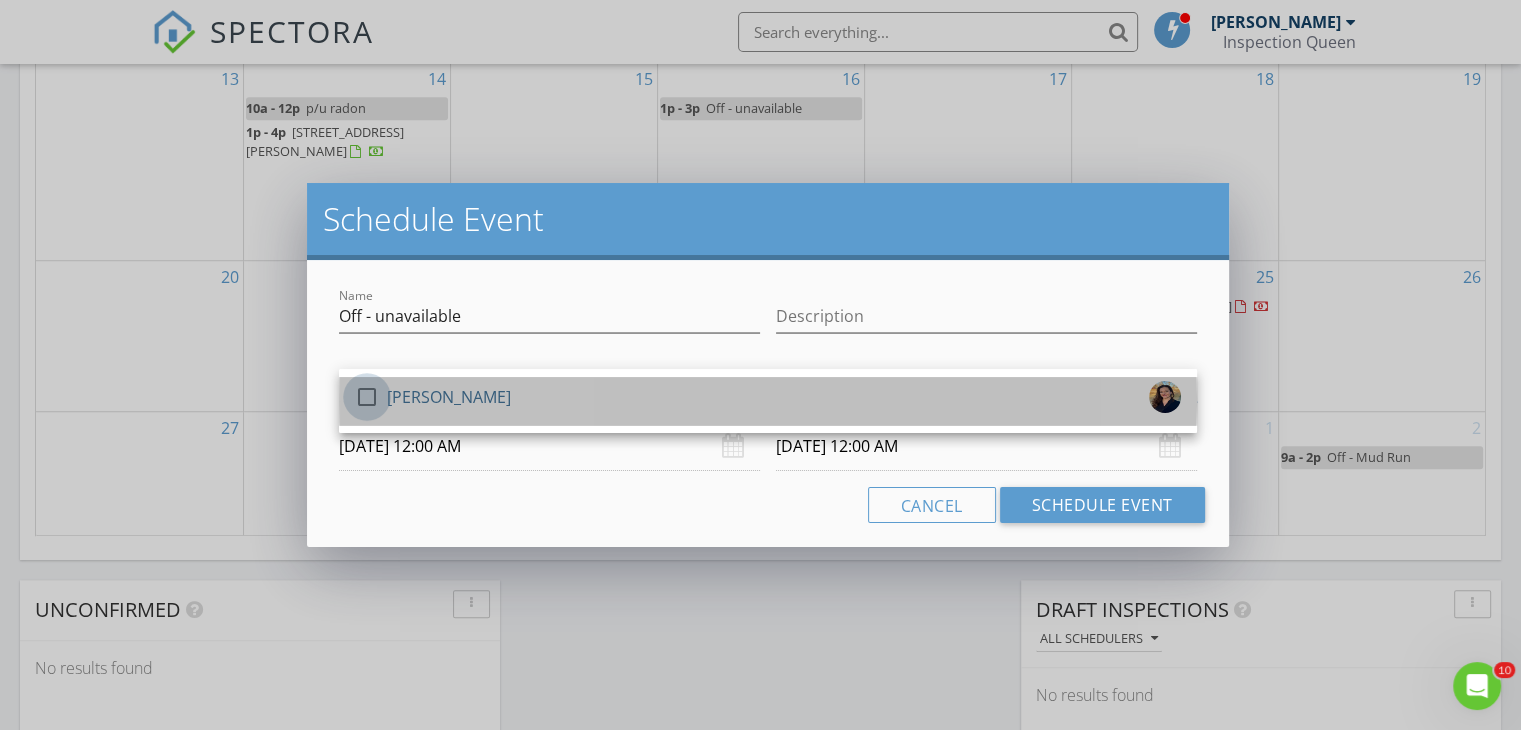 click at bounding box center (367, 397) 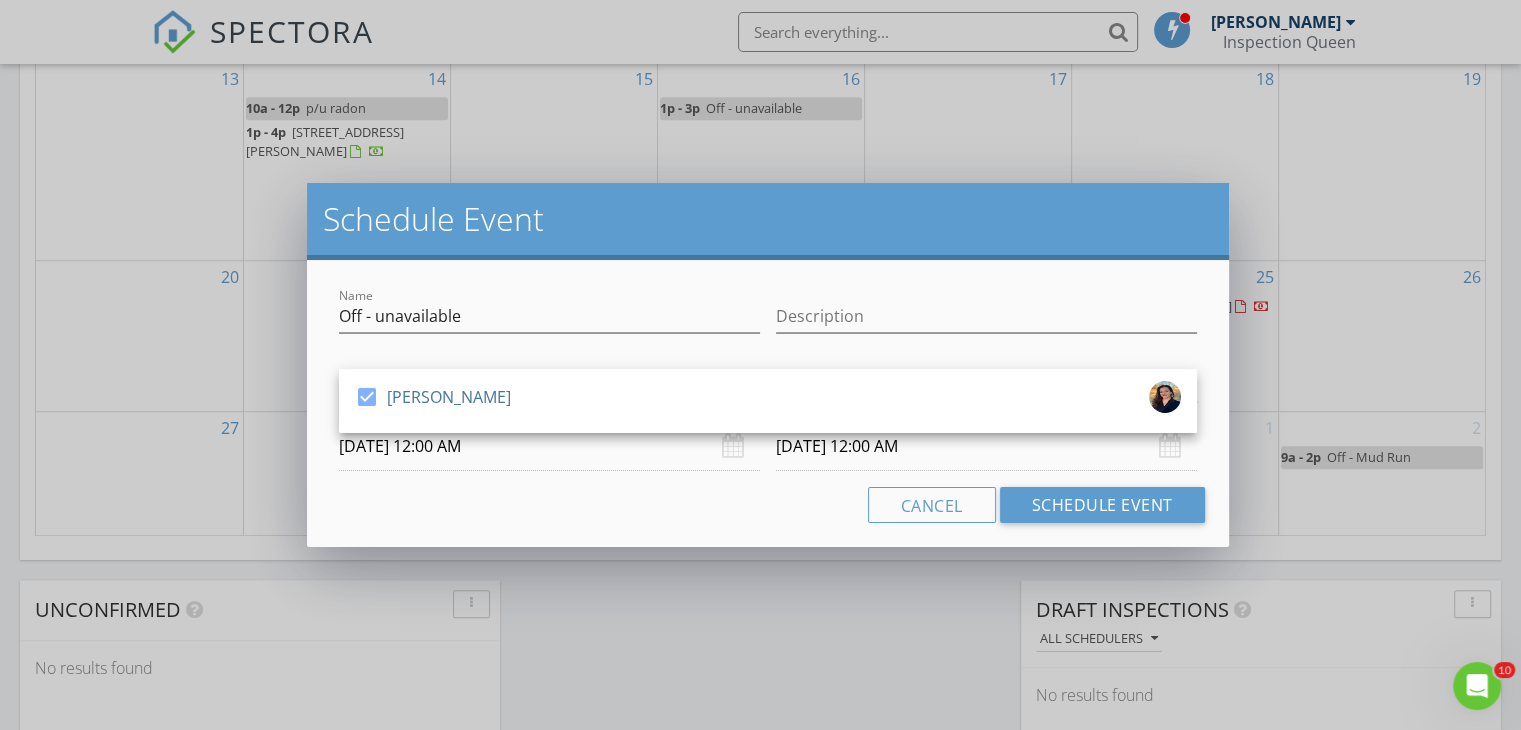 click on "07/23/2025 12:00 AM" at bounding box center (549, 446) 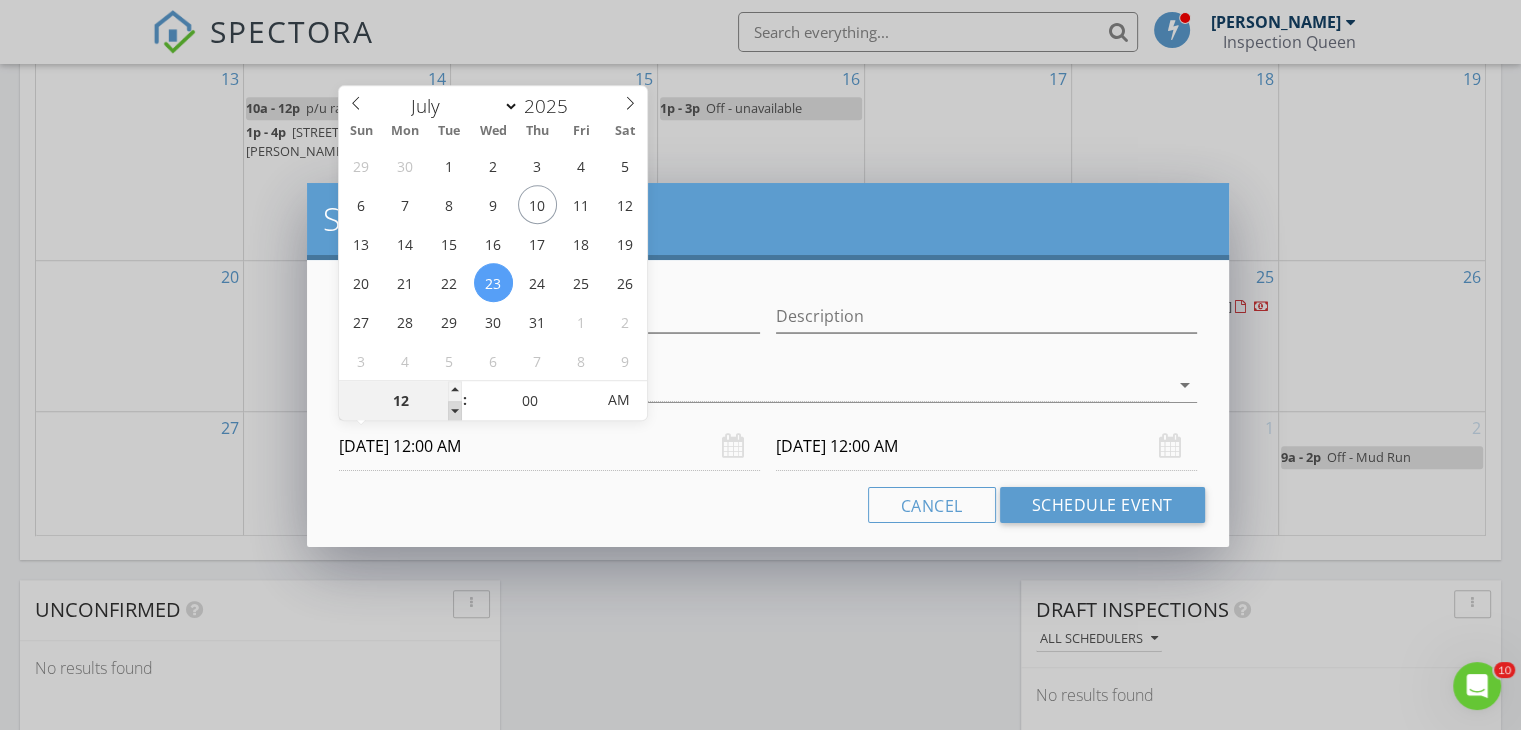 type on "11" 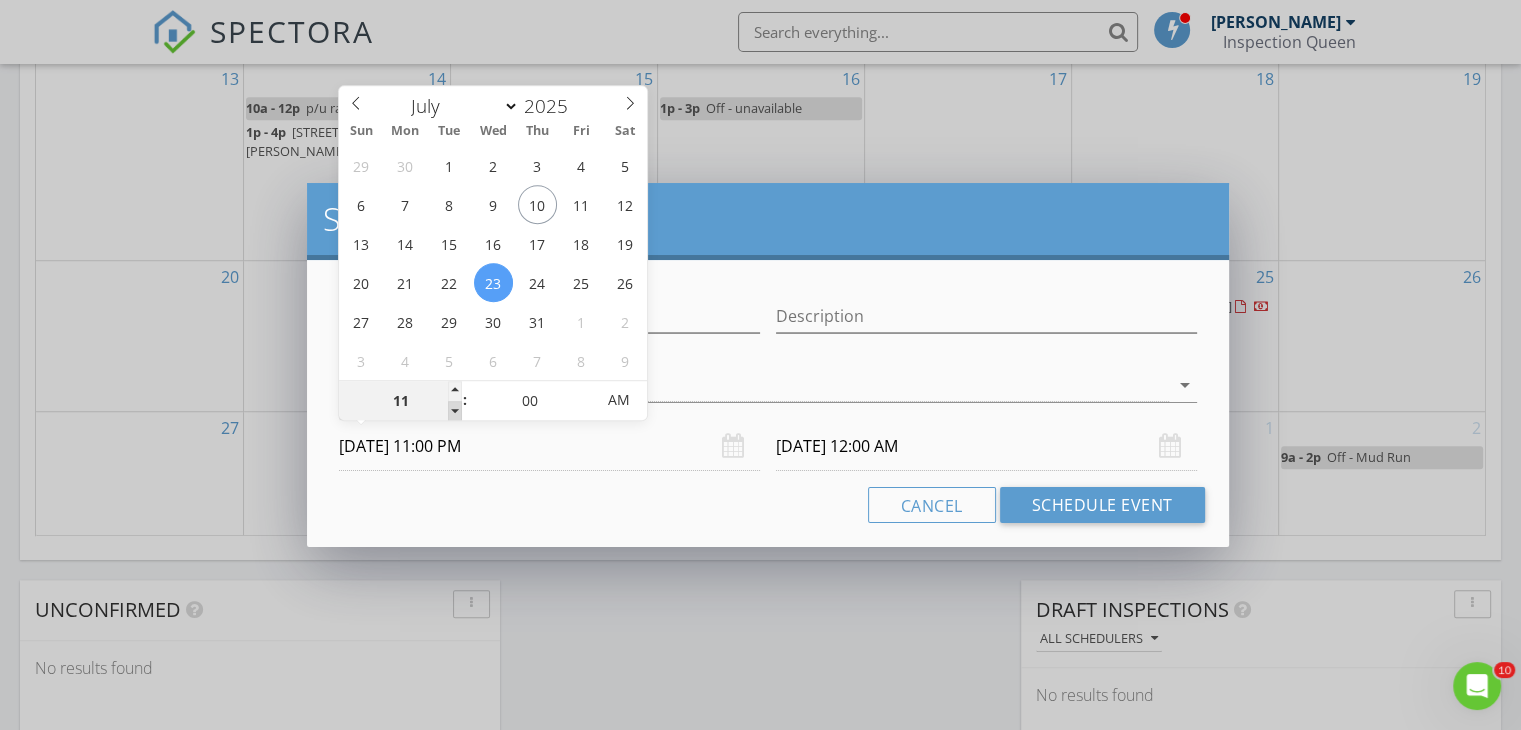 click at bounding box center (455, 411) 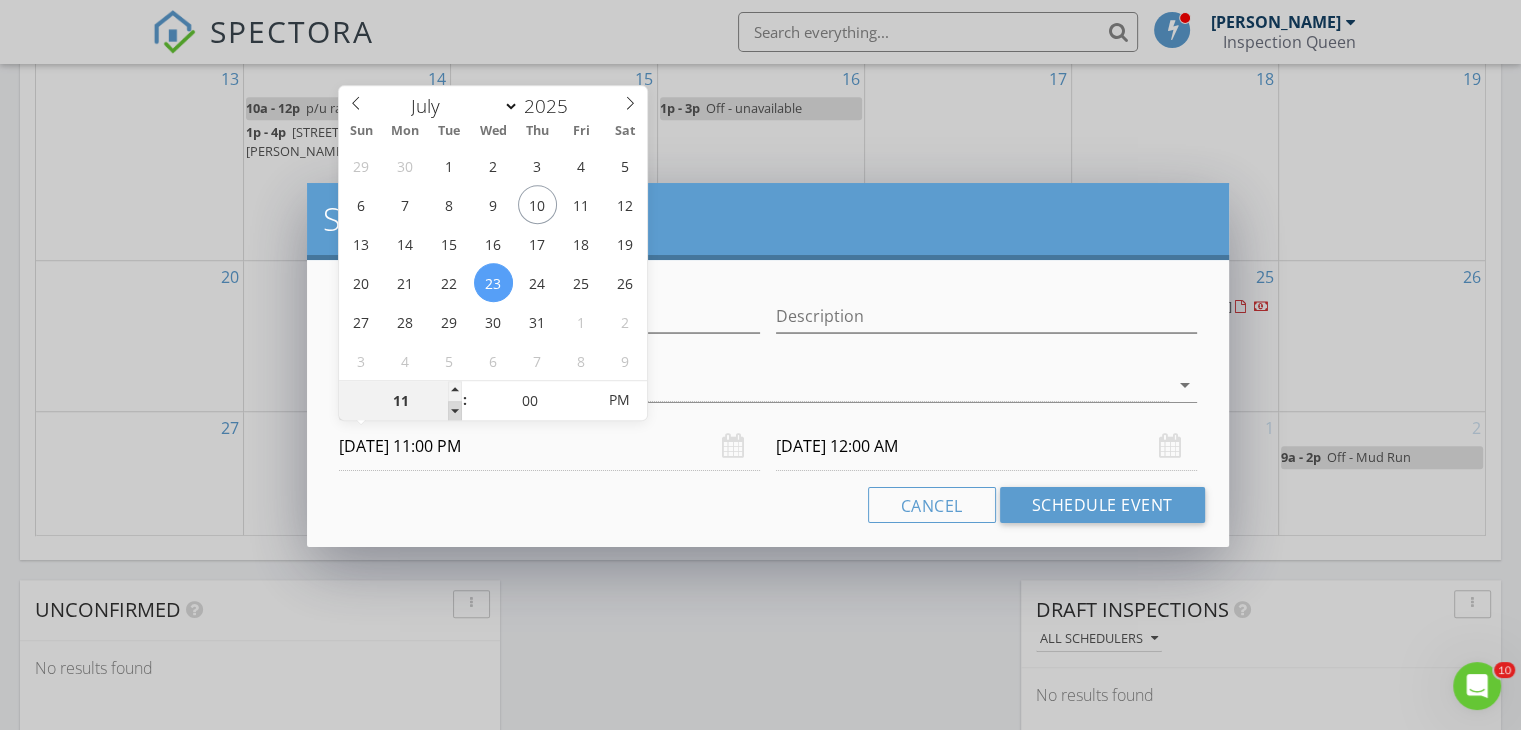 type on "07/24/2025 11:00 PM" 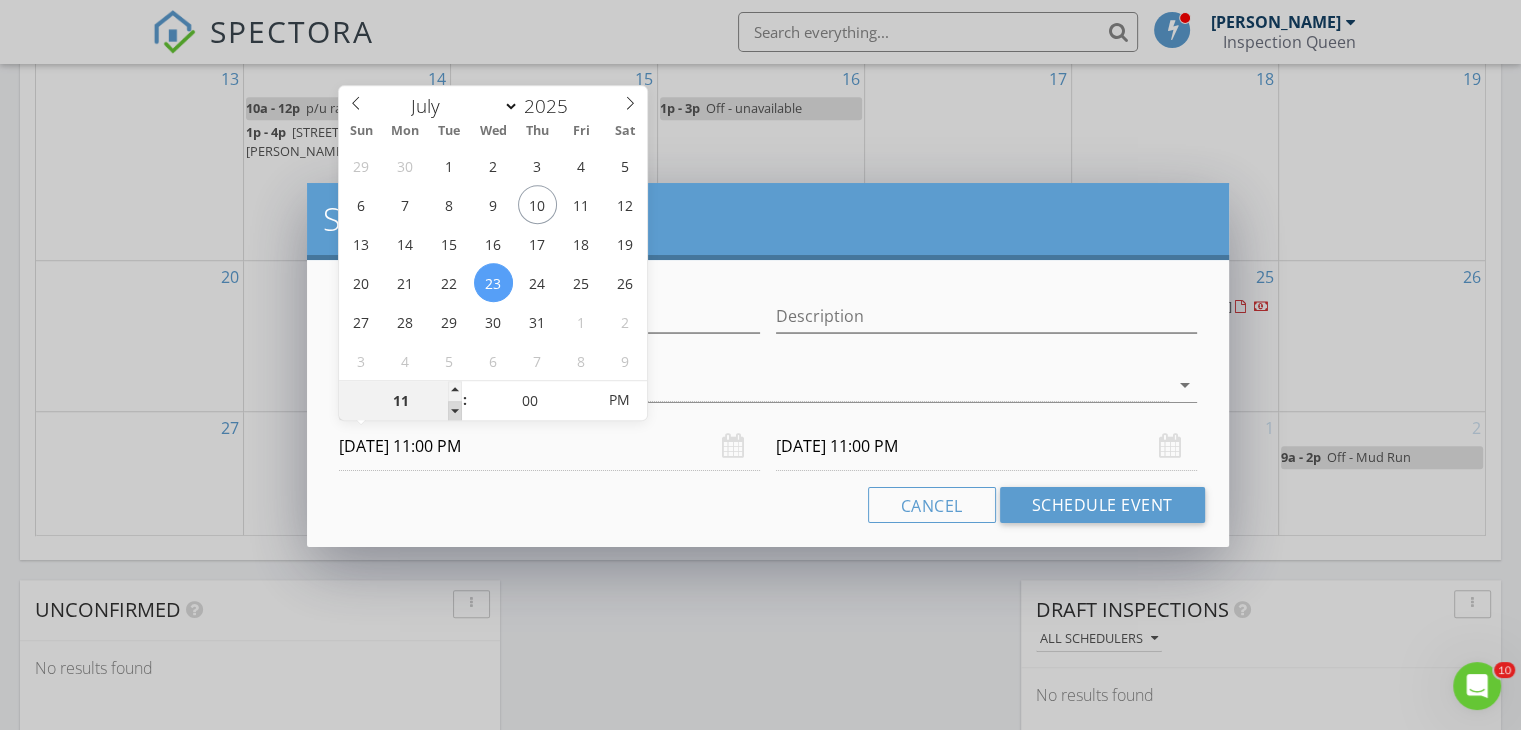type on "10" 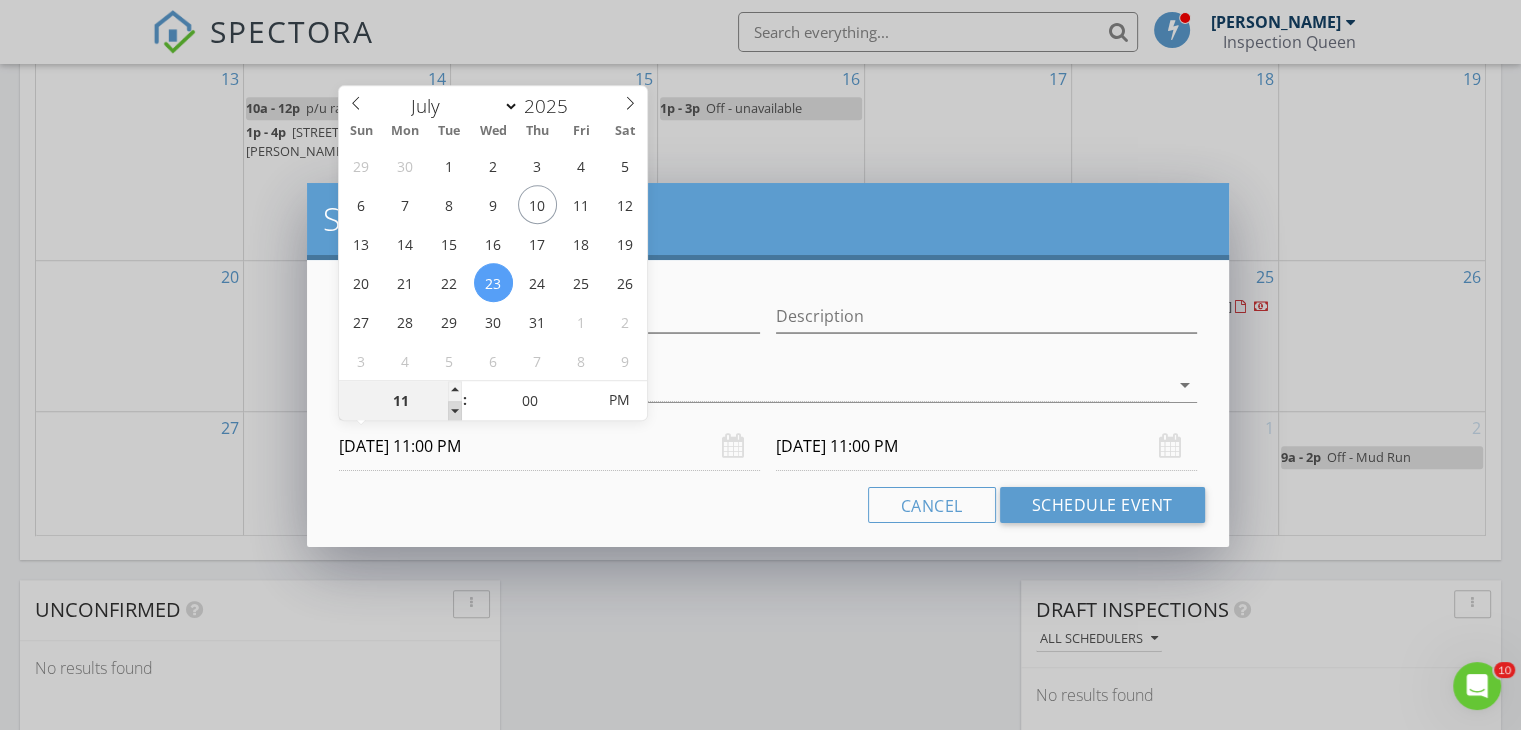 type on "07/23/2025 10:00 PM" 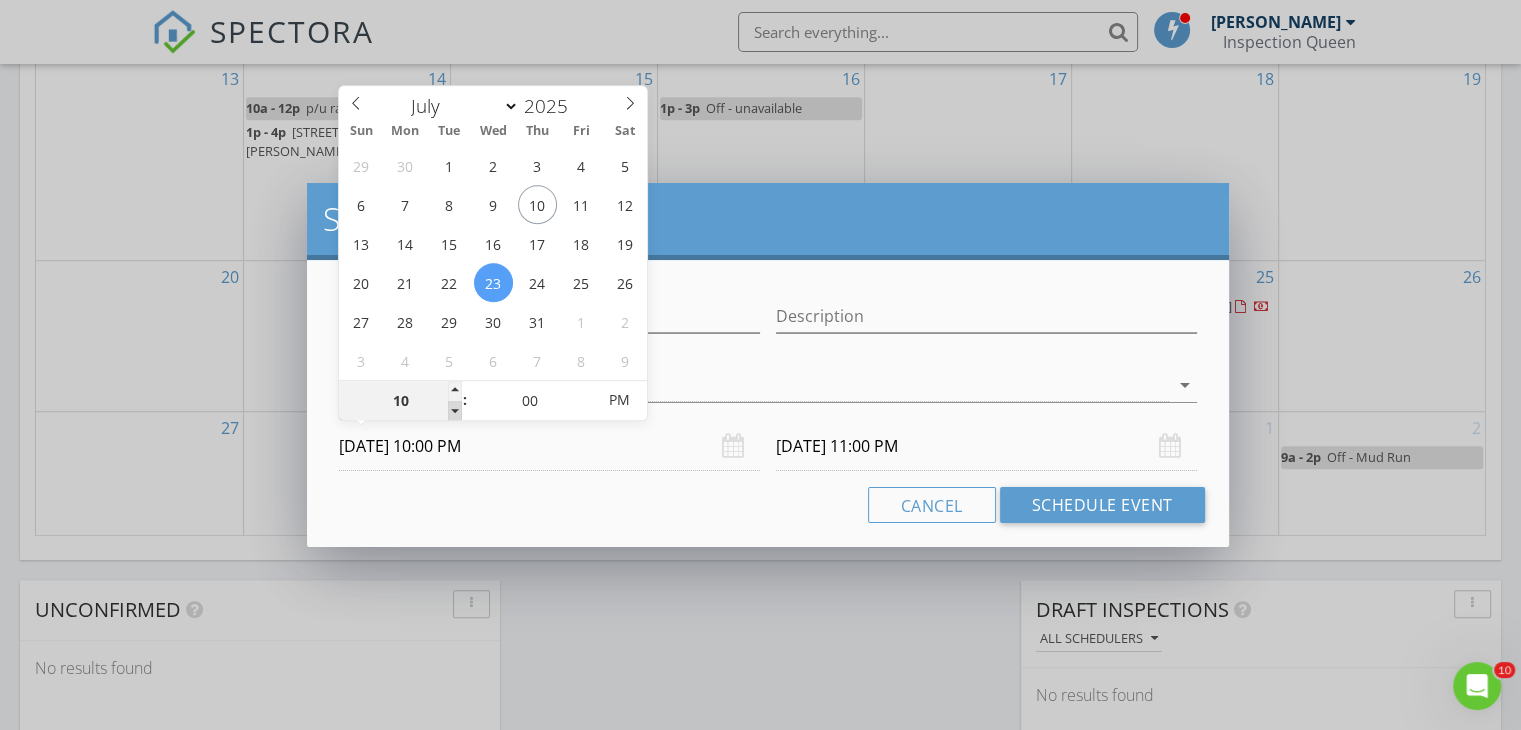 click at bounding box center (455, 411) 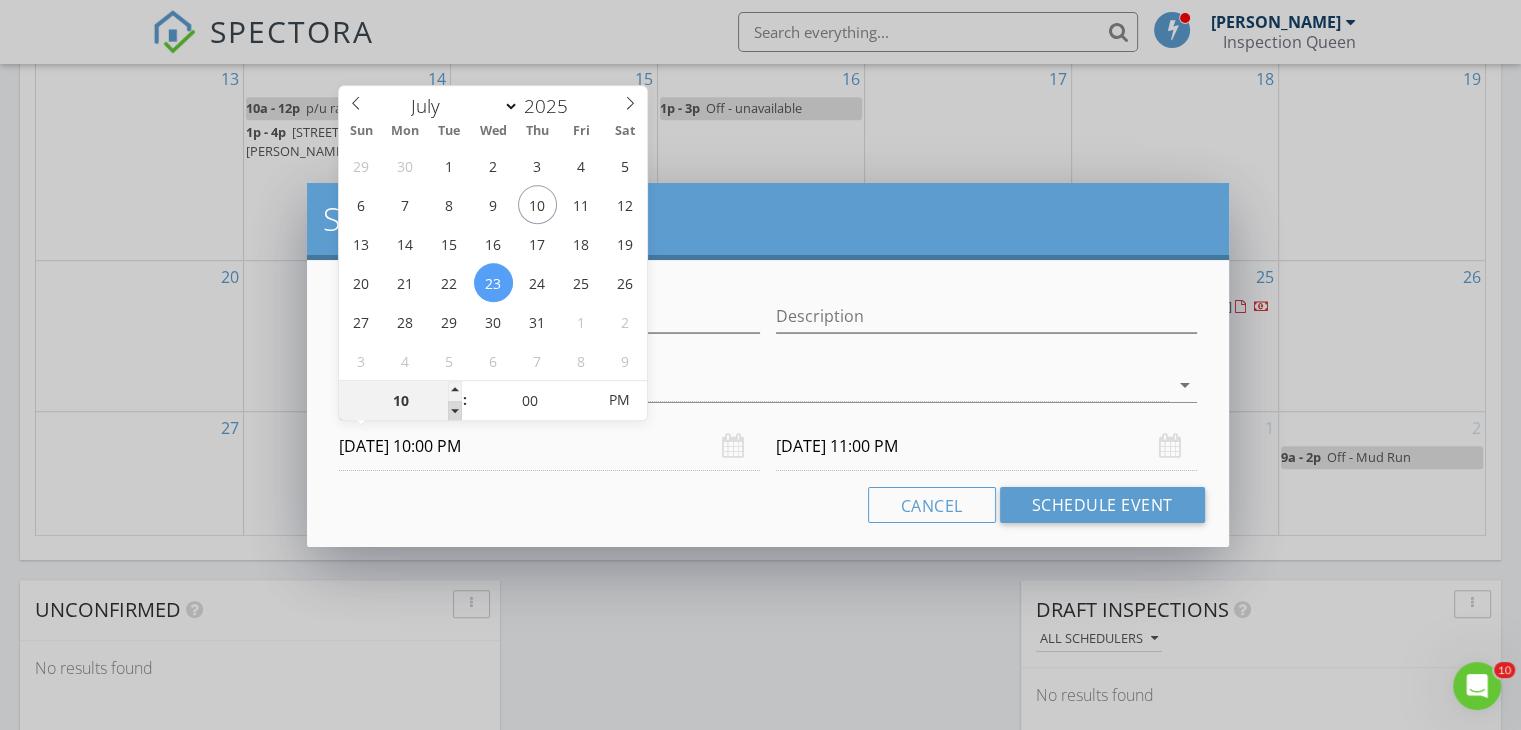 type on "07/24/2025 10:00 PM" 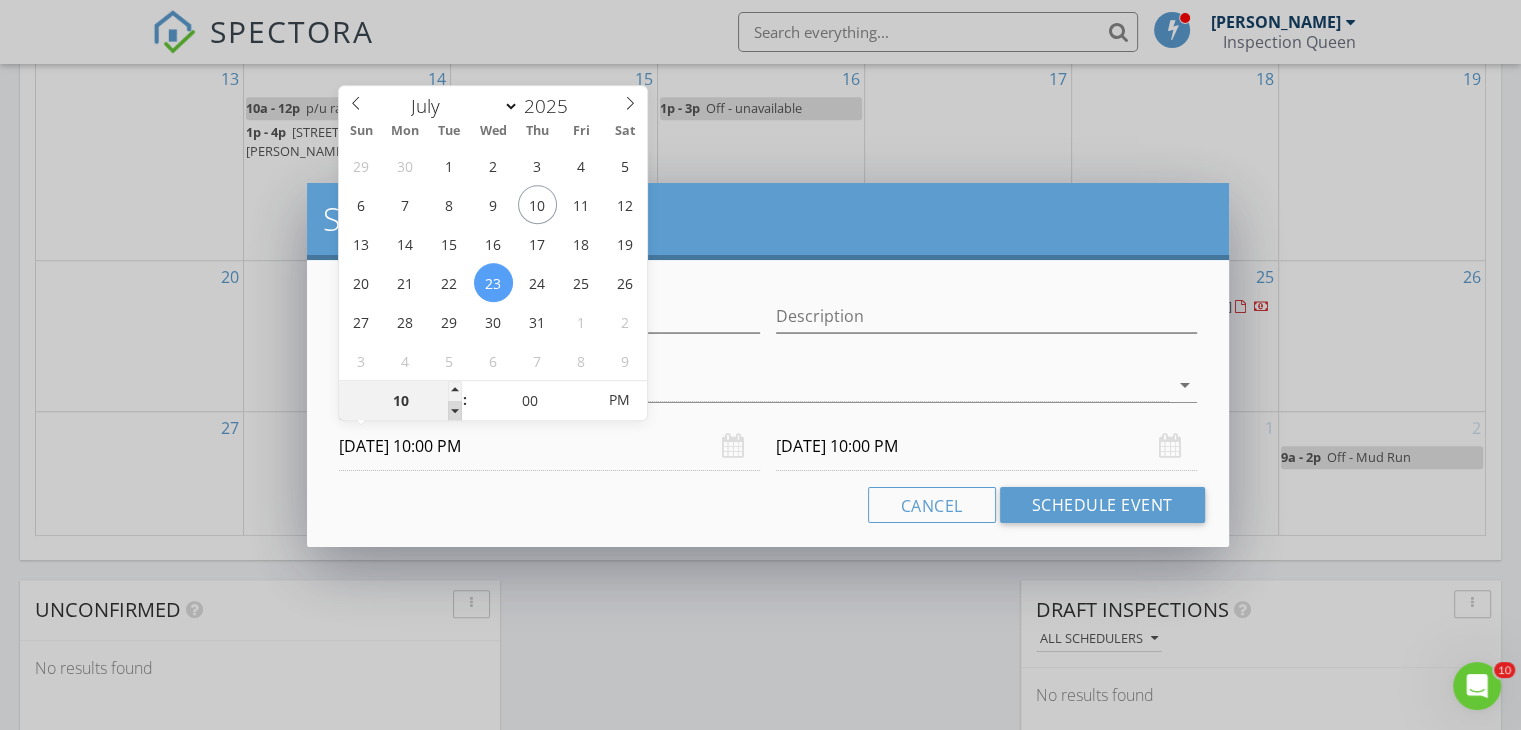 type on "09" 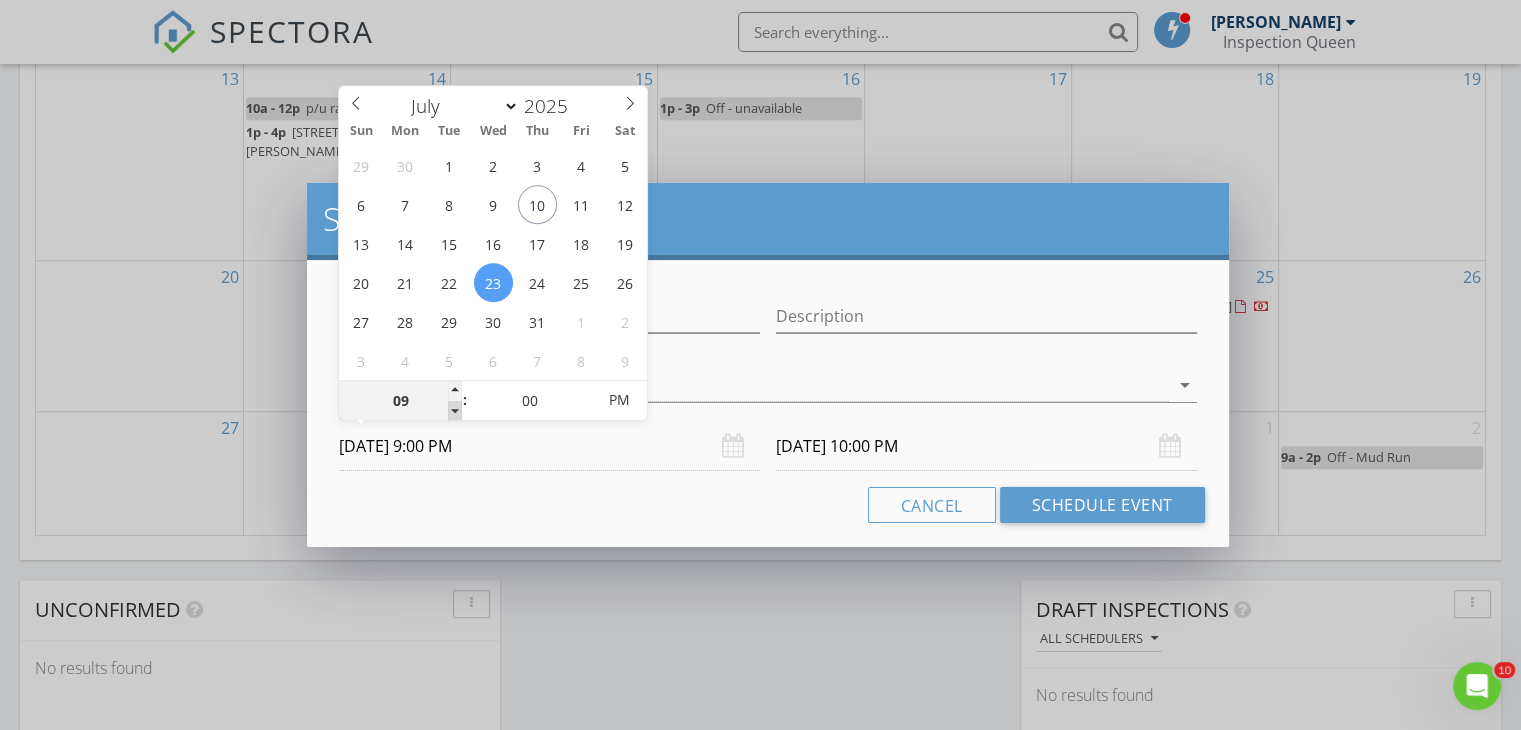 click at bounding box center (455, 411) 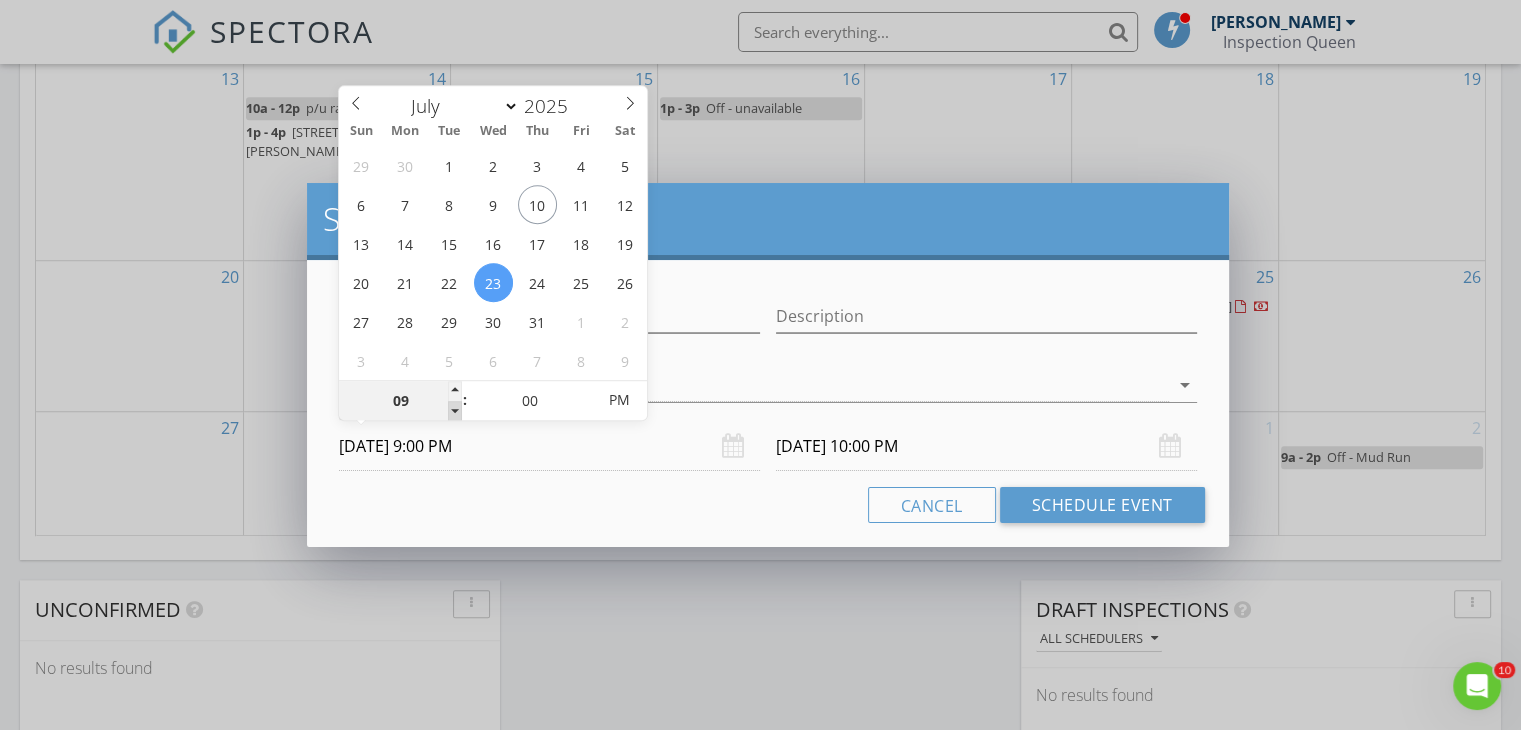 type on "07/24/2025 9:00 PM" 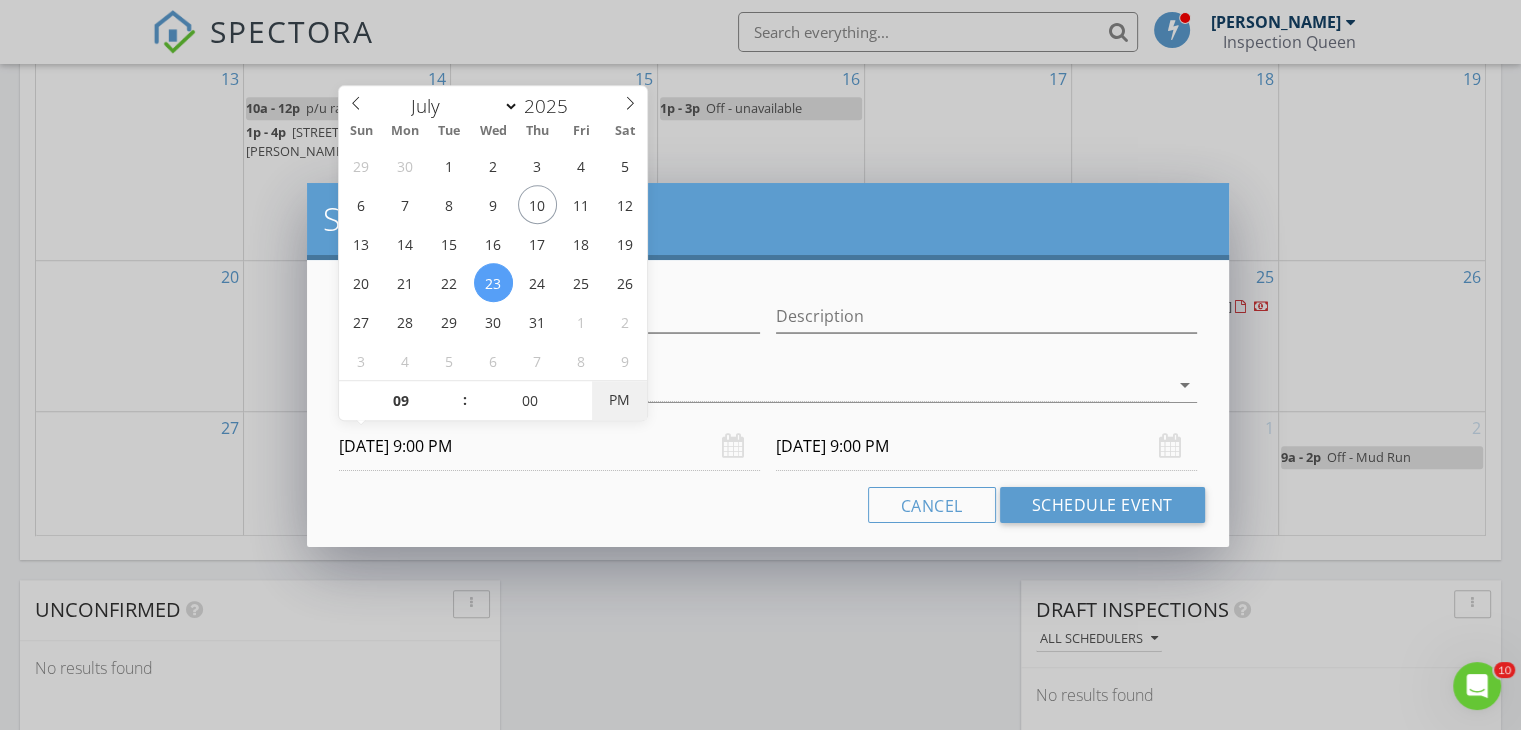 type on "07/23/2025 9:00 AM" 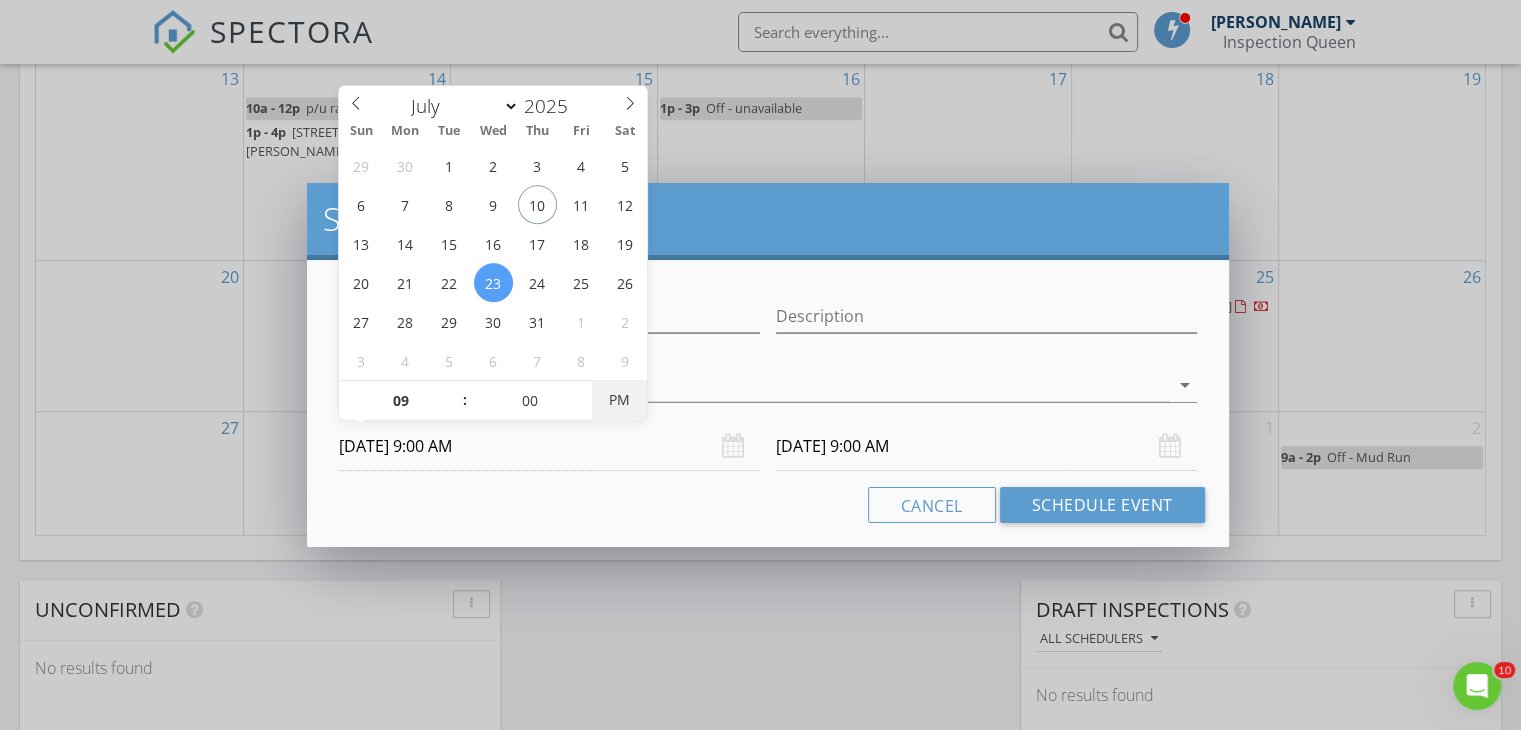 click on "PM" at bounding box center [619, 400] 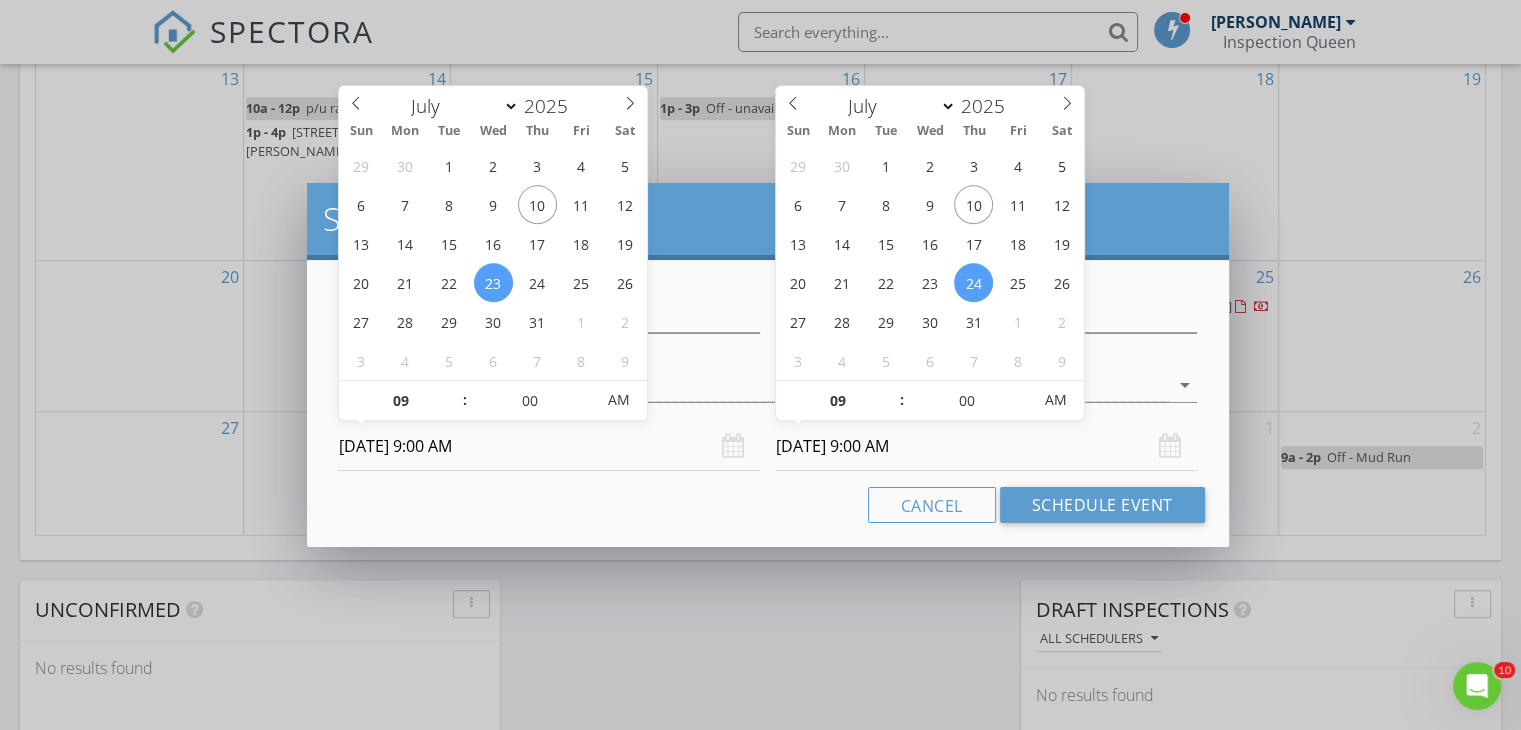 click on "07/24/2025 9:00 AM" at bounding box center (986, 446) 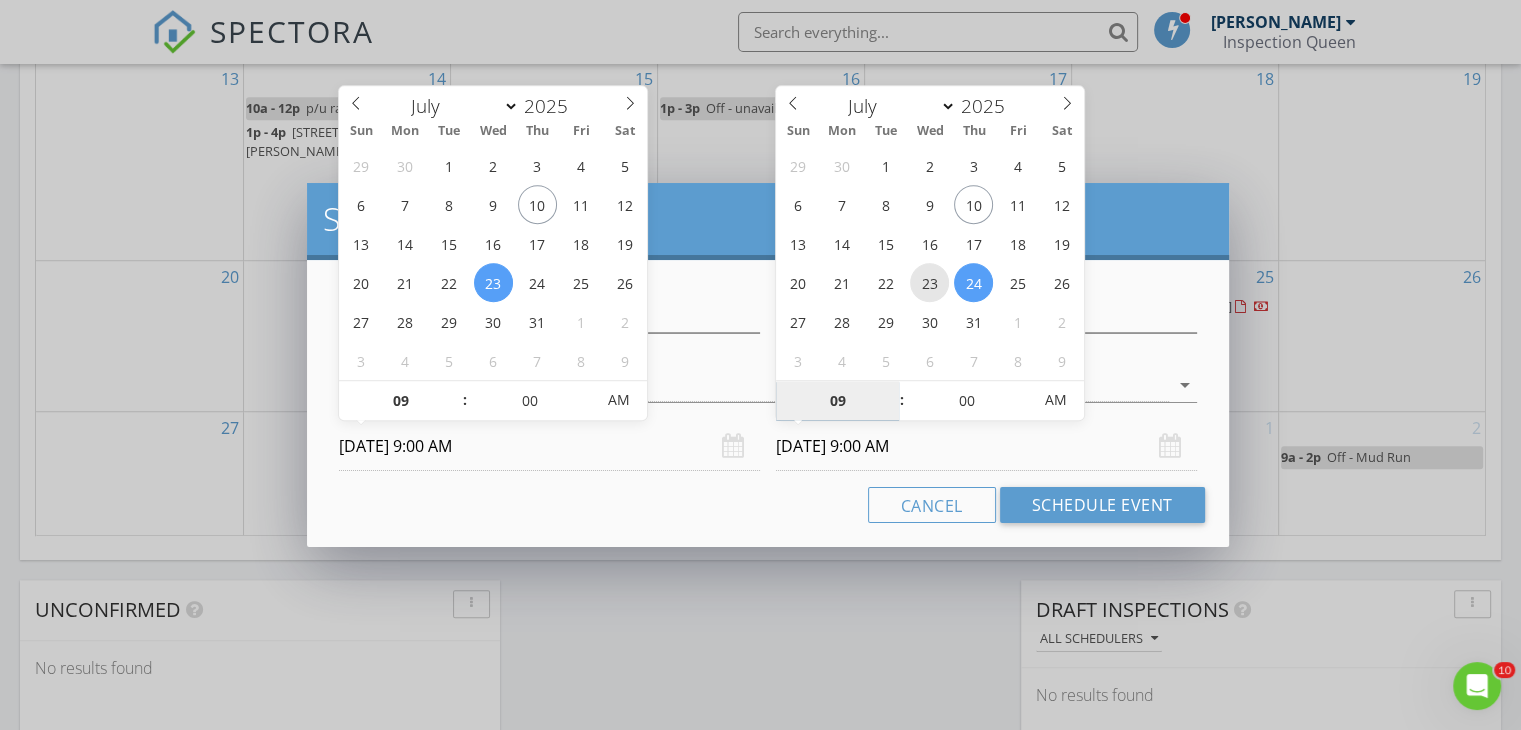 type on "07/23/2025 9:00 AM" 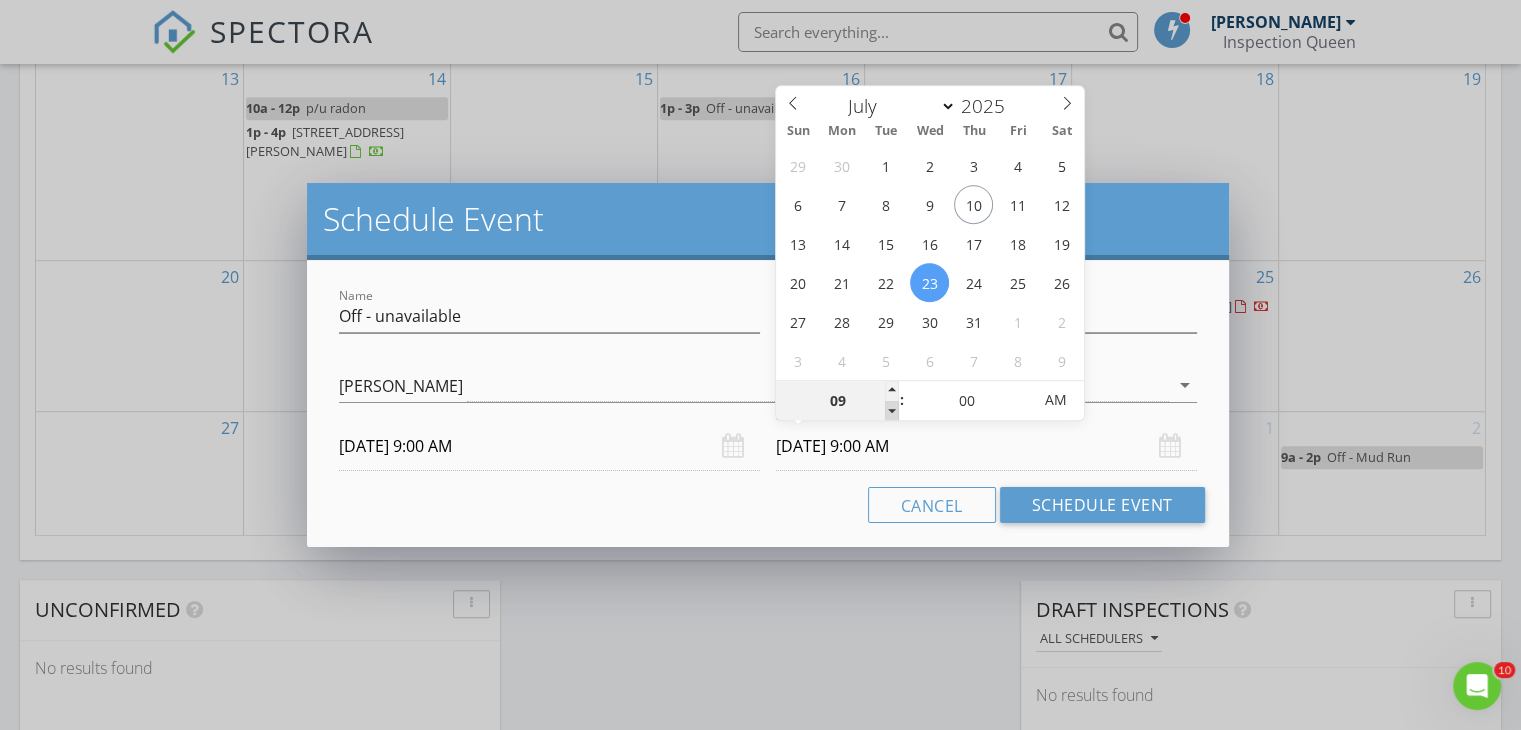 type on "08" 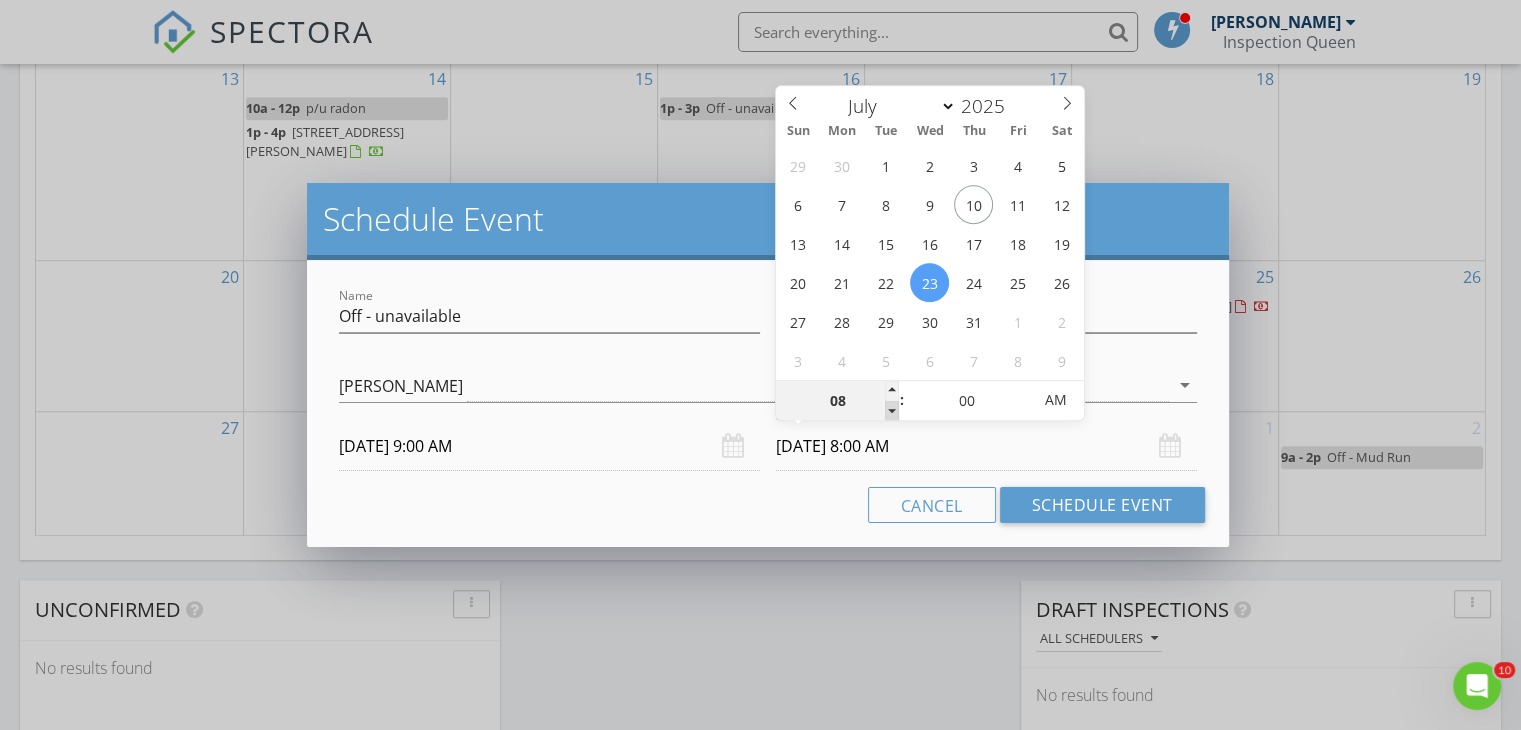 click at bounding box center (892, 411) 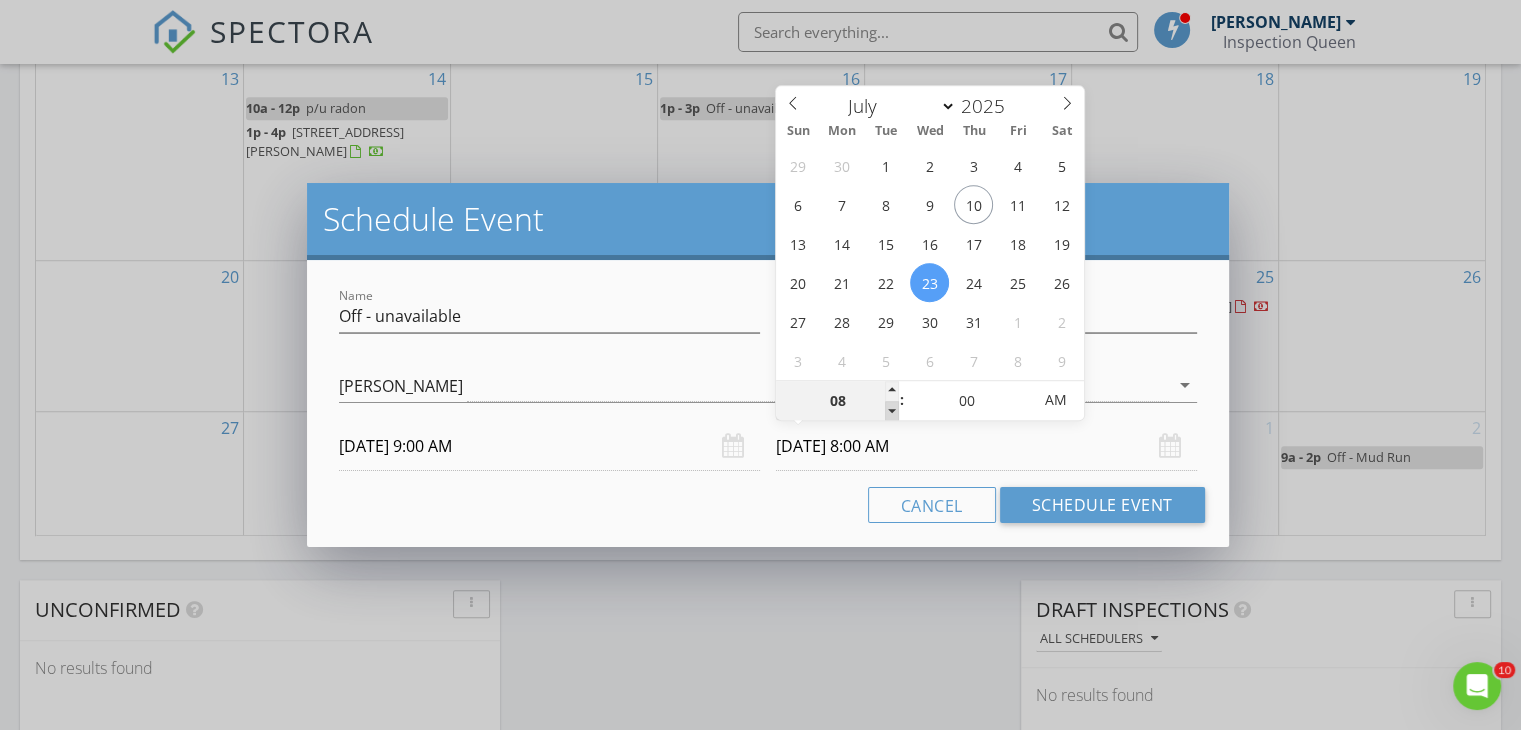 type on "07" 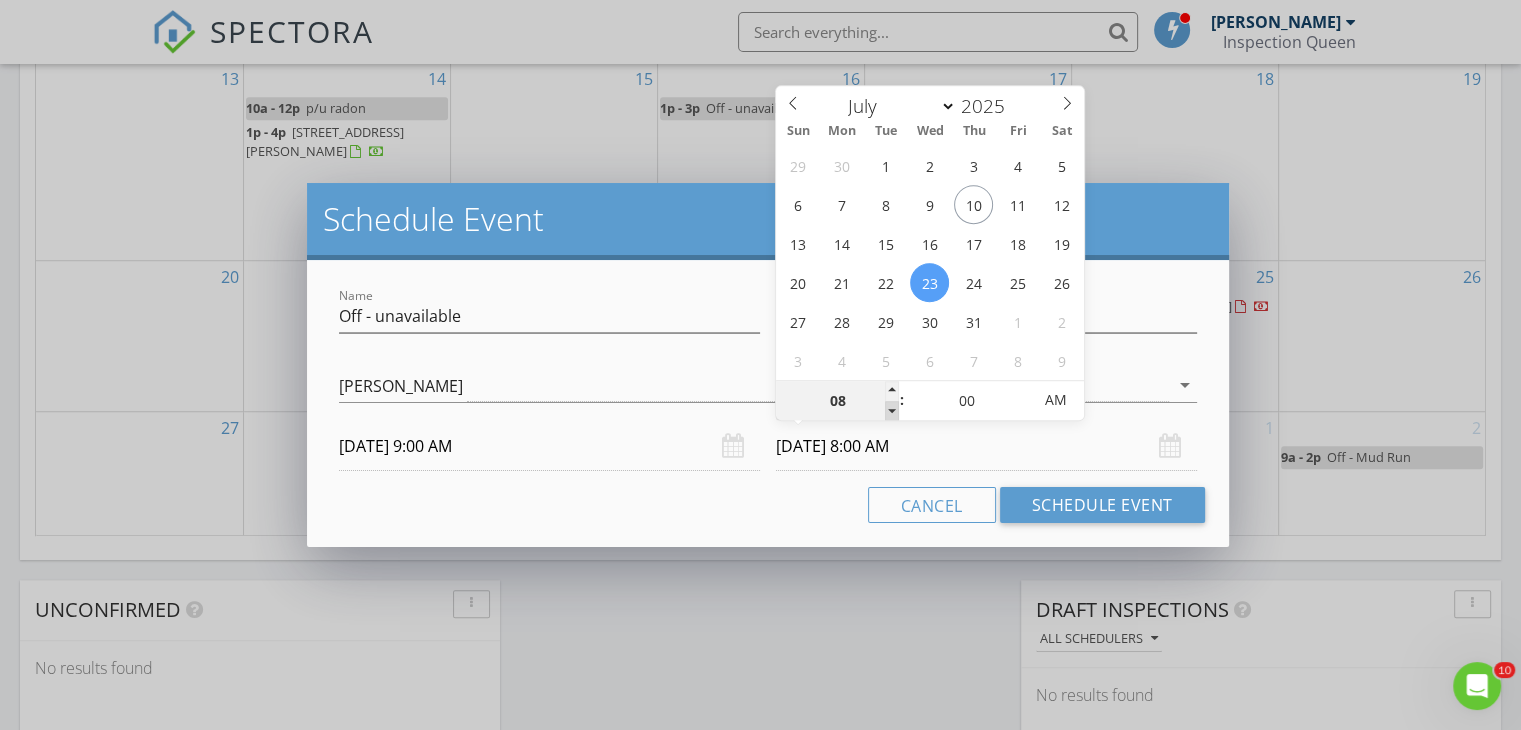 type on "07/23/2025 7:00 AM" 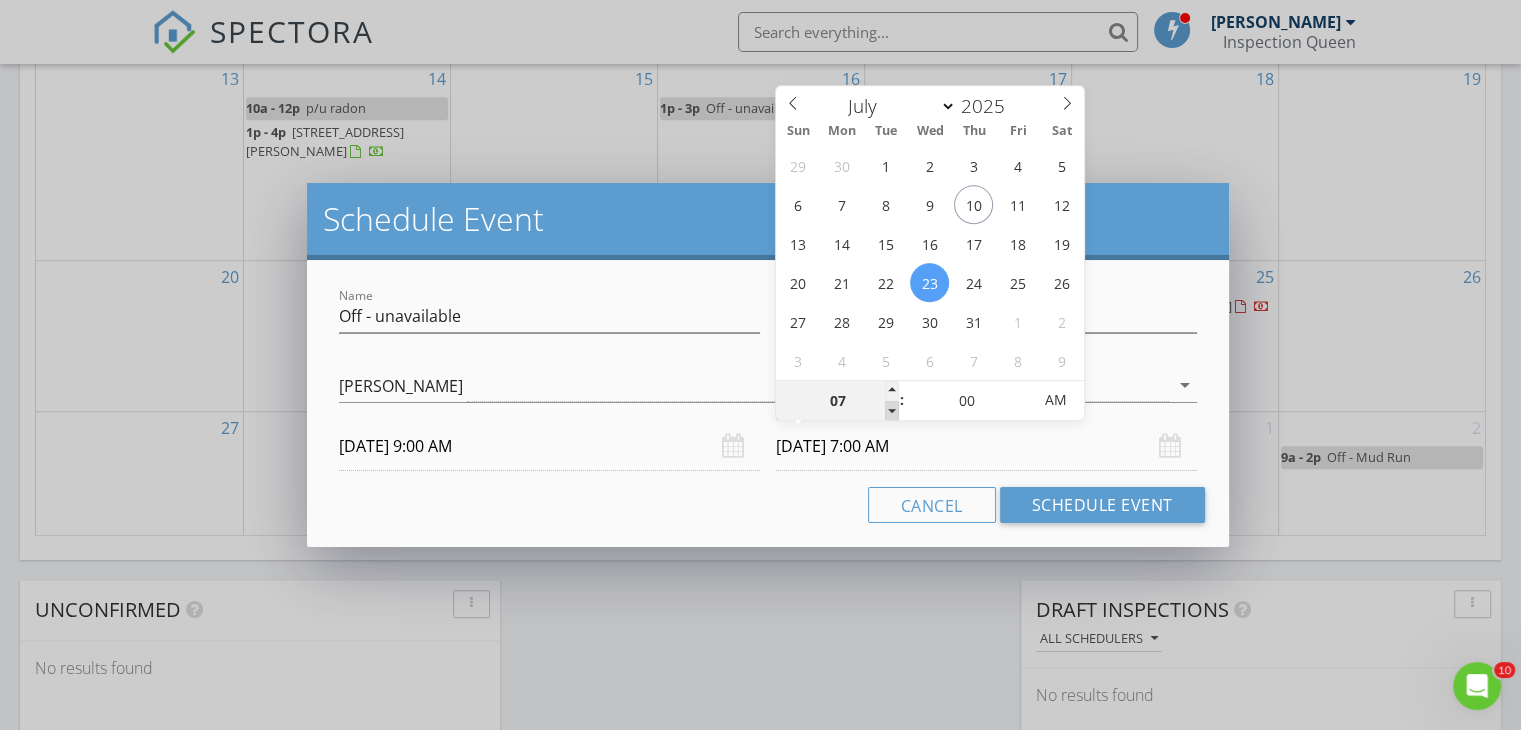 click at bounding box center (892, 411) 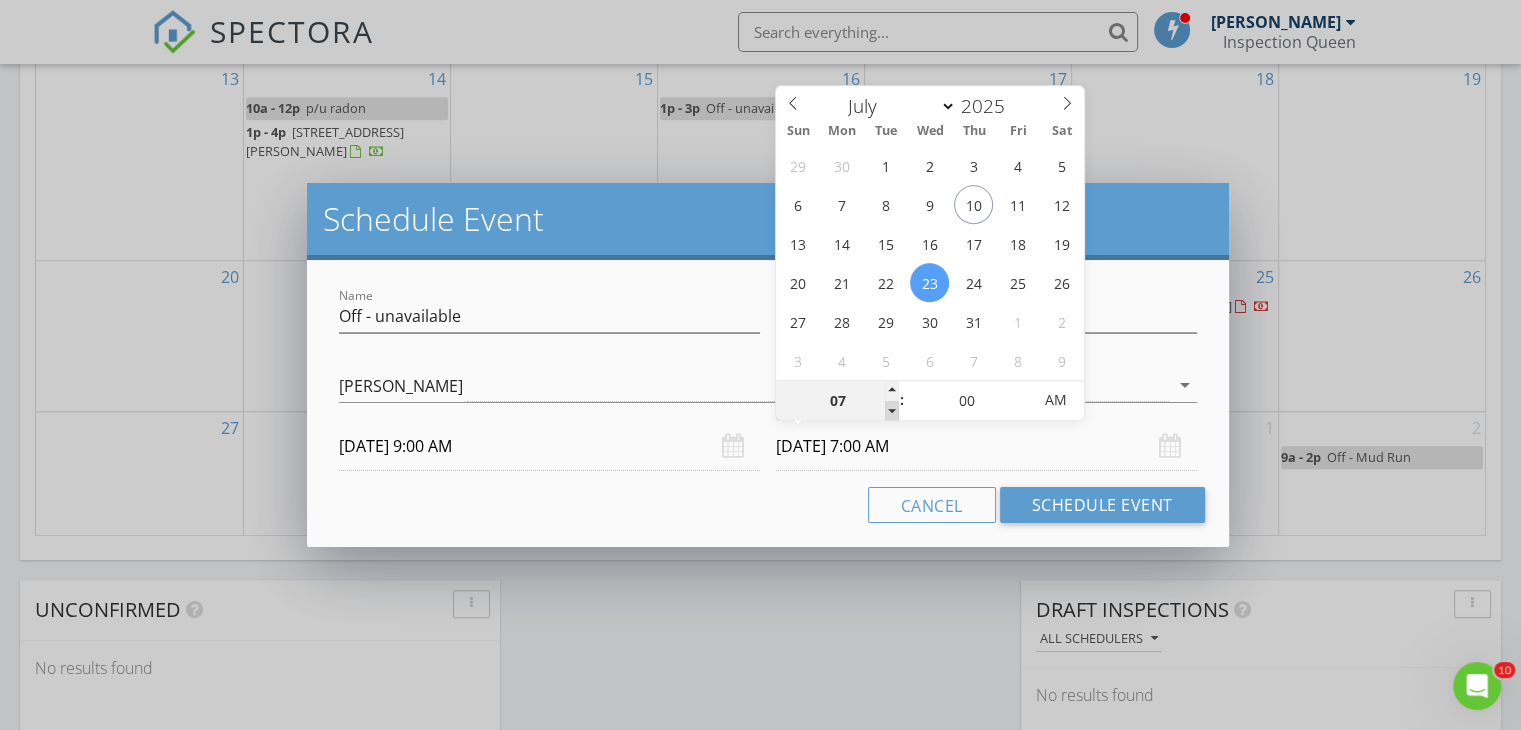 type on "06" 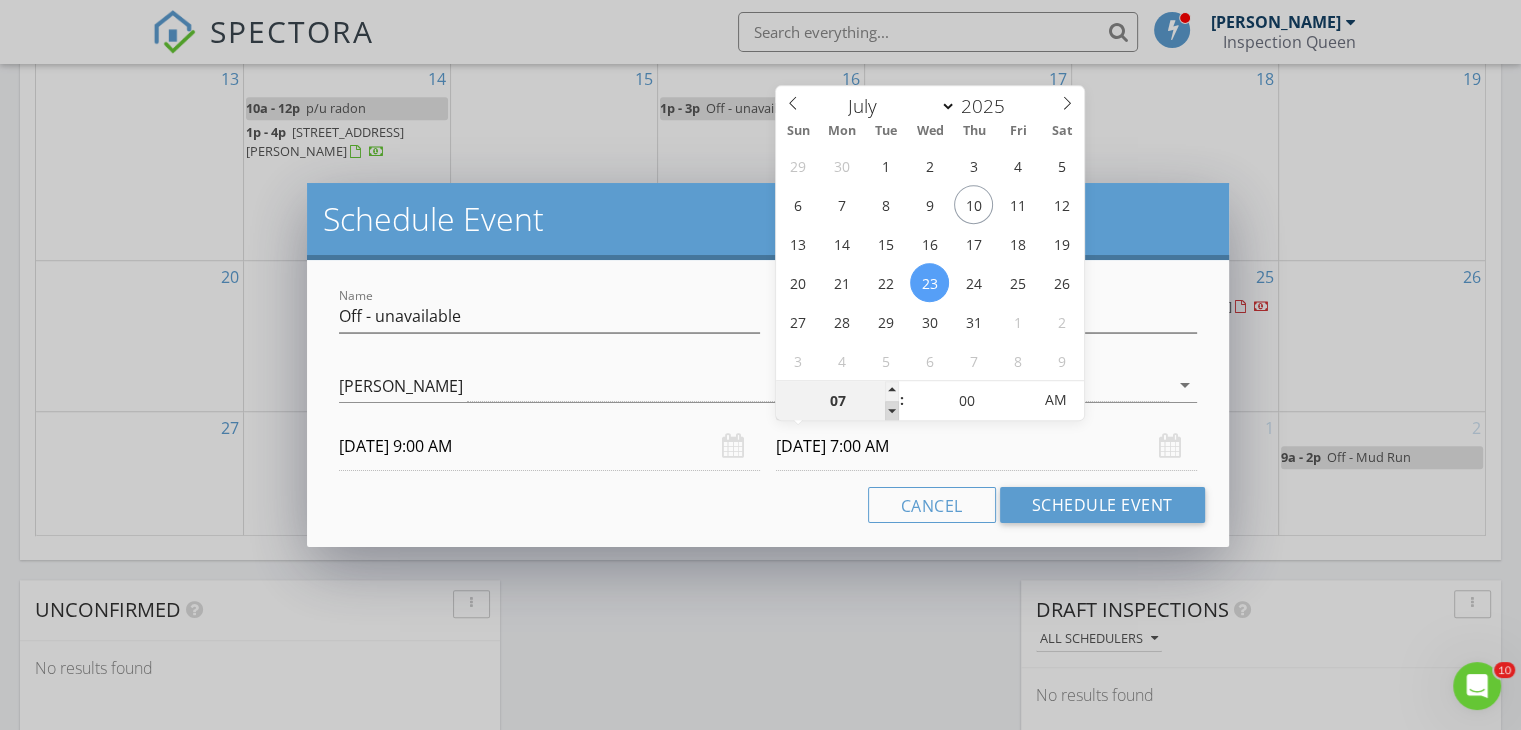 type on "07/23/2025 6:00 AM" 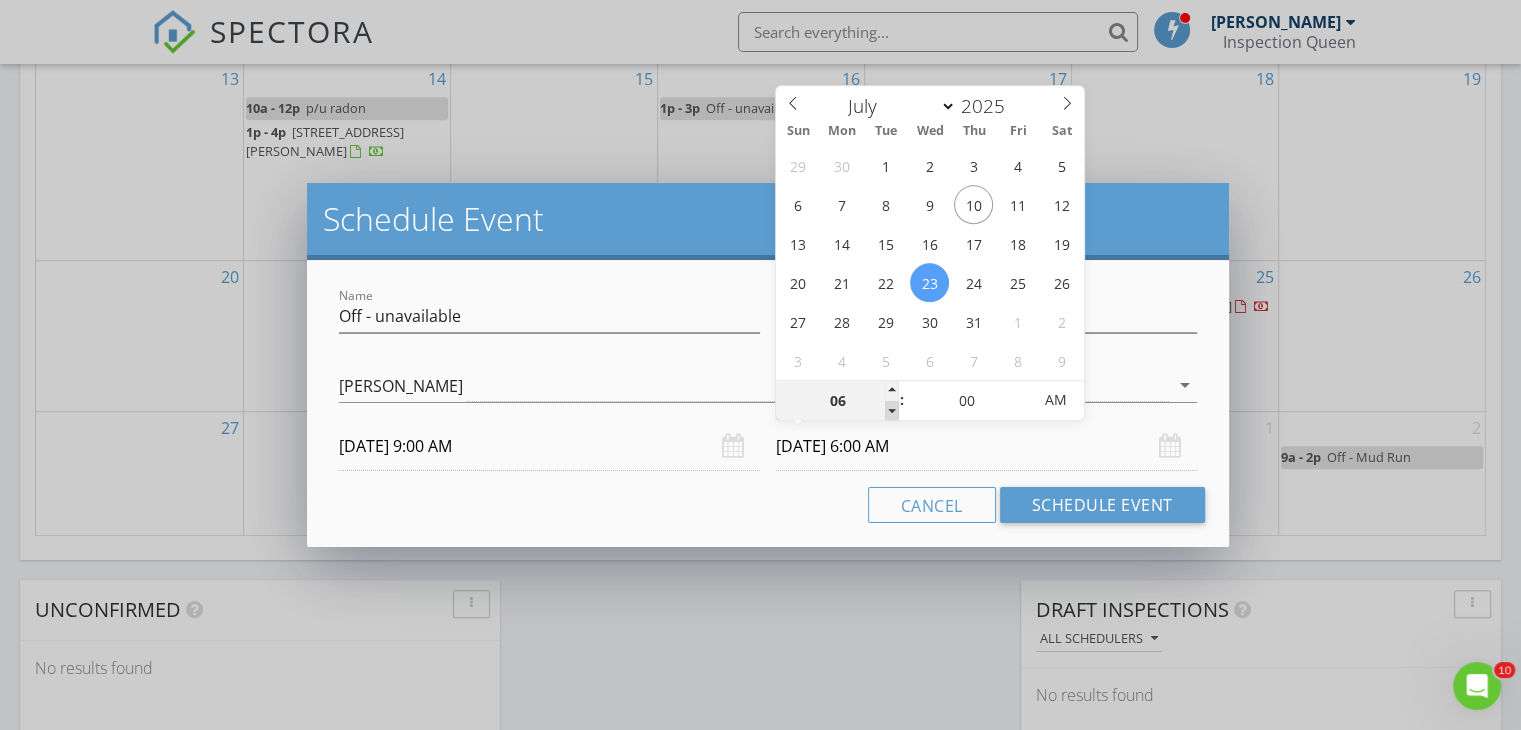 click at bounding box center [892, 411] 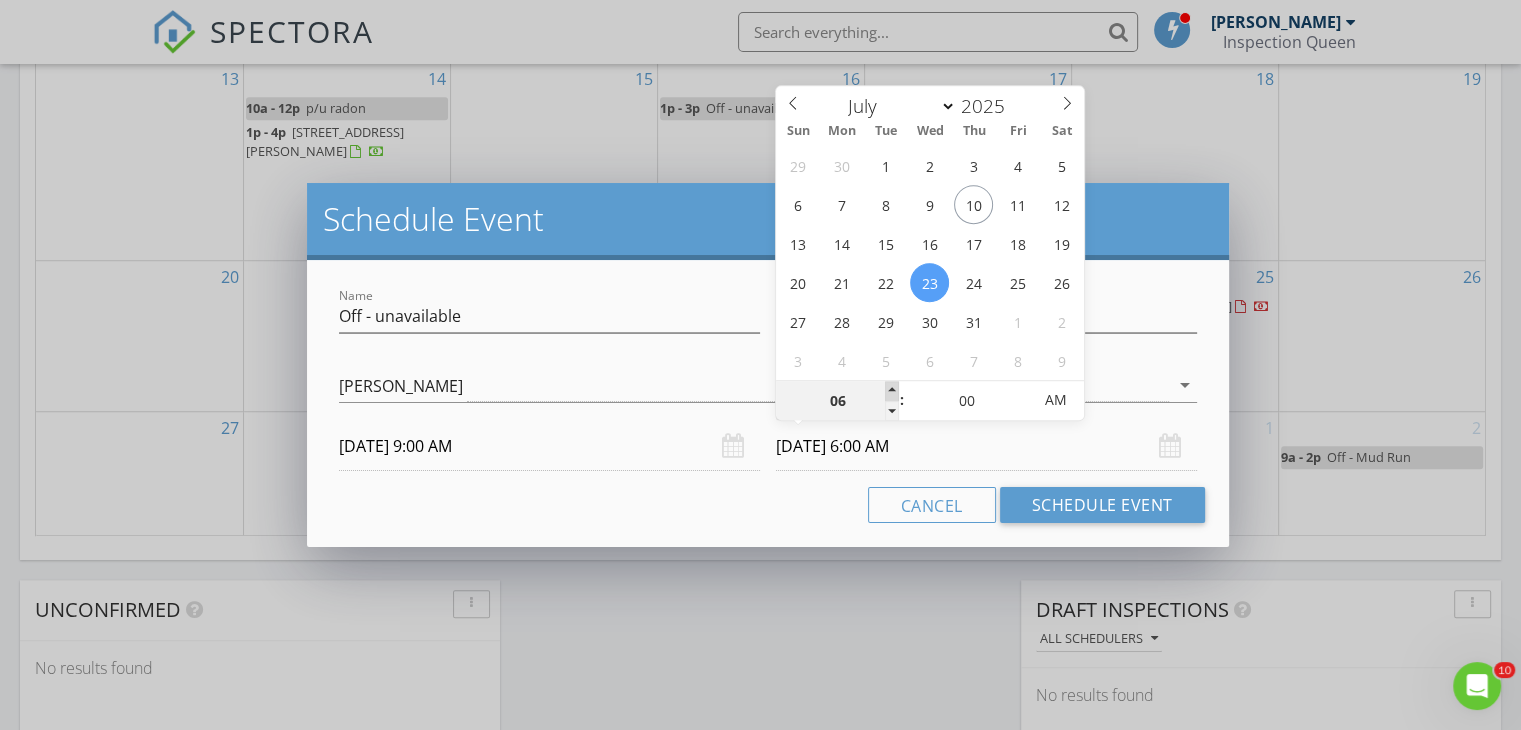 type on "07" 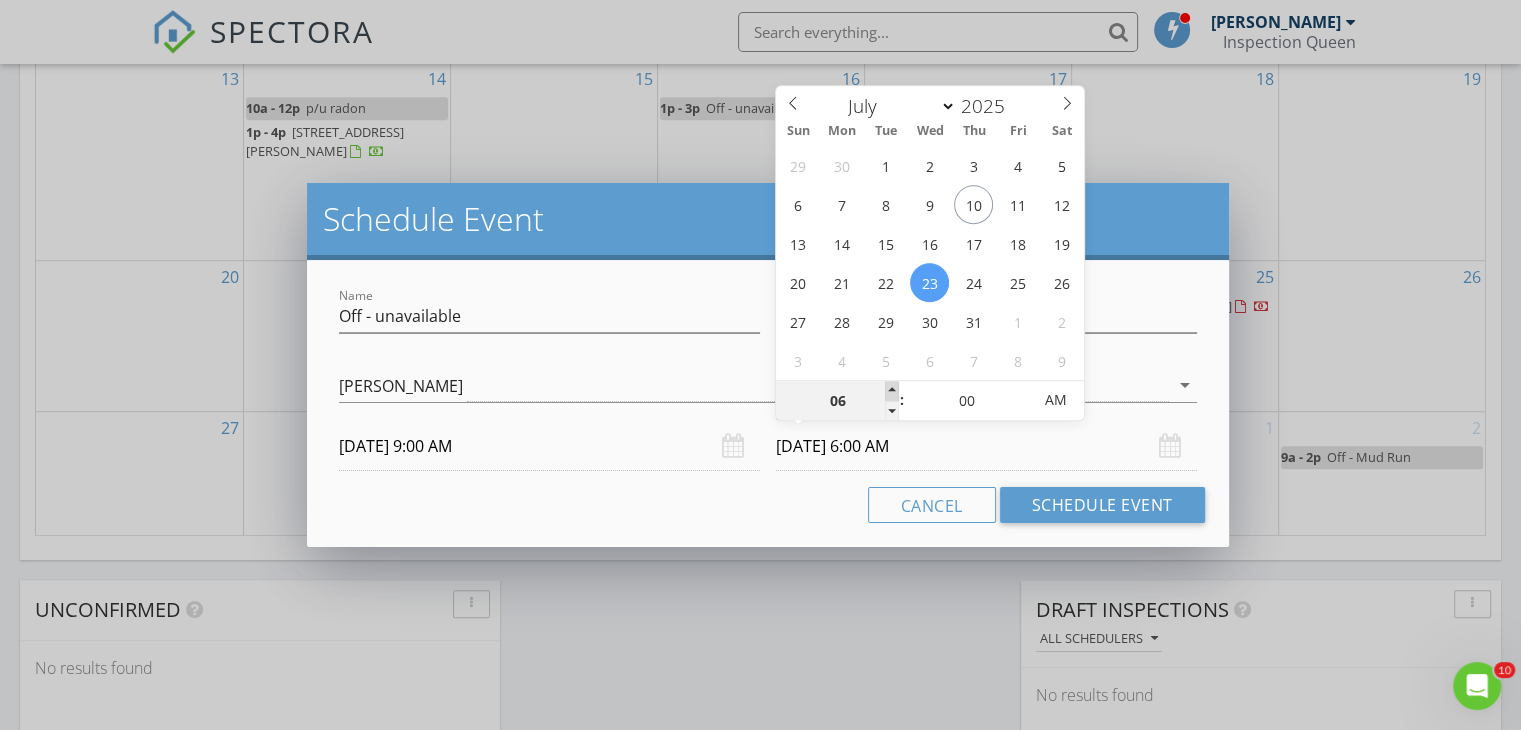 type on "07/23/2025 7:00 AM" 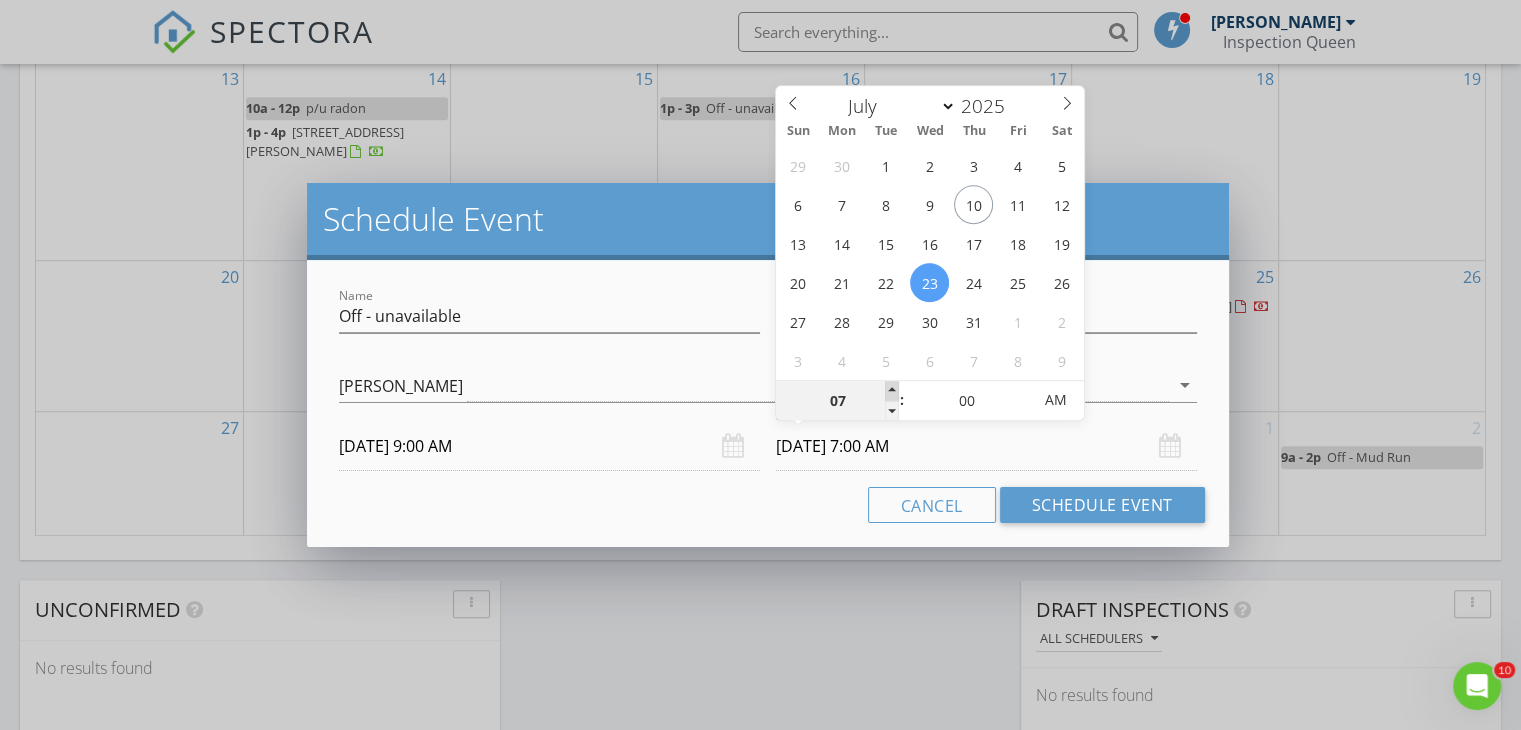 click at bounding box center (892, 391) 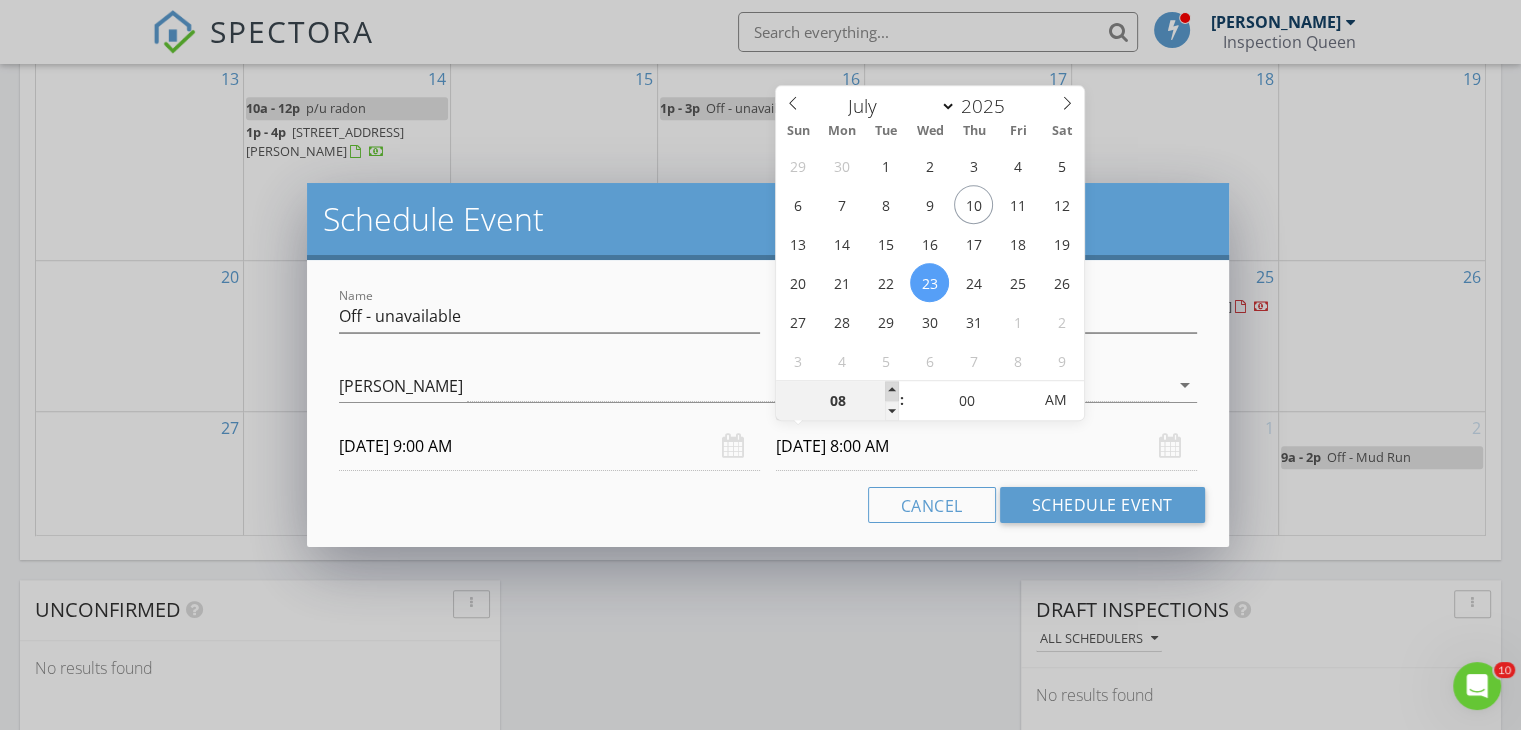 click at bounding box center (892, 391) 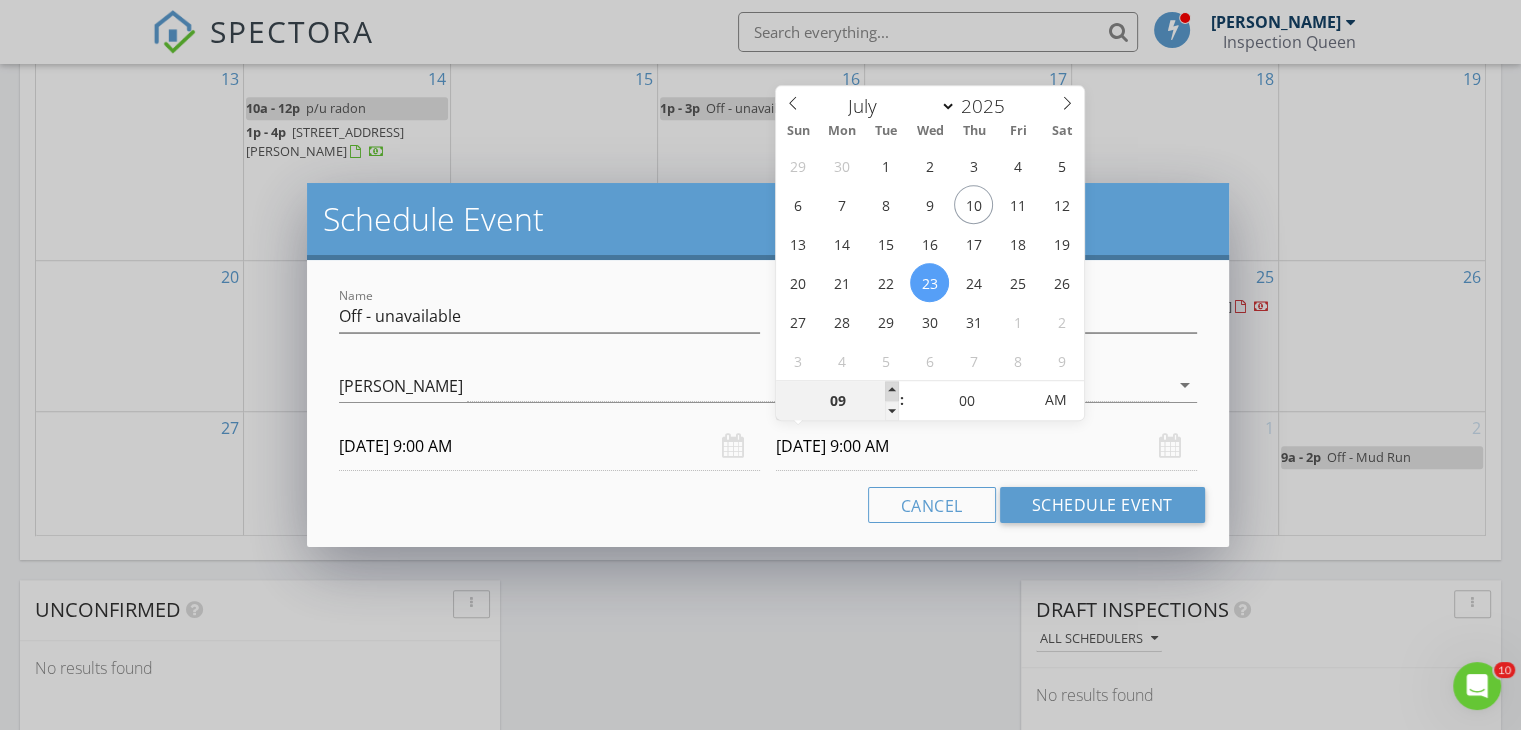 click at bounding box center [892, 391] 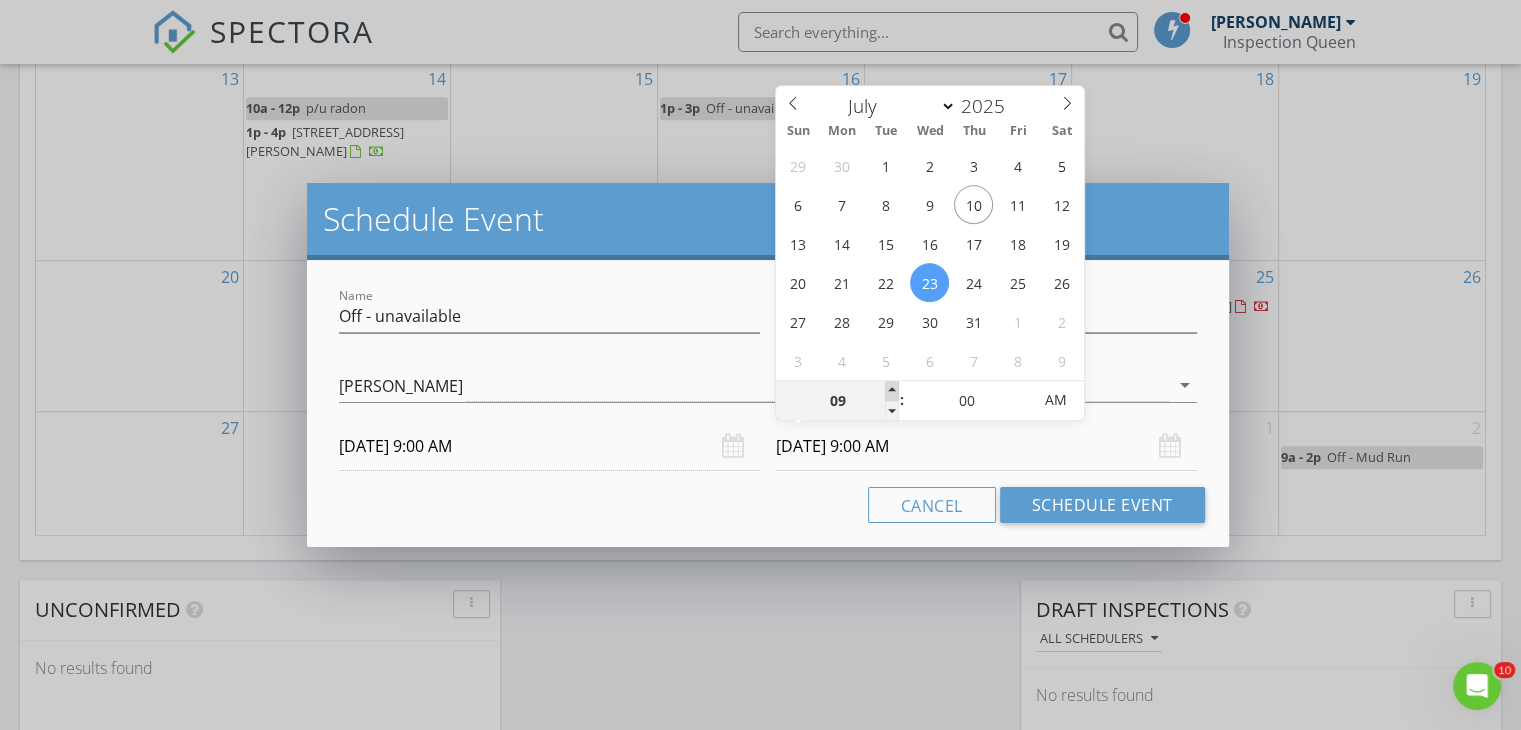 type on "10" 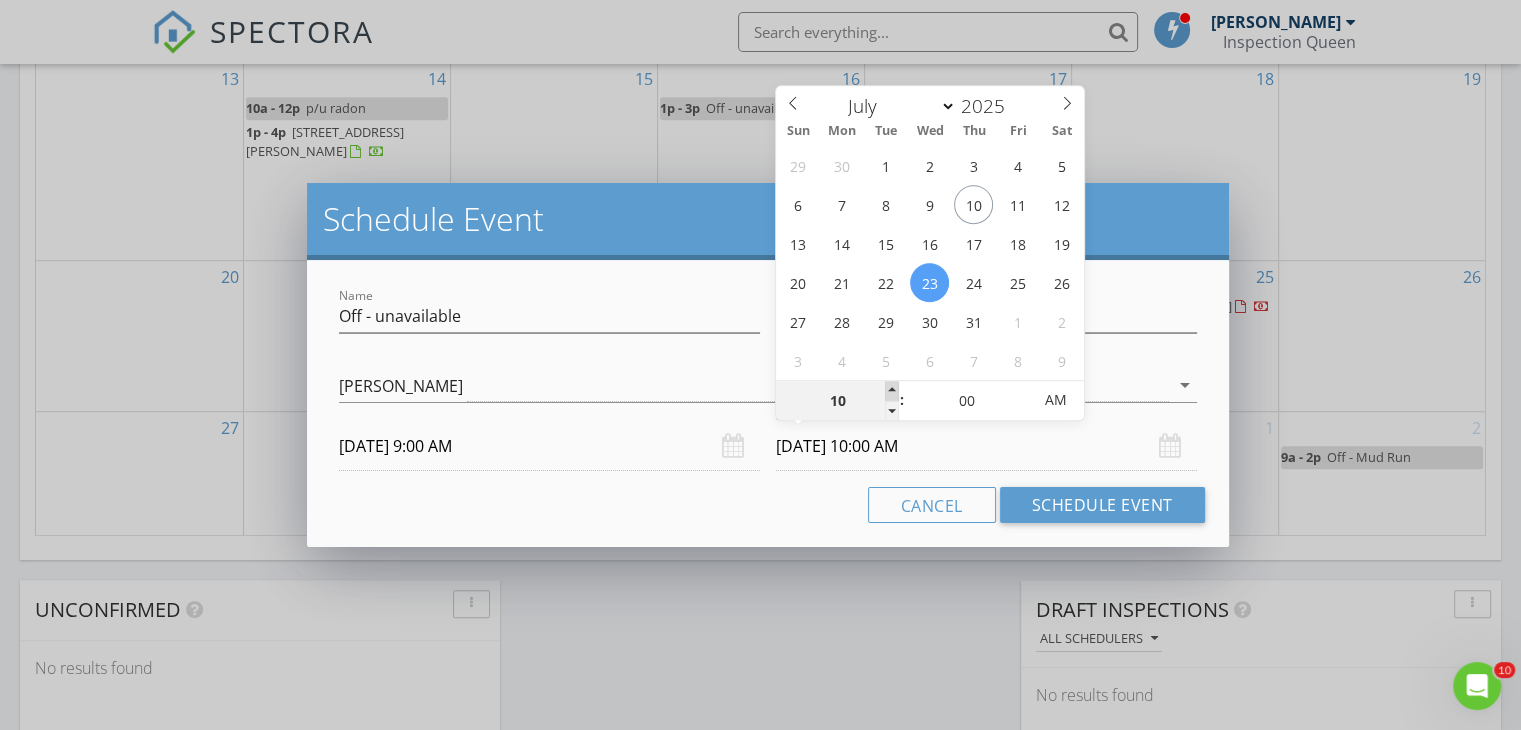 click at bounding box center [892, 391] 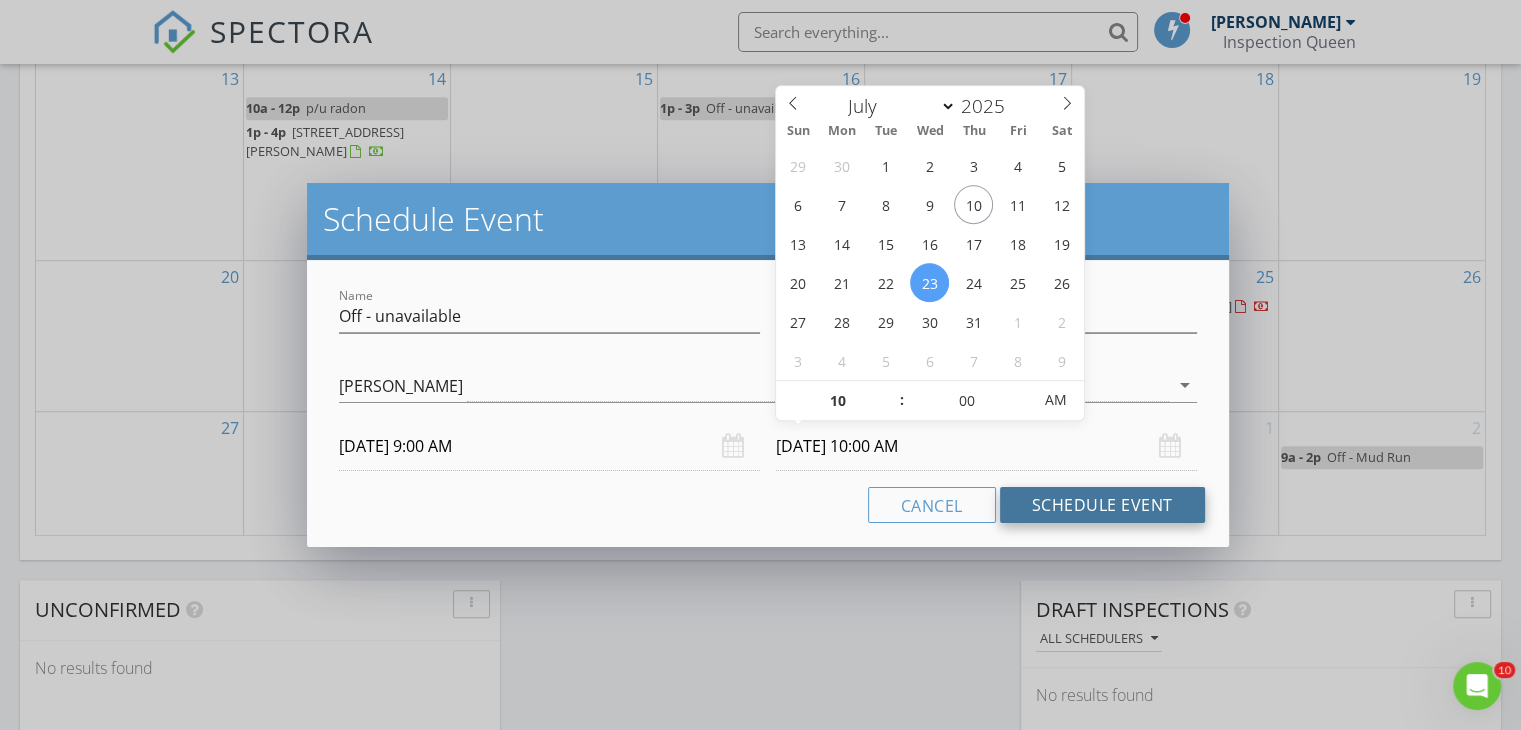 click on "Schedule Event" at bounding box center (1102, 505) 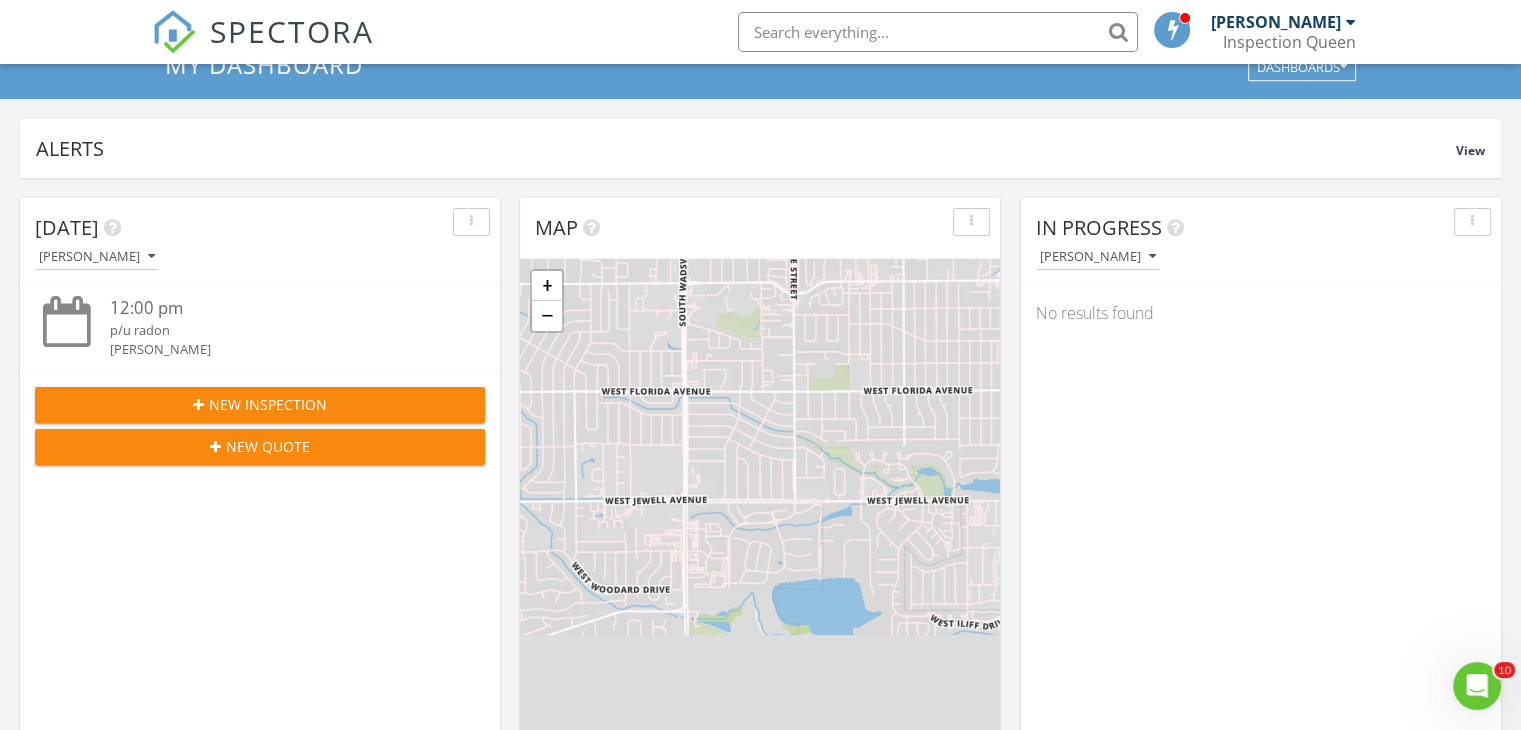 scroll, scrollTop: 200, scrollLeft: 0, axis: vertical 